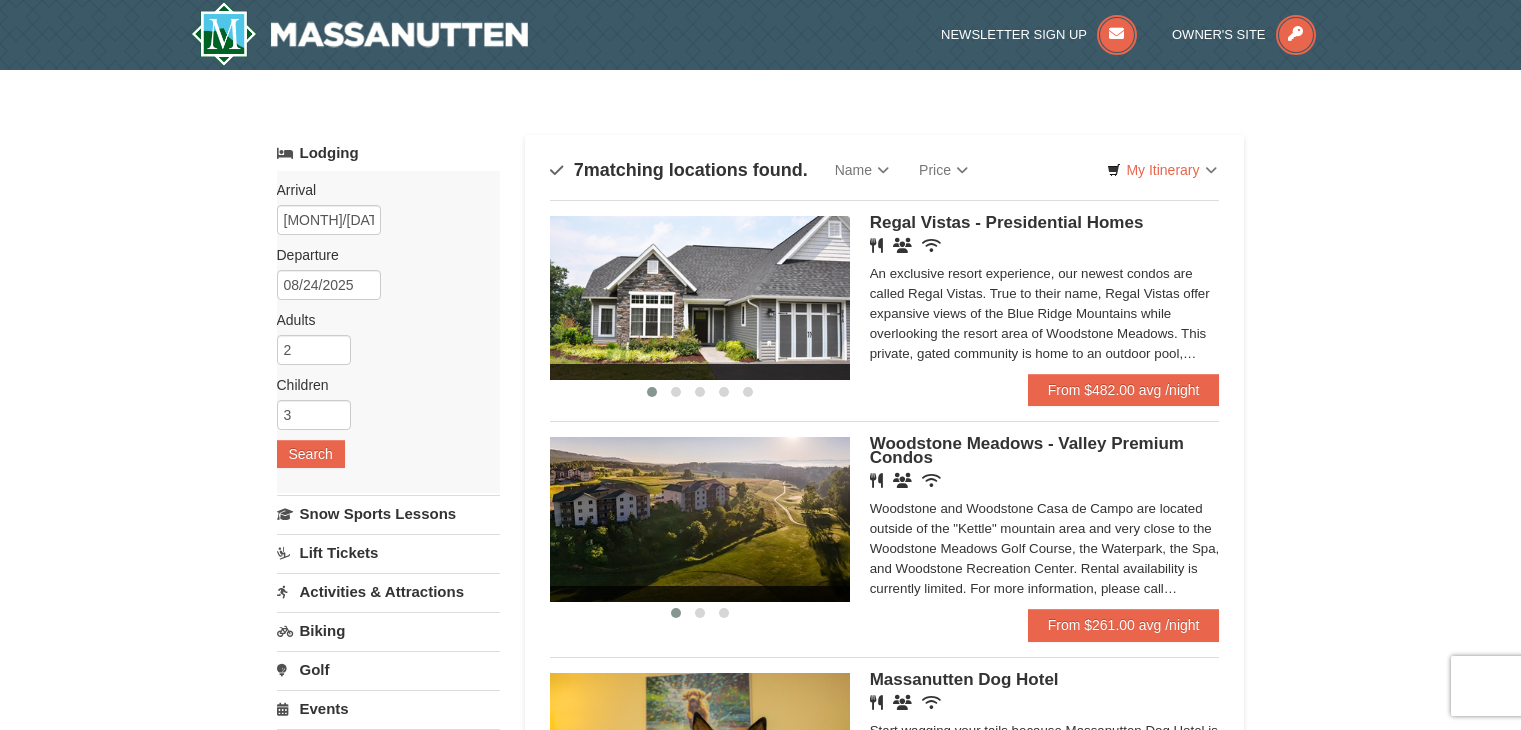 scroll, scrollTop: 0, scrollLeft: 0, axis: both 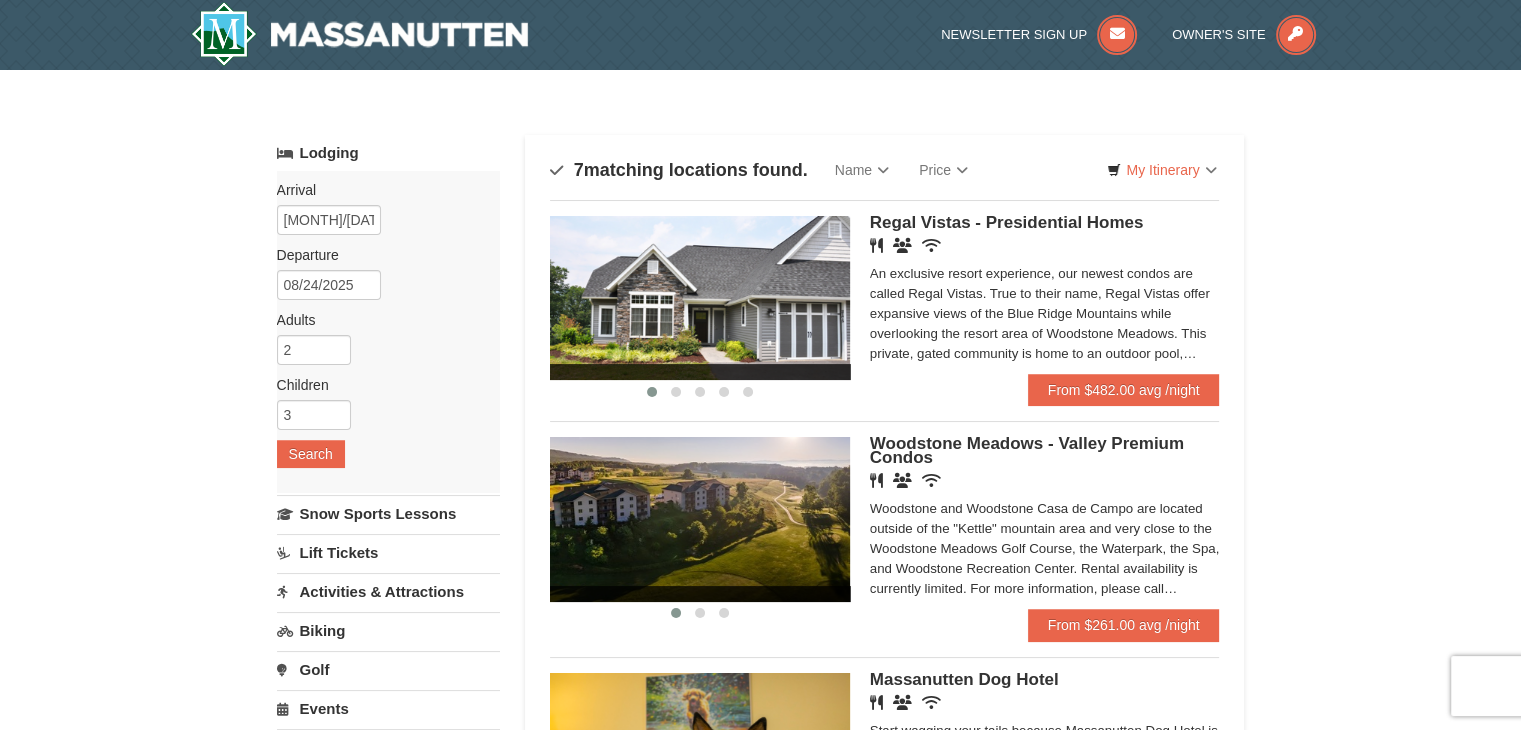 click at bounding box center (700, 298) 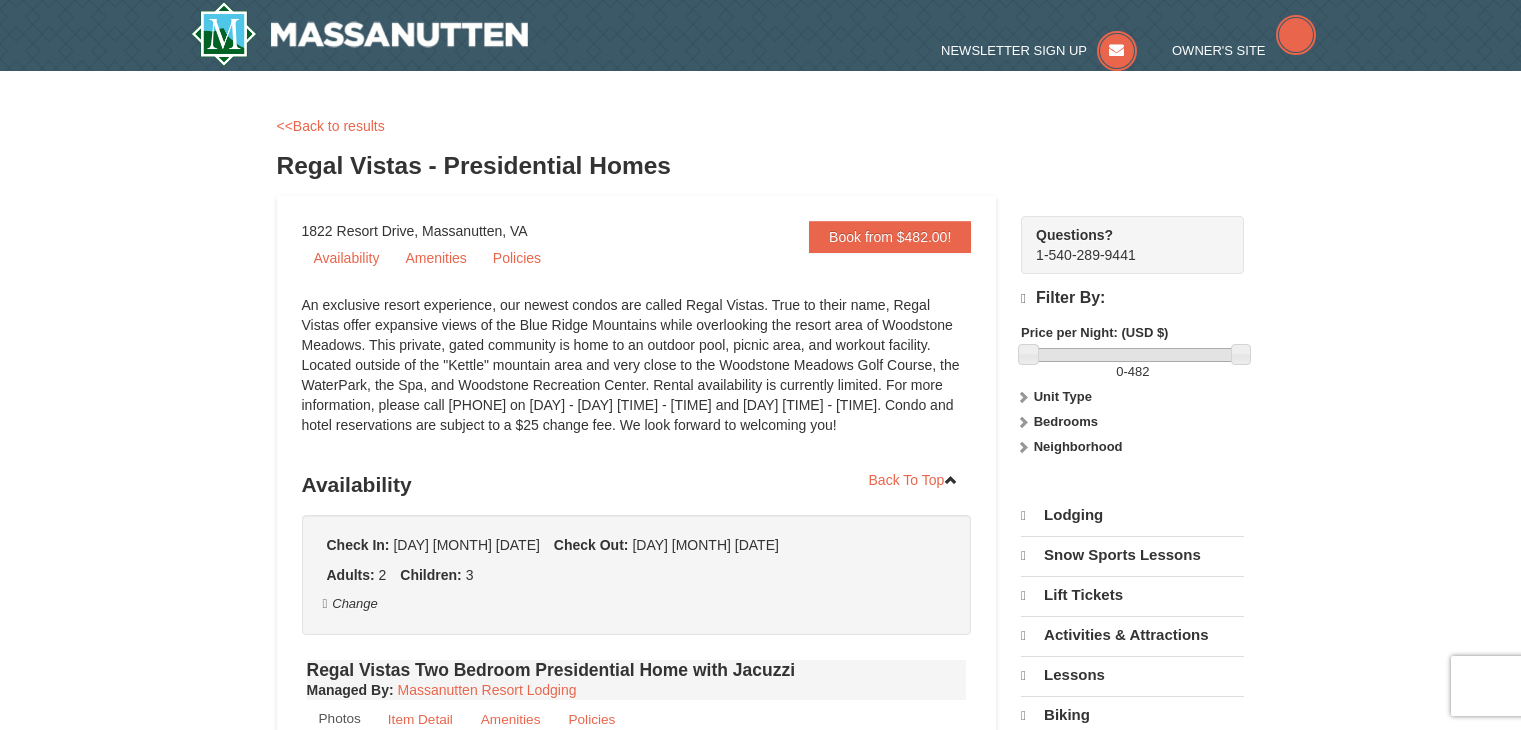 scroll, scrollTop: 0, scrollLeft: 0, axis: both 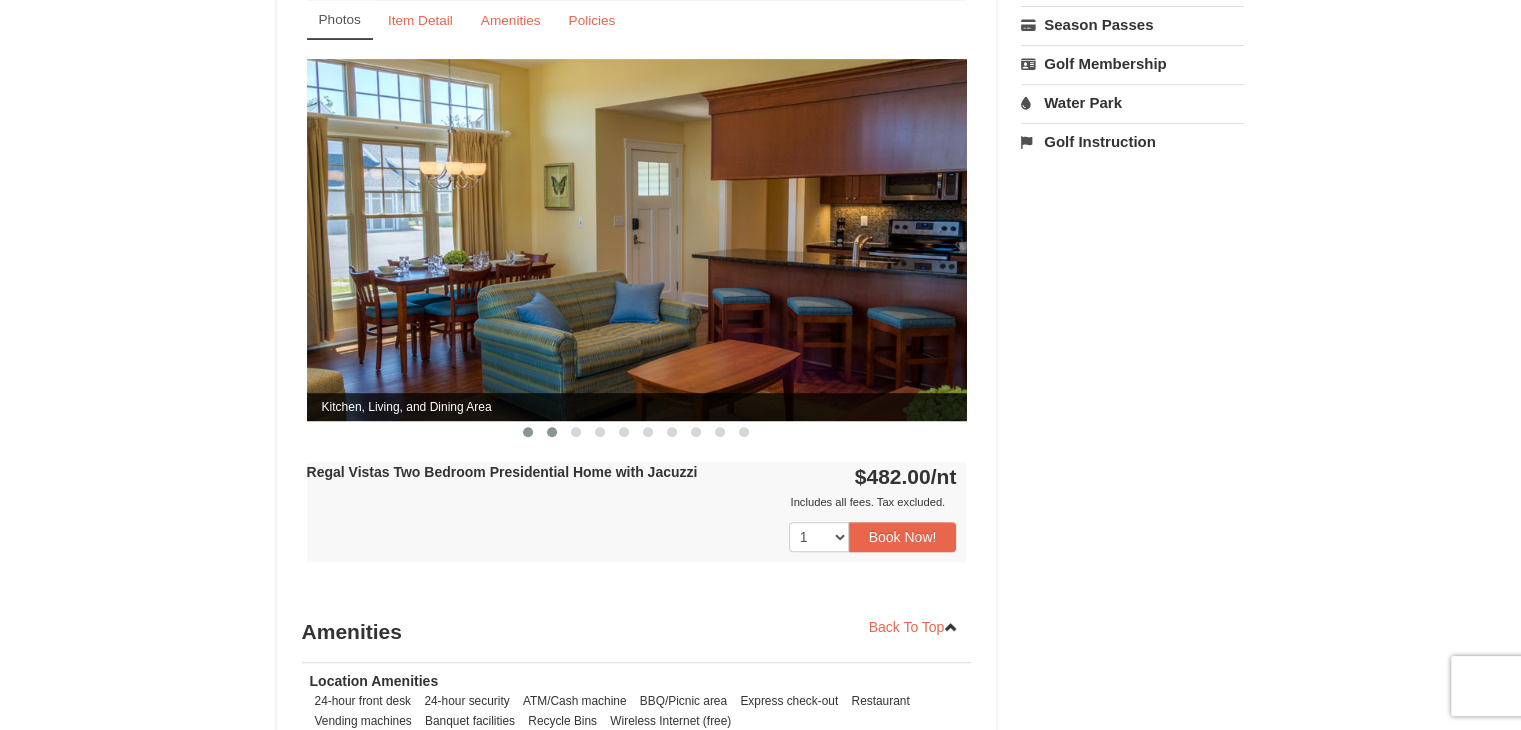 click at bounding box center [552, 432] 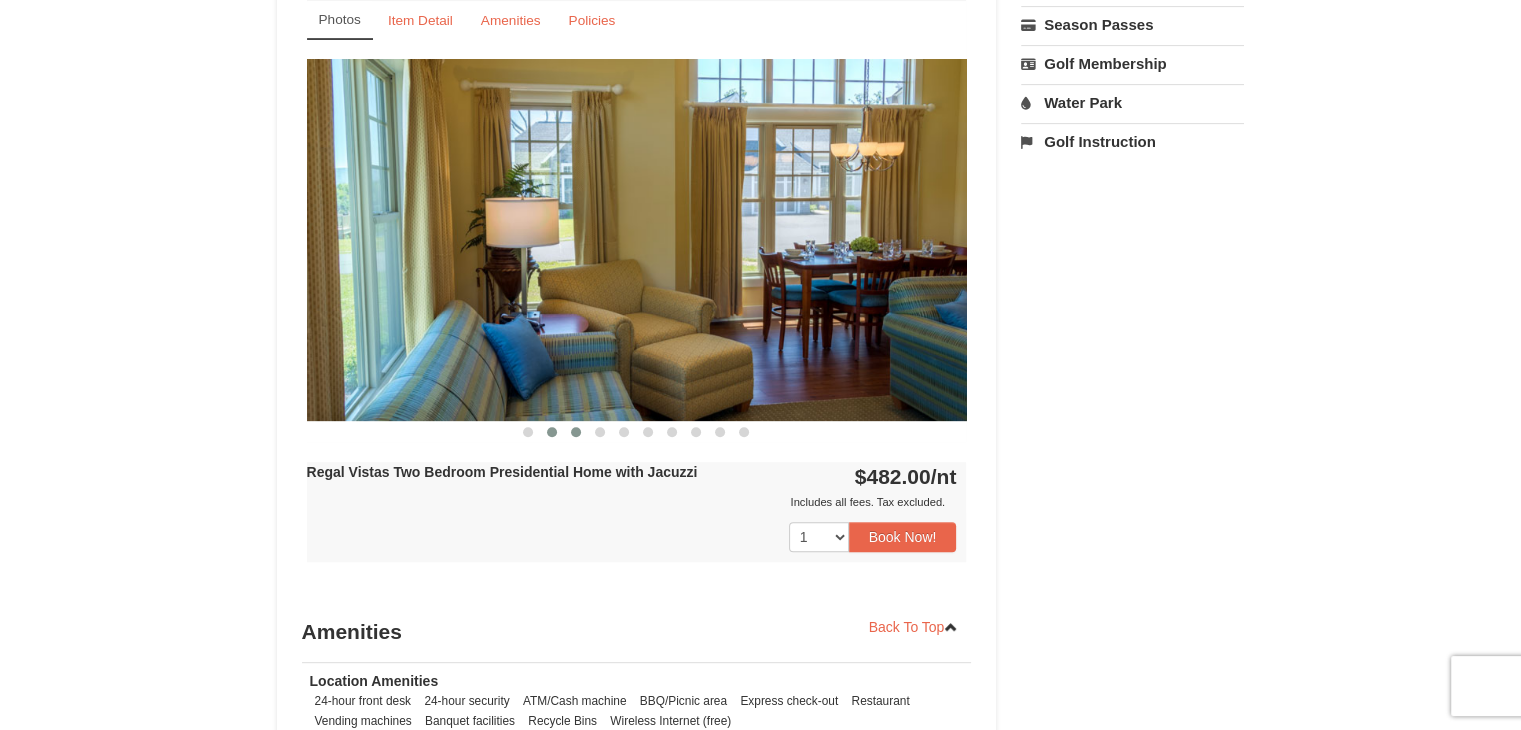 click at bounding box center [576, 432] 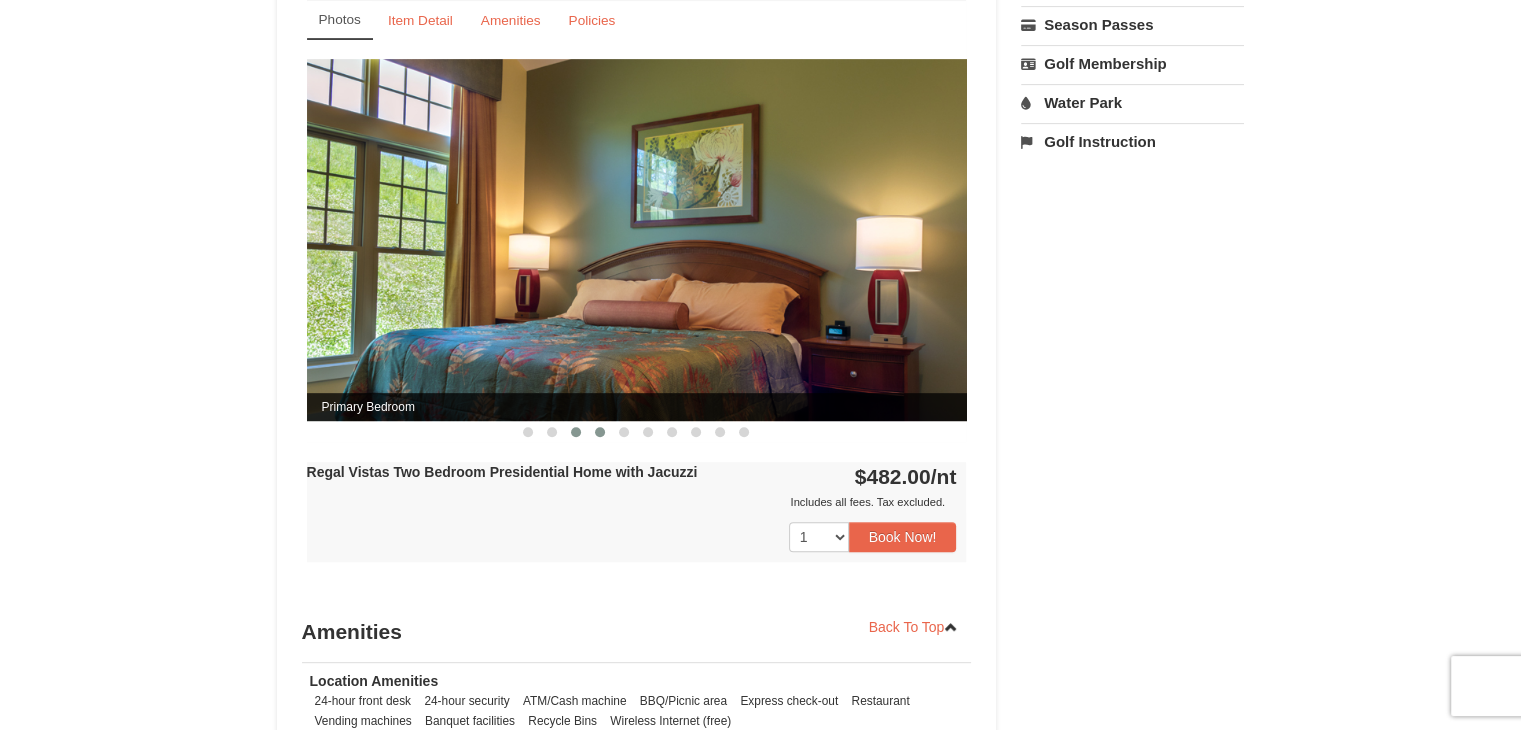 click at bounding box center (600, 432) 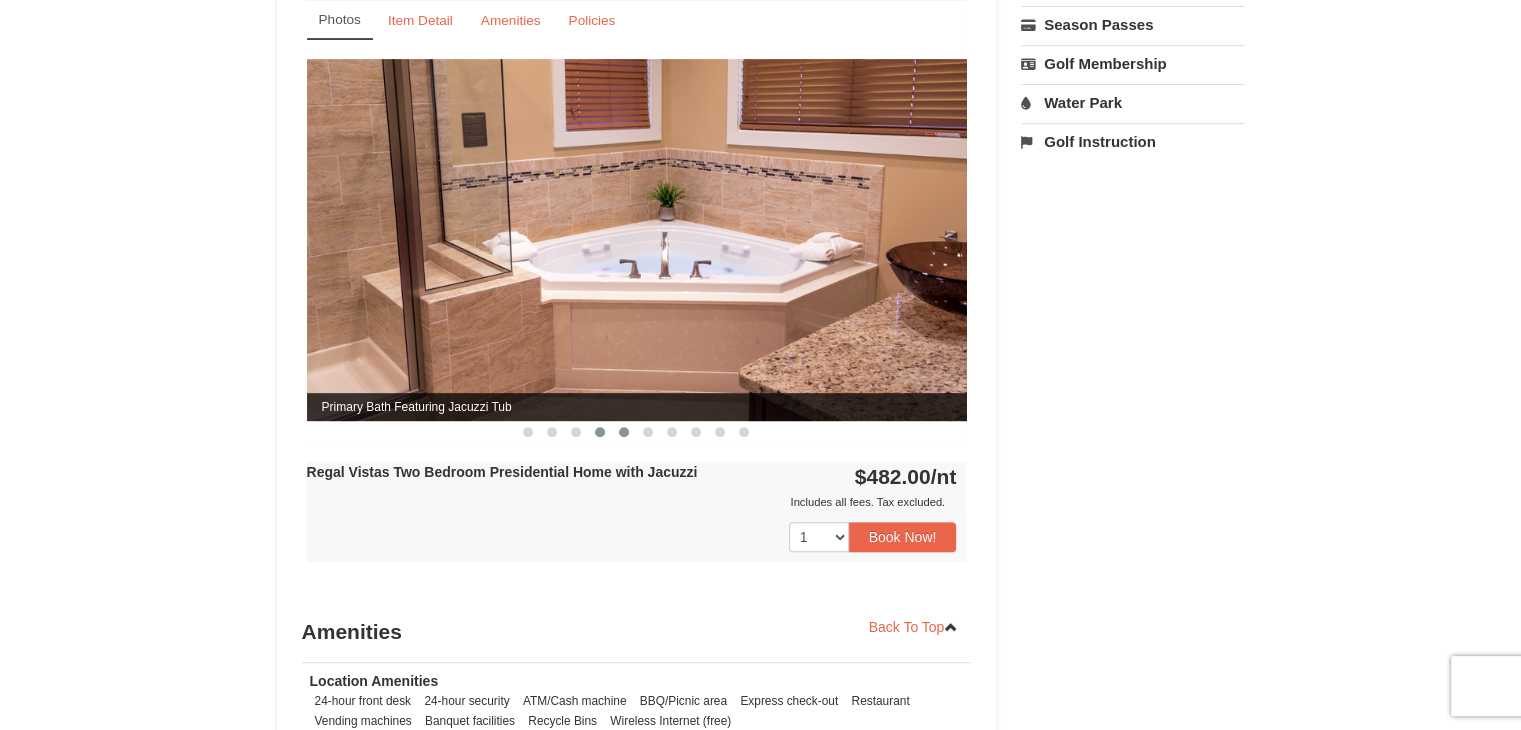 click at bounding box center (624, 432) 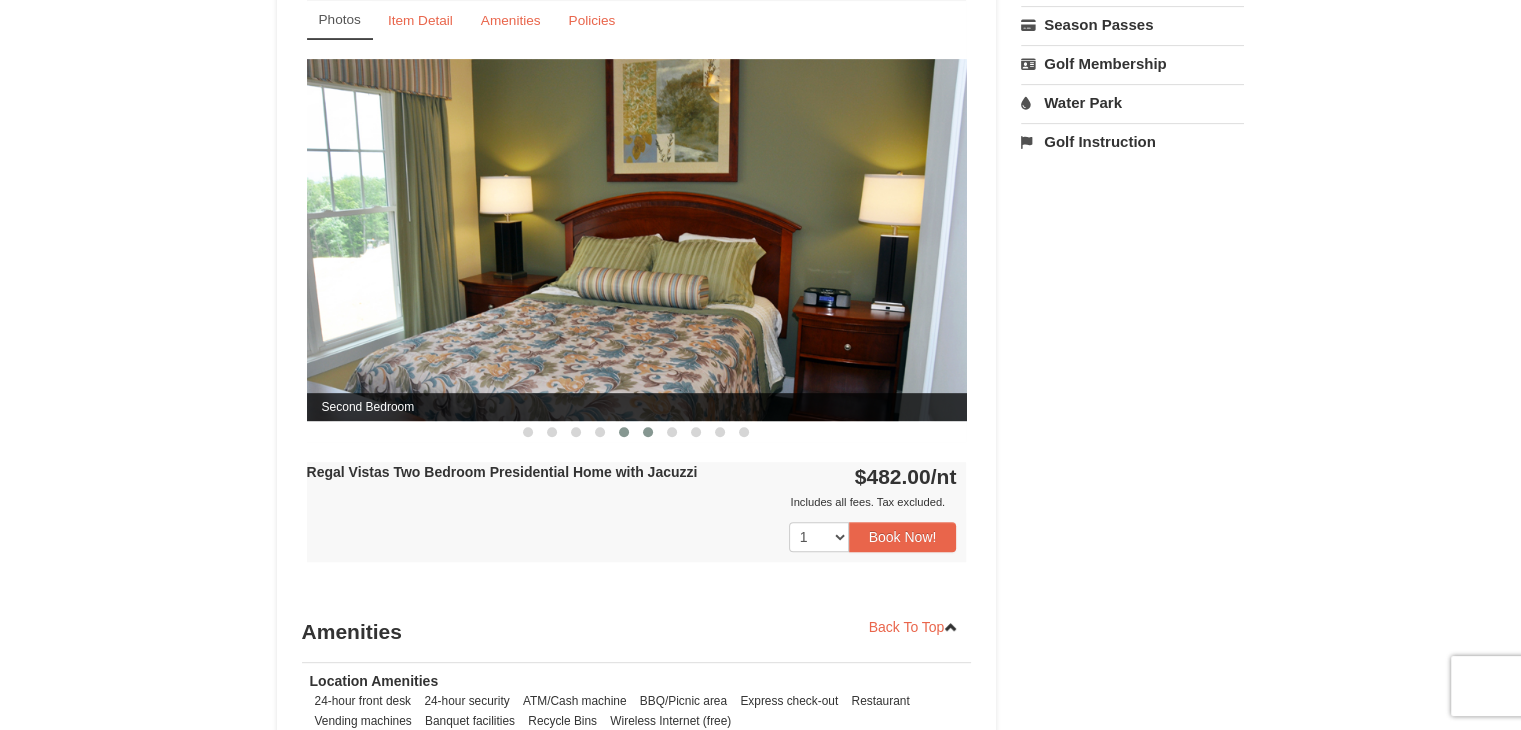 click at bounding box center (648, 432) 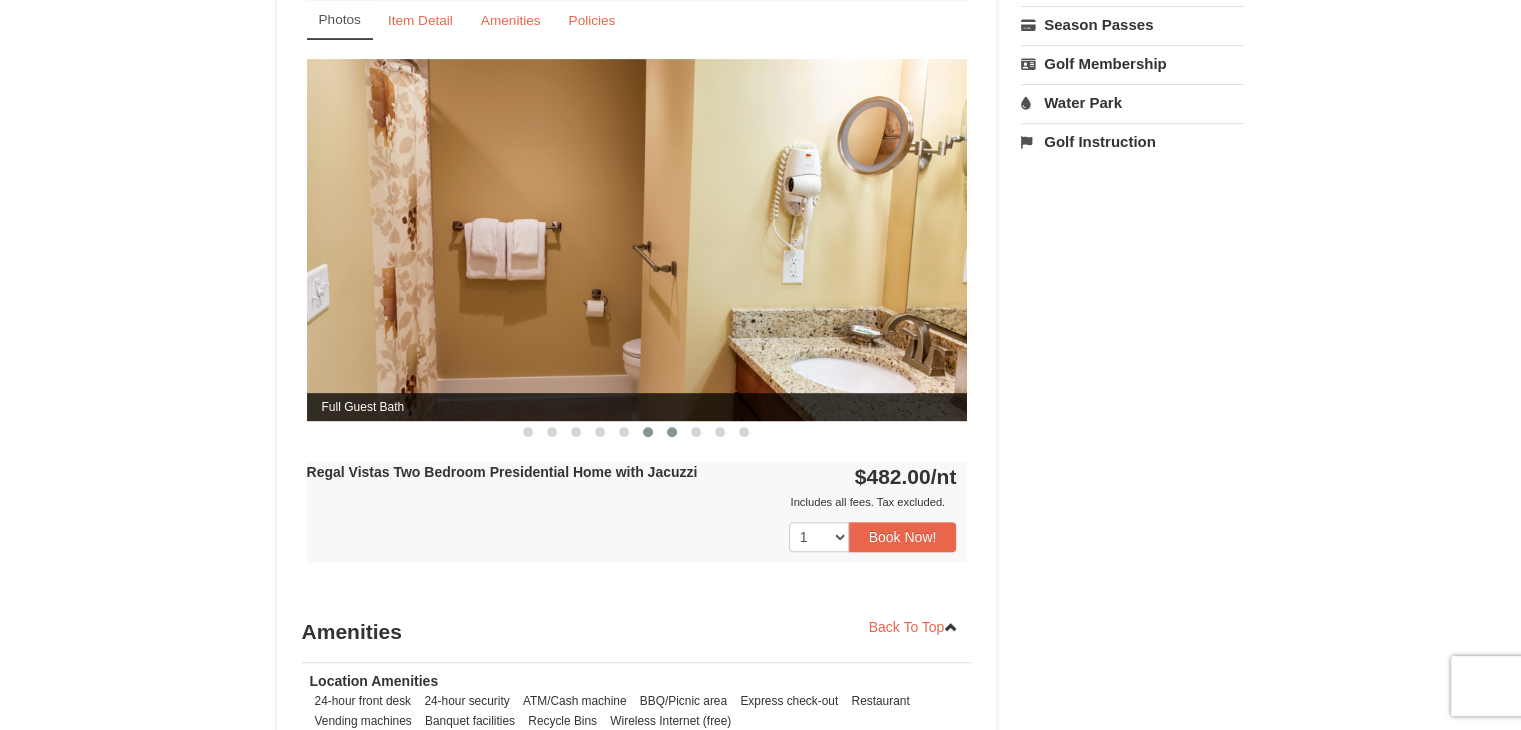 click at bounding box center [672, 432] 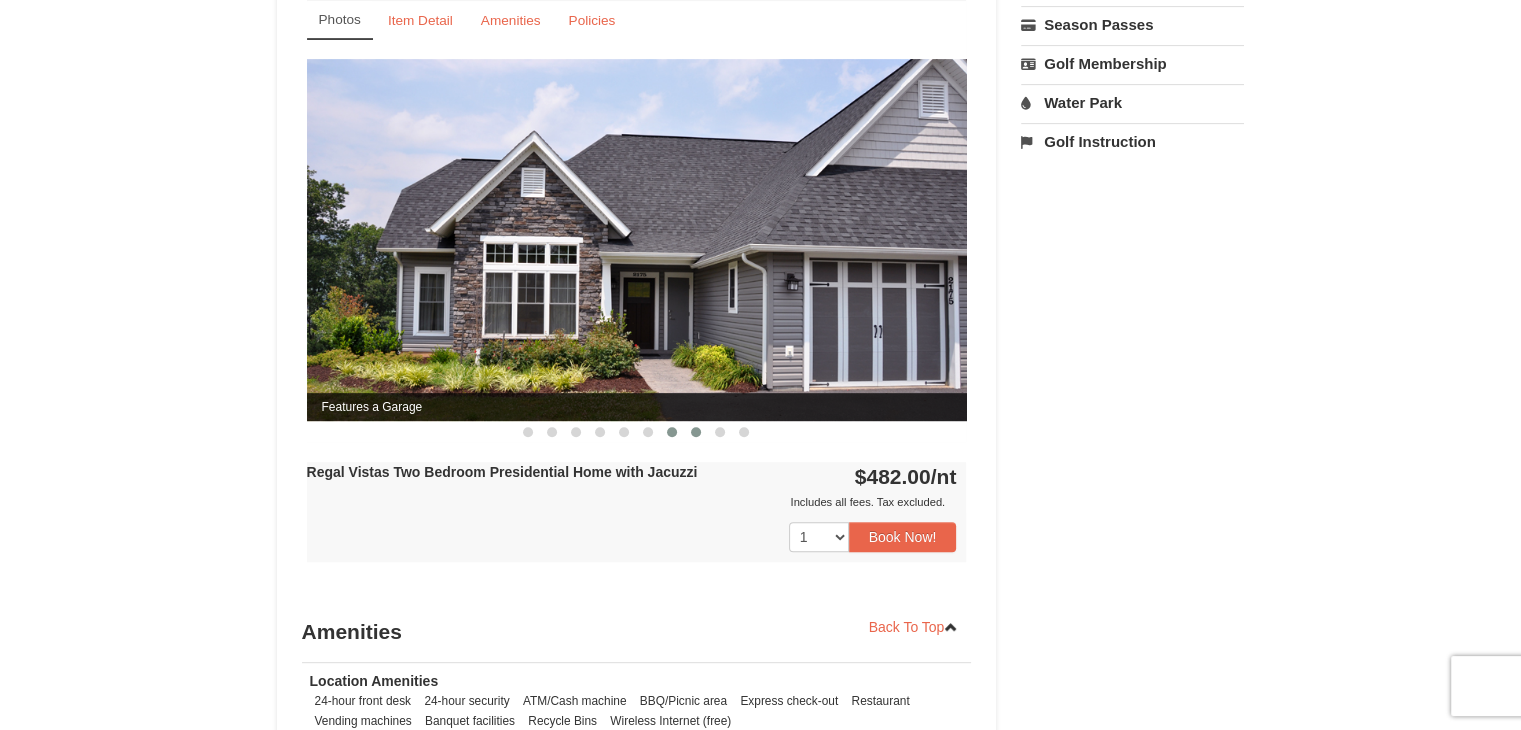 click at bounding box center [696, 432] 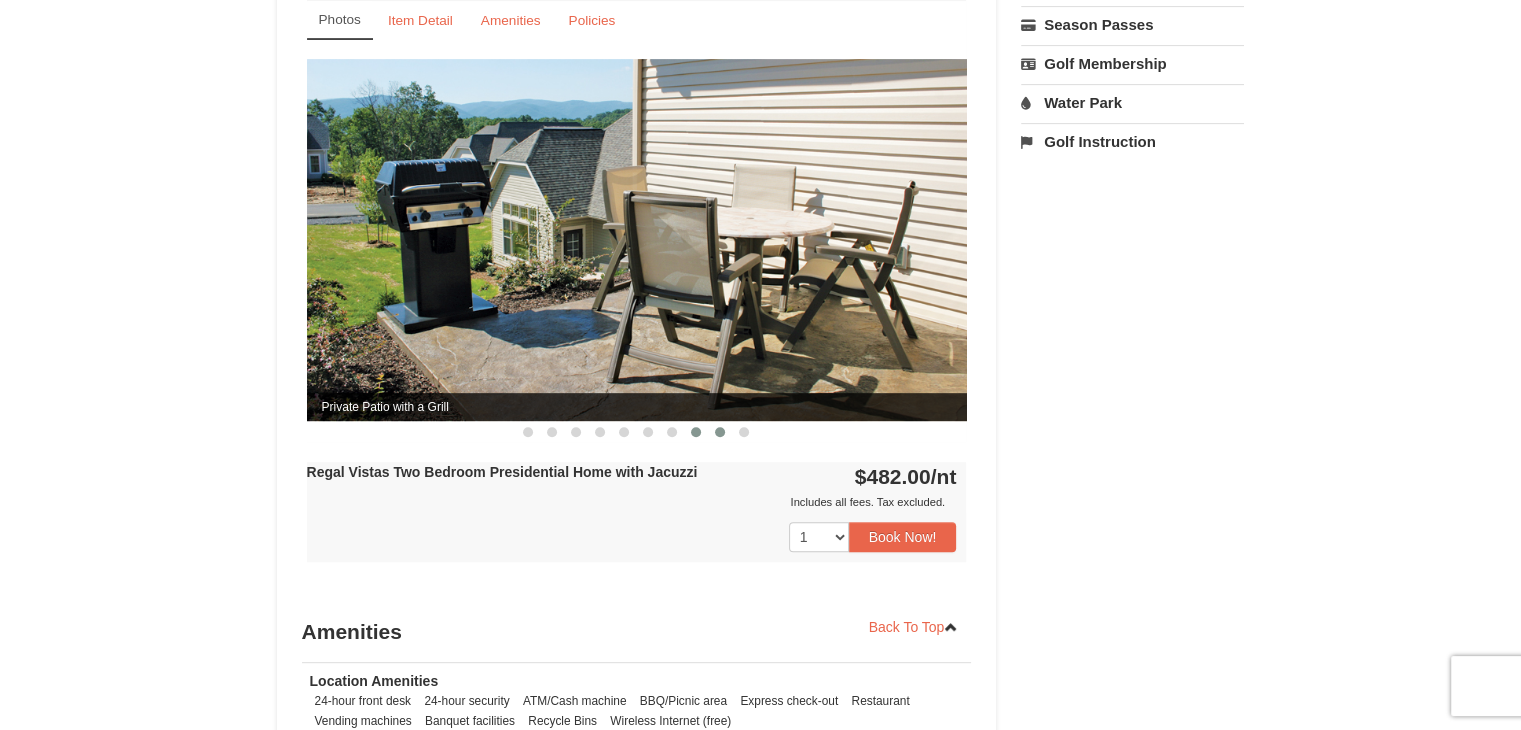 click at bounding box center (720, 432) 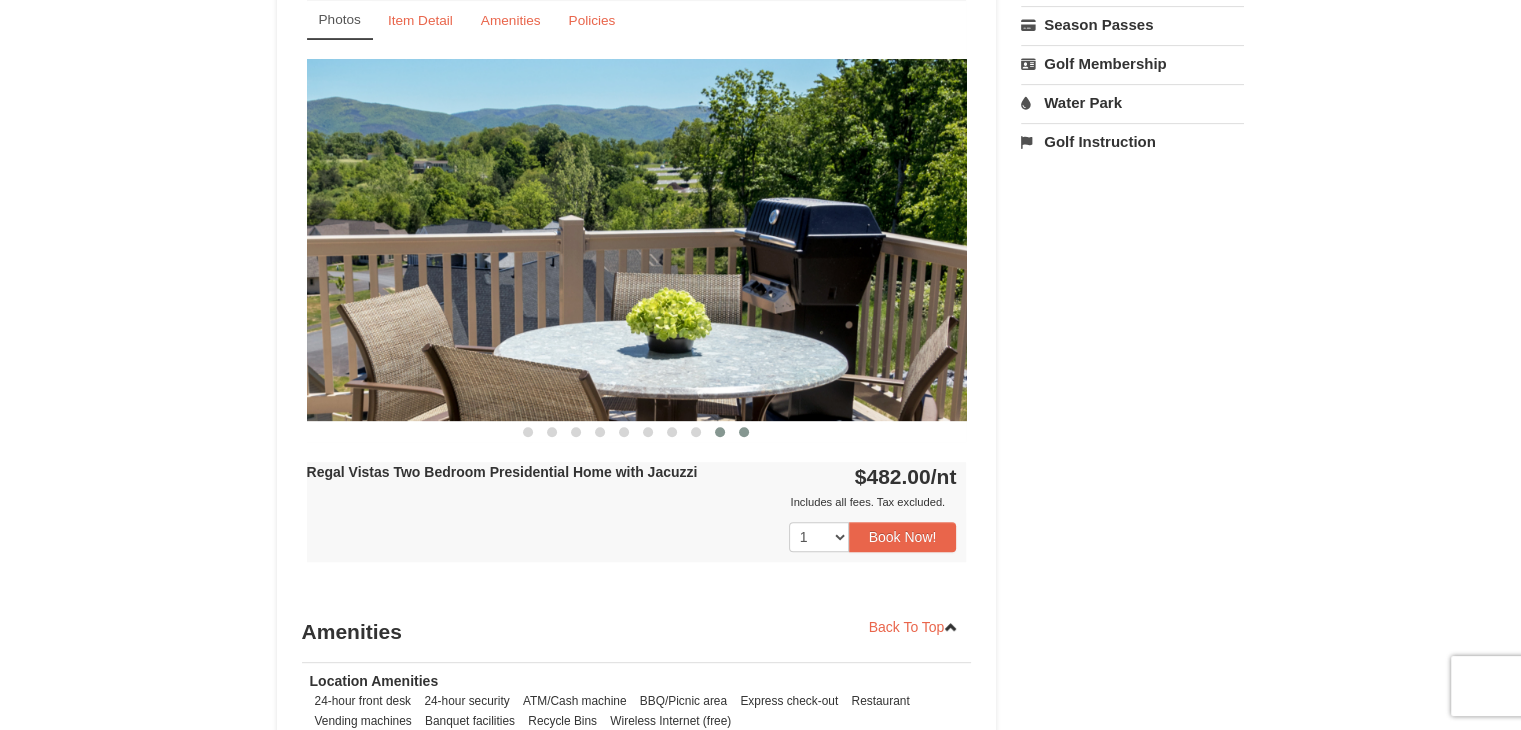 click at bounding box center [744, 432] 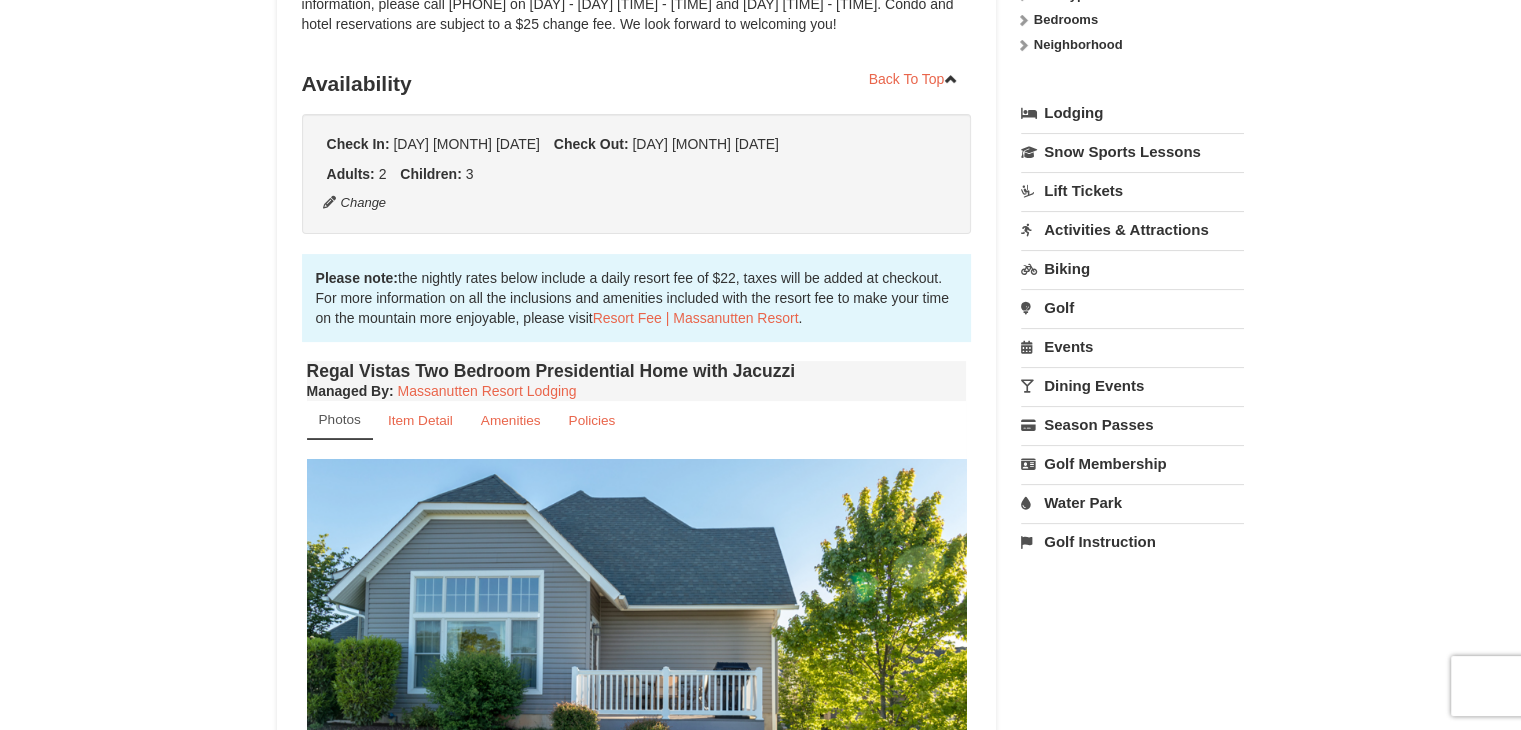 scroll, scrollTop: 100, scrollLeft: 0, axis: vertical 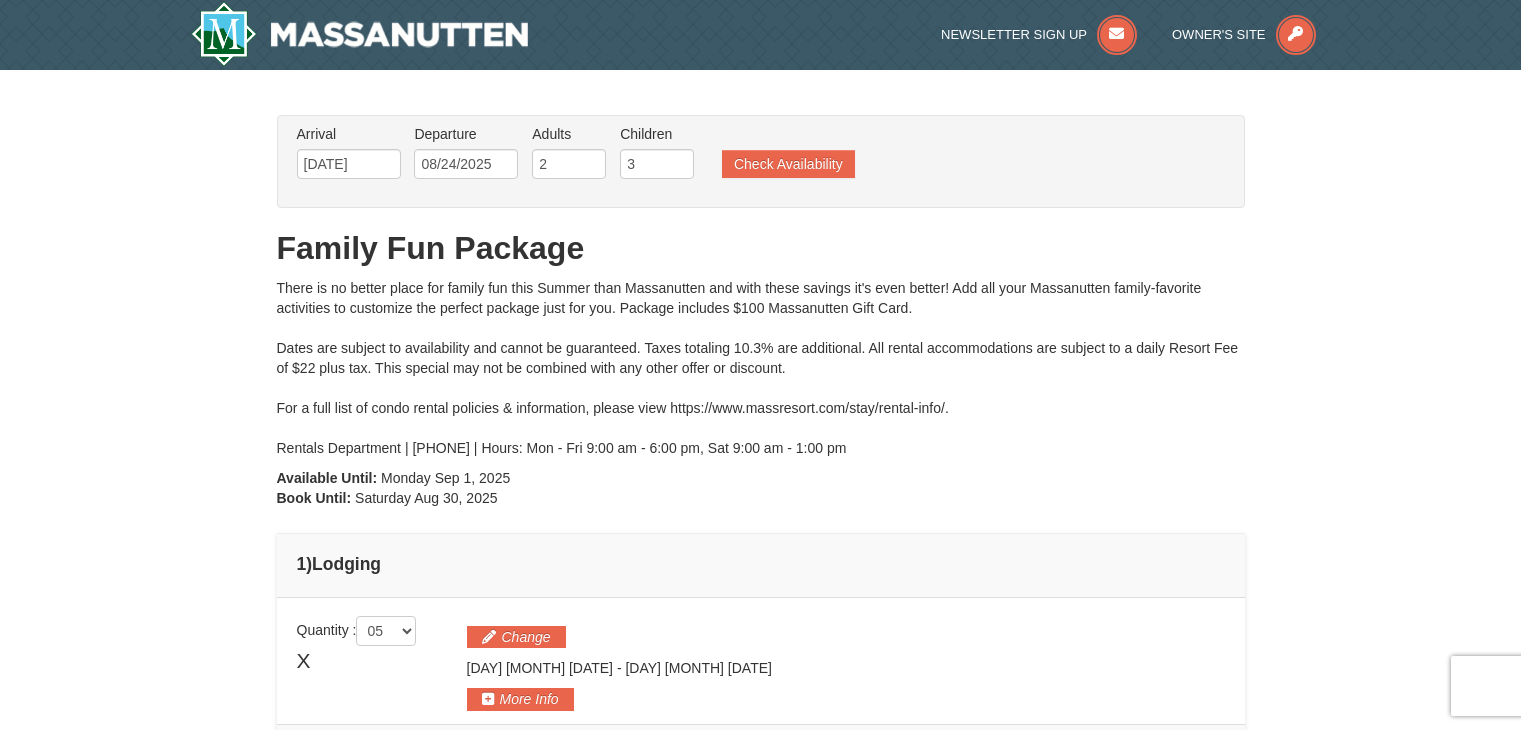 select on "5" 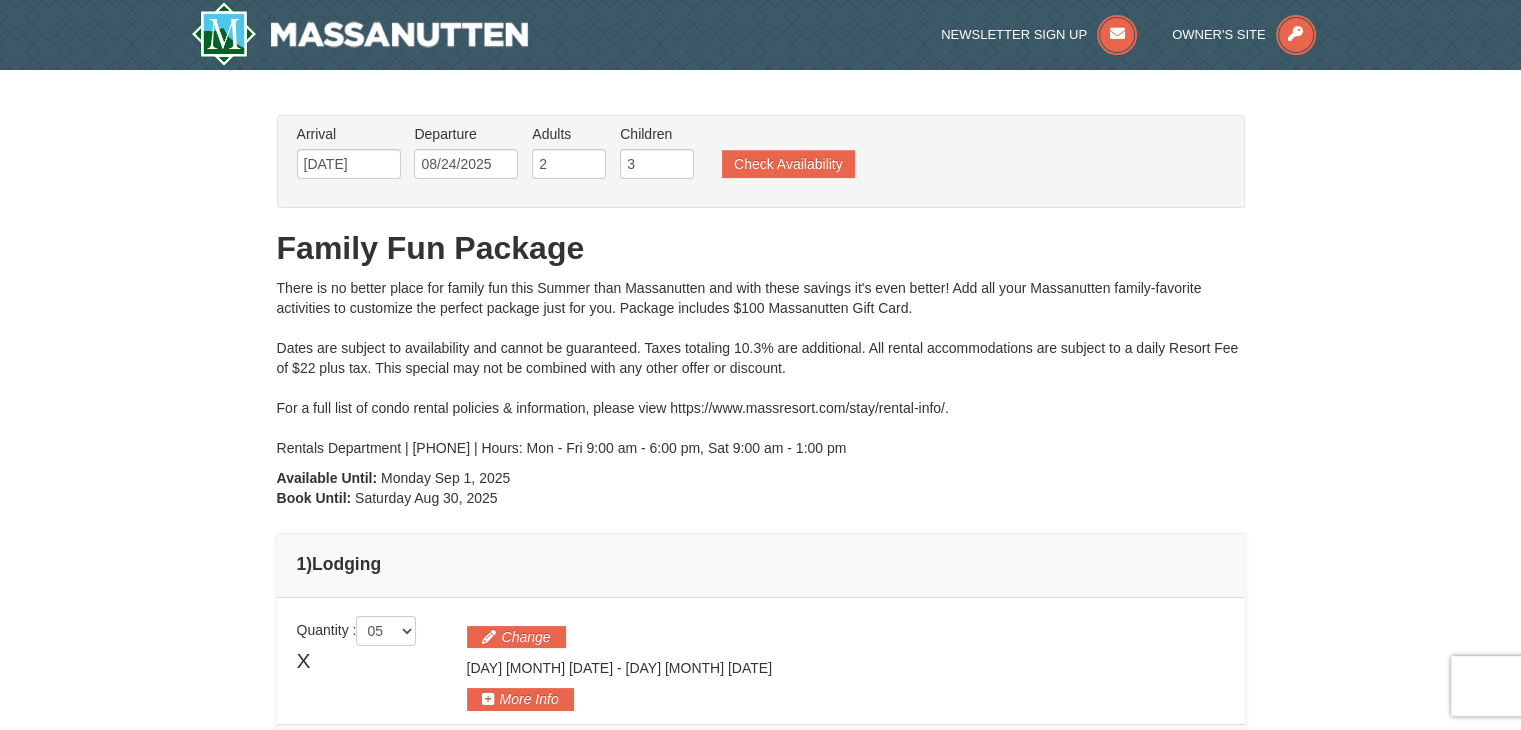 scroll, scrollTop: 0, scrollLeft: 0, axis: both 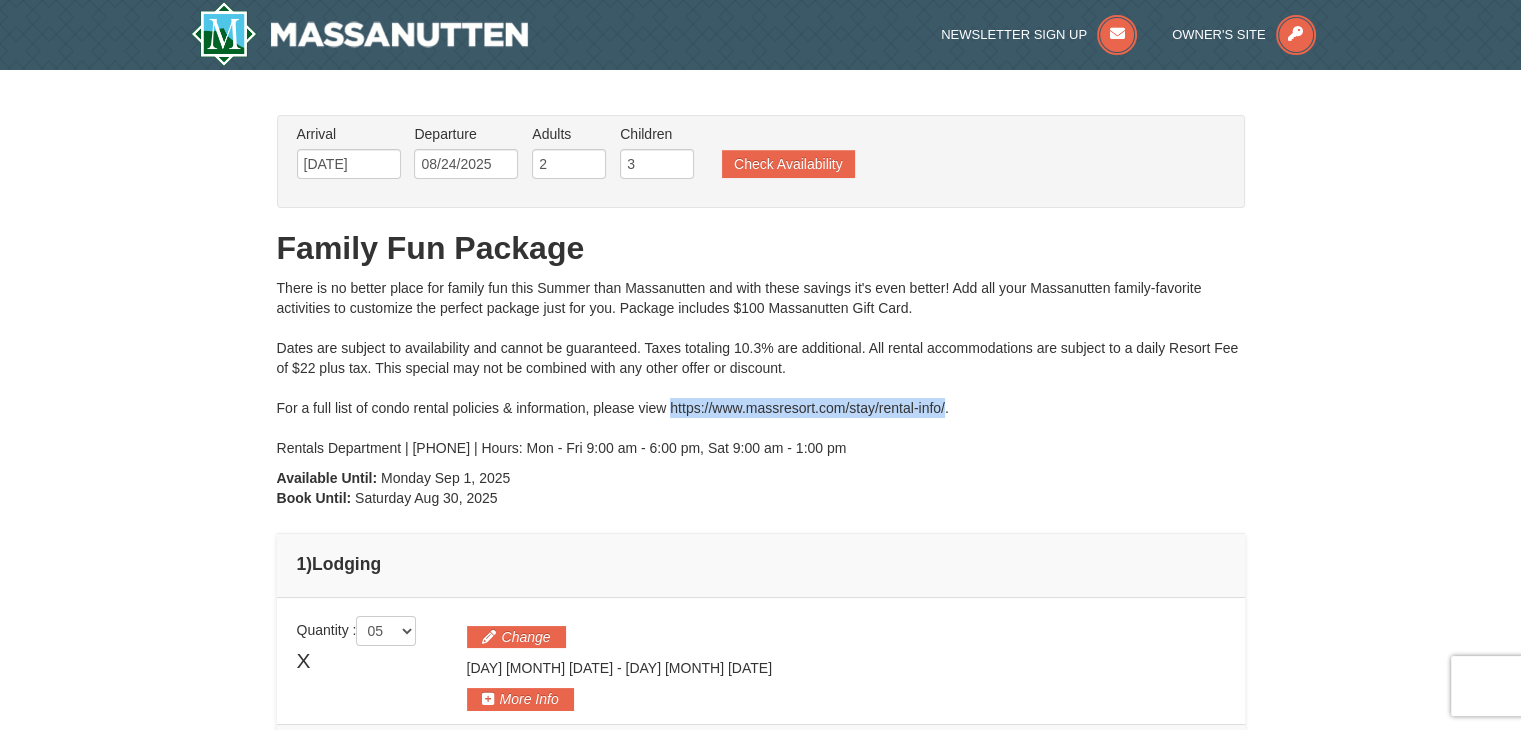 drag, startPoint x: 671, startPoint y: 406, endPoint x: 945, endPoint y: 405, distance: 274.00183 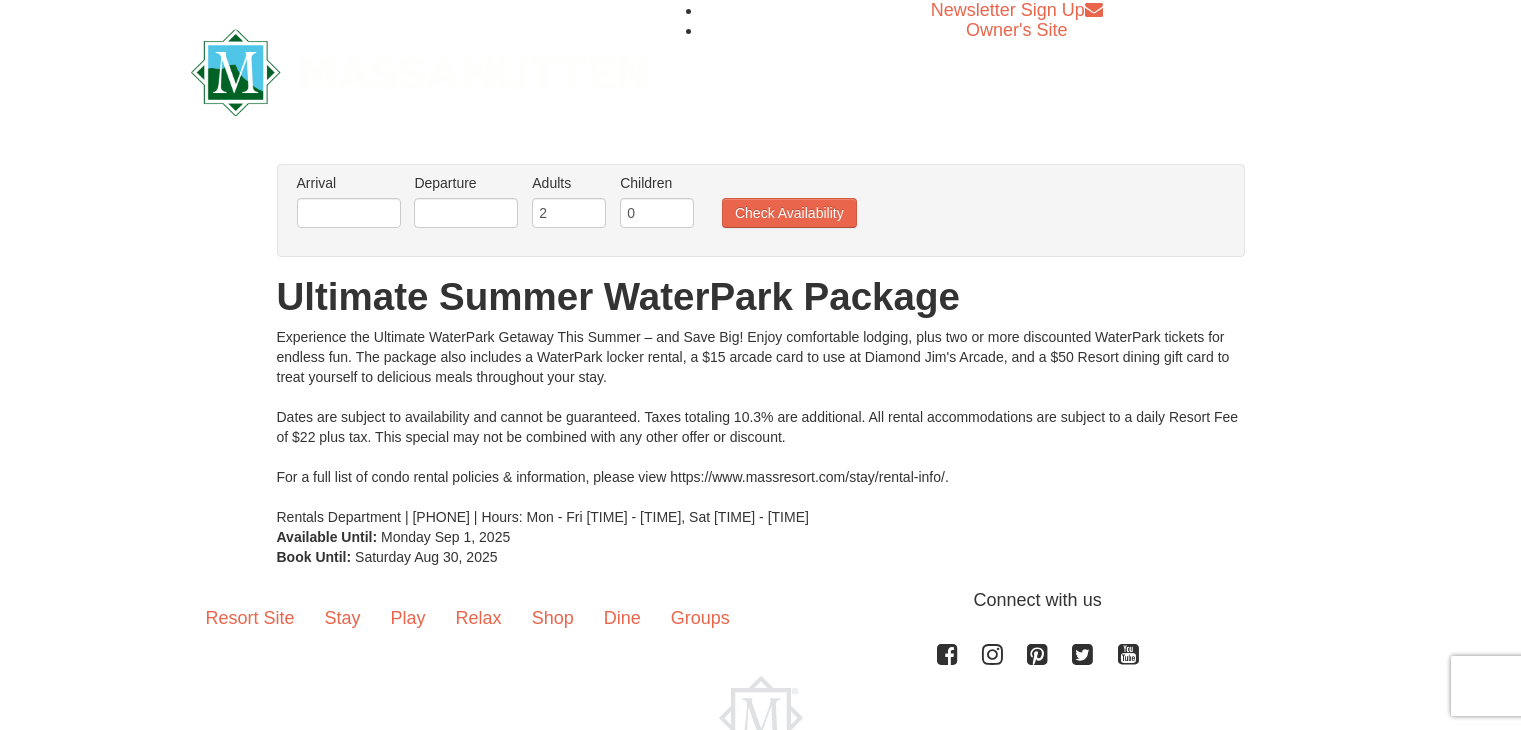 scroll, scrollTop: 0, scrollLeft: 0, axis: both 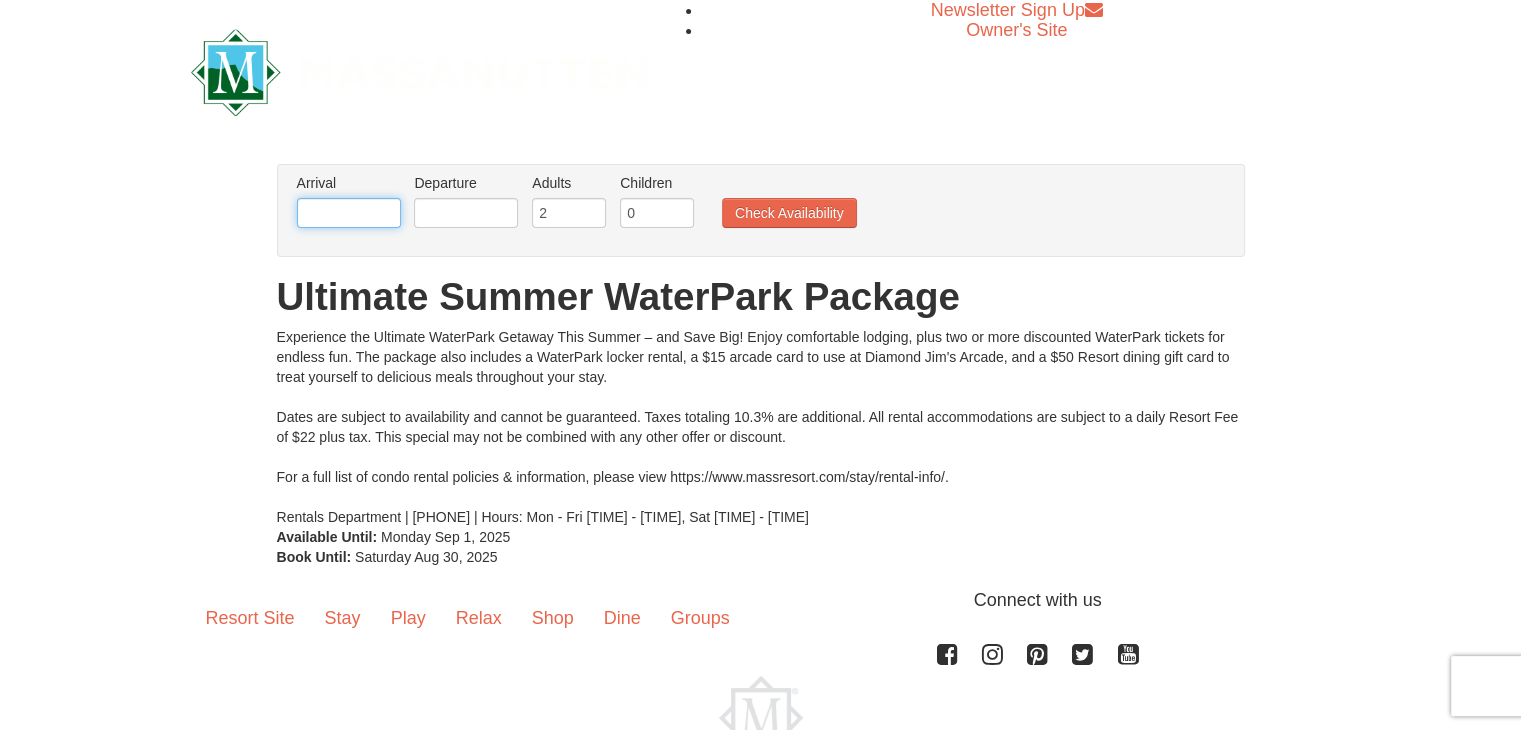 click at bounding box center (349, 213) 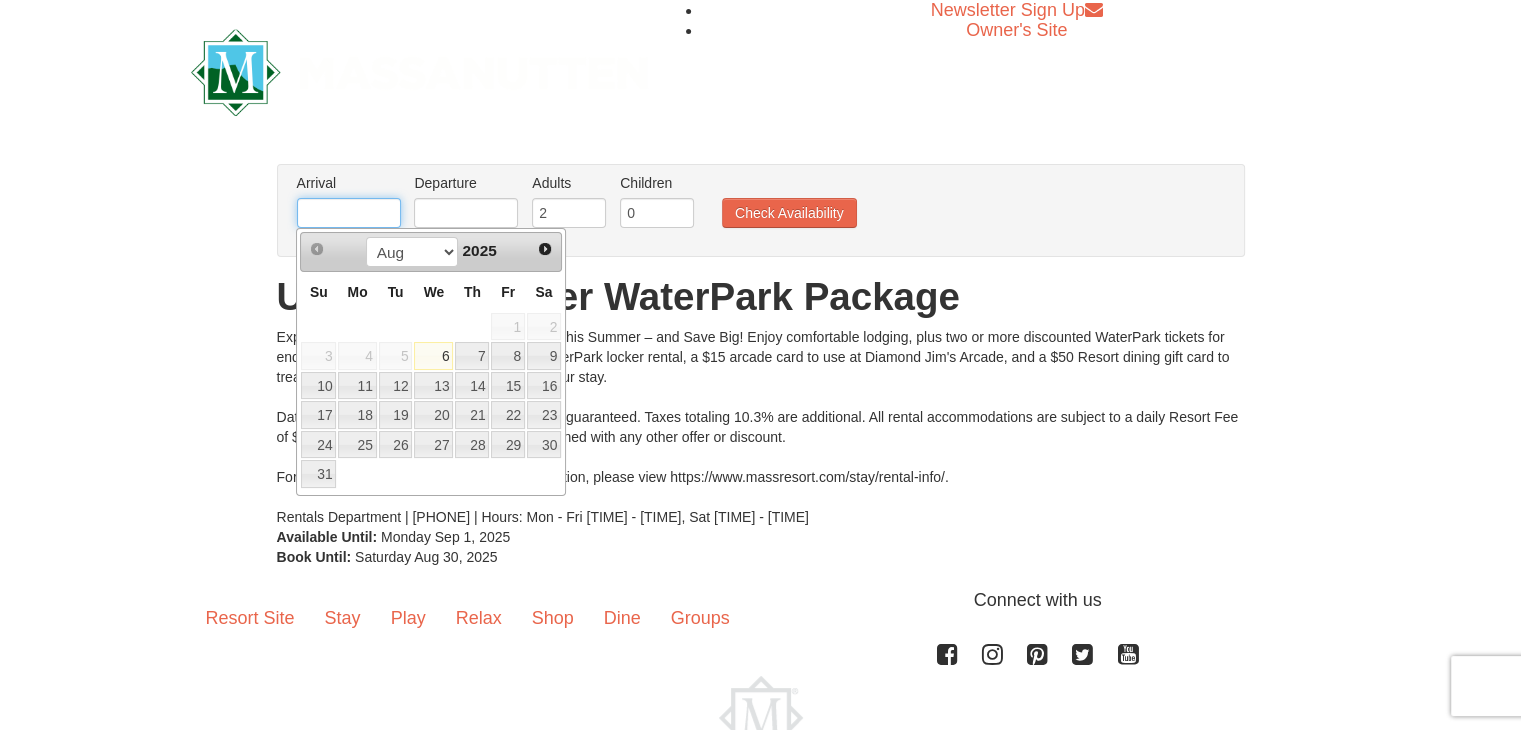 type on "[DATE]" 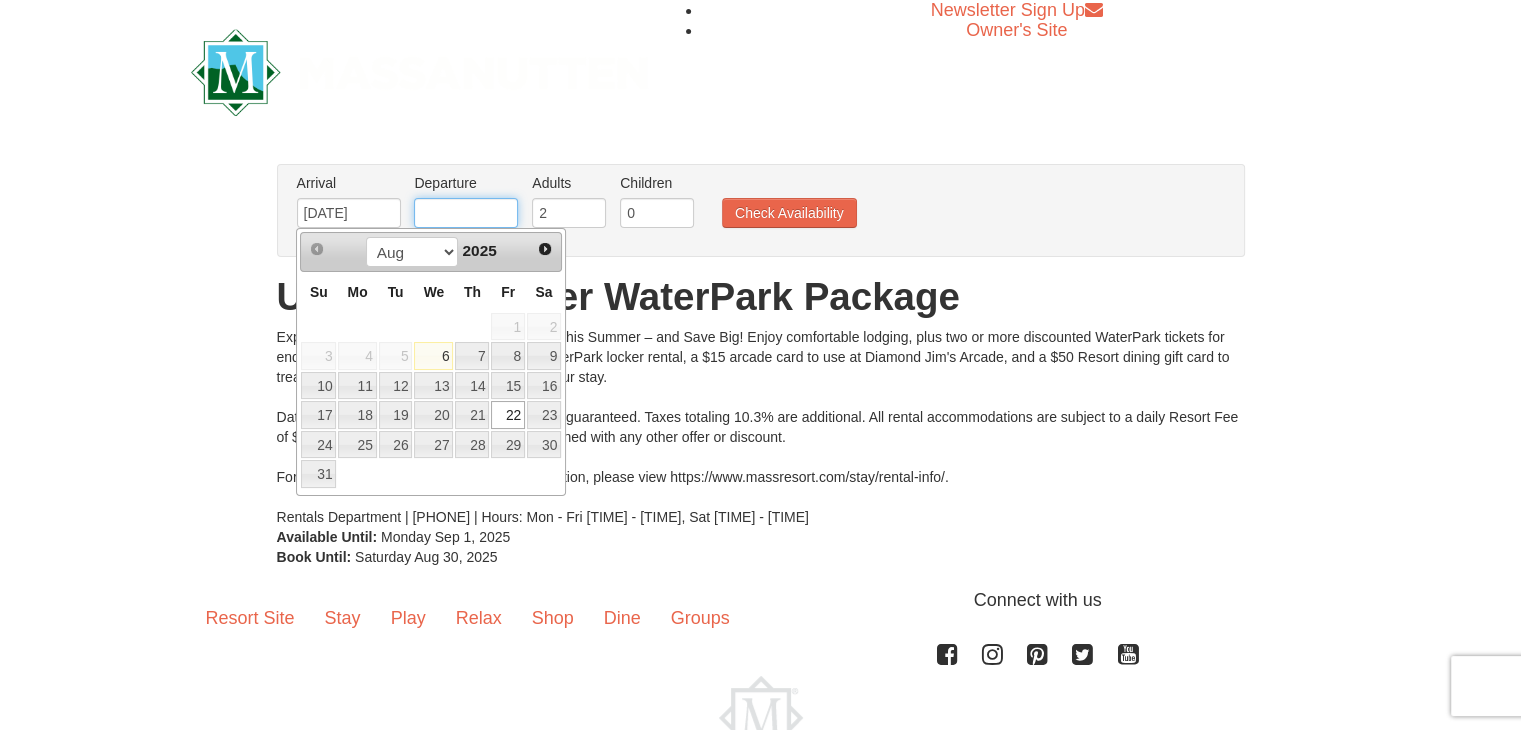 click at bounding box center [466, 213] 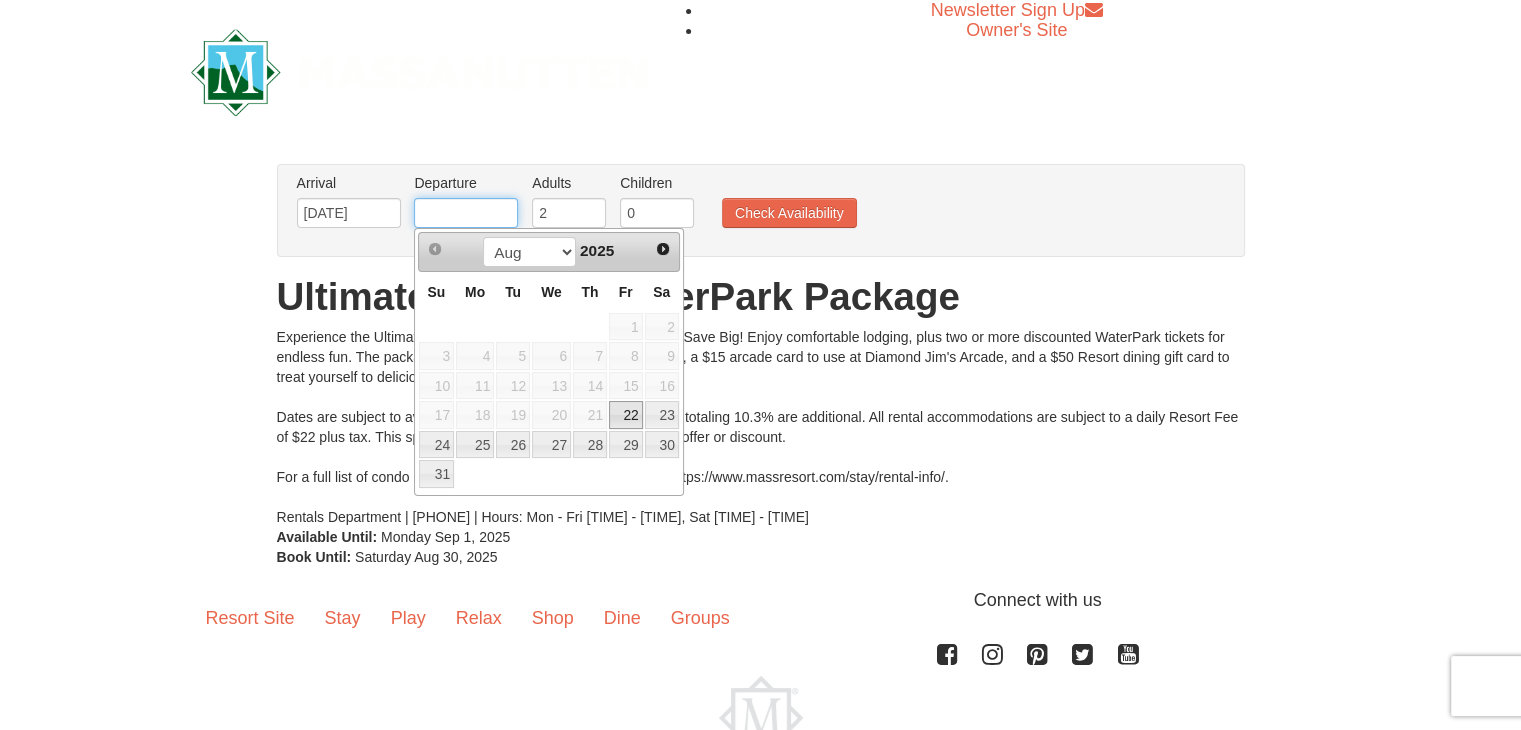 type on "08/24/2025" 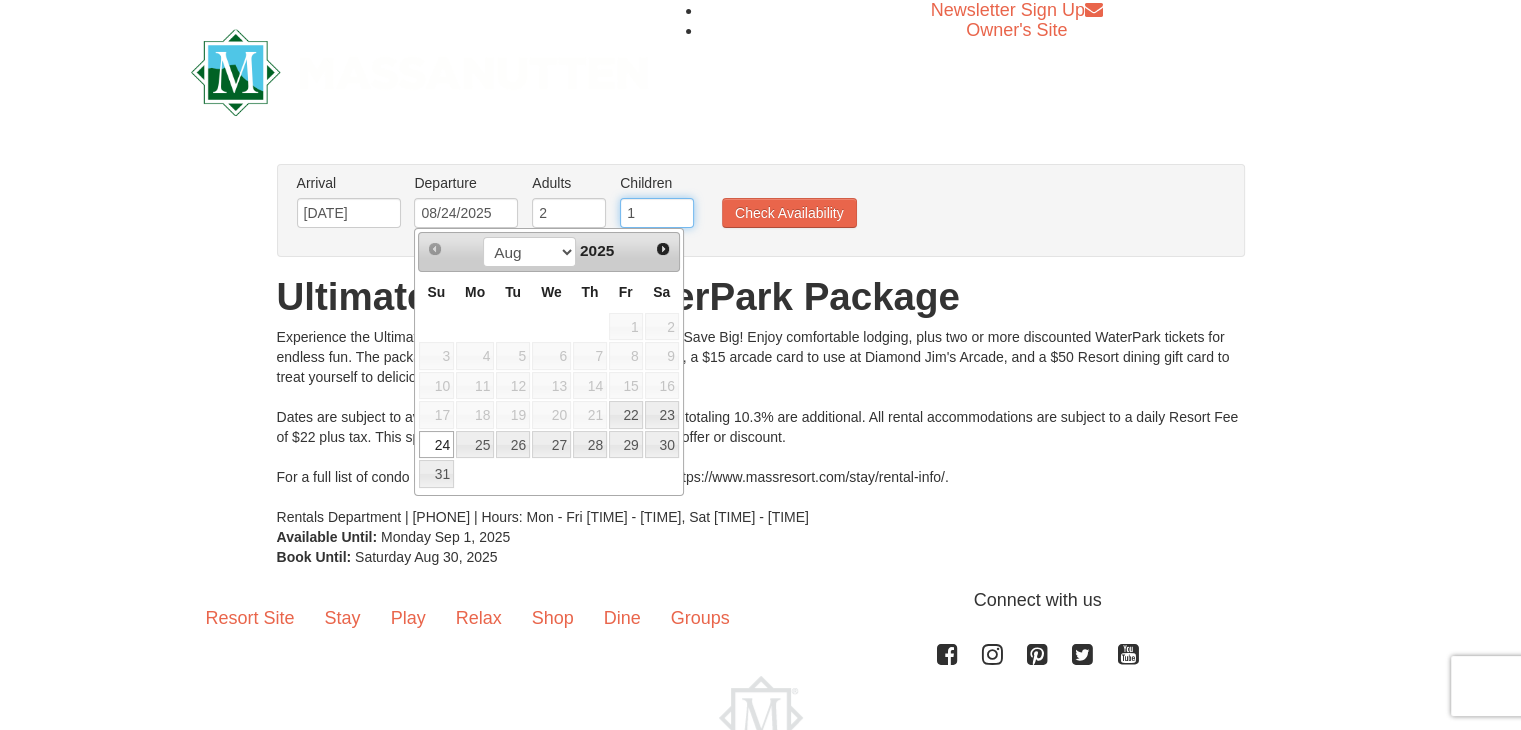 click on "1" at bounding box center (657, 213) 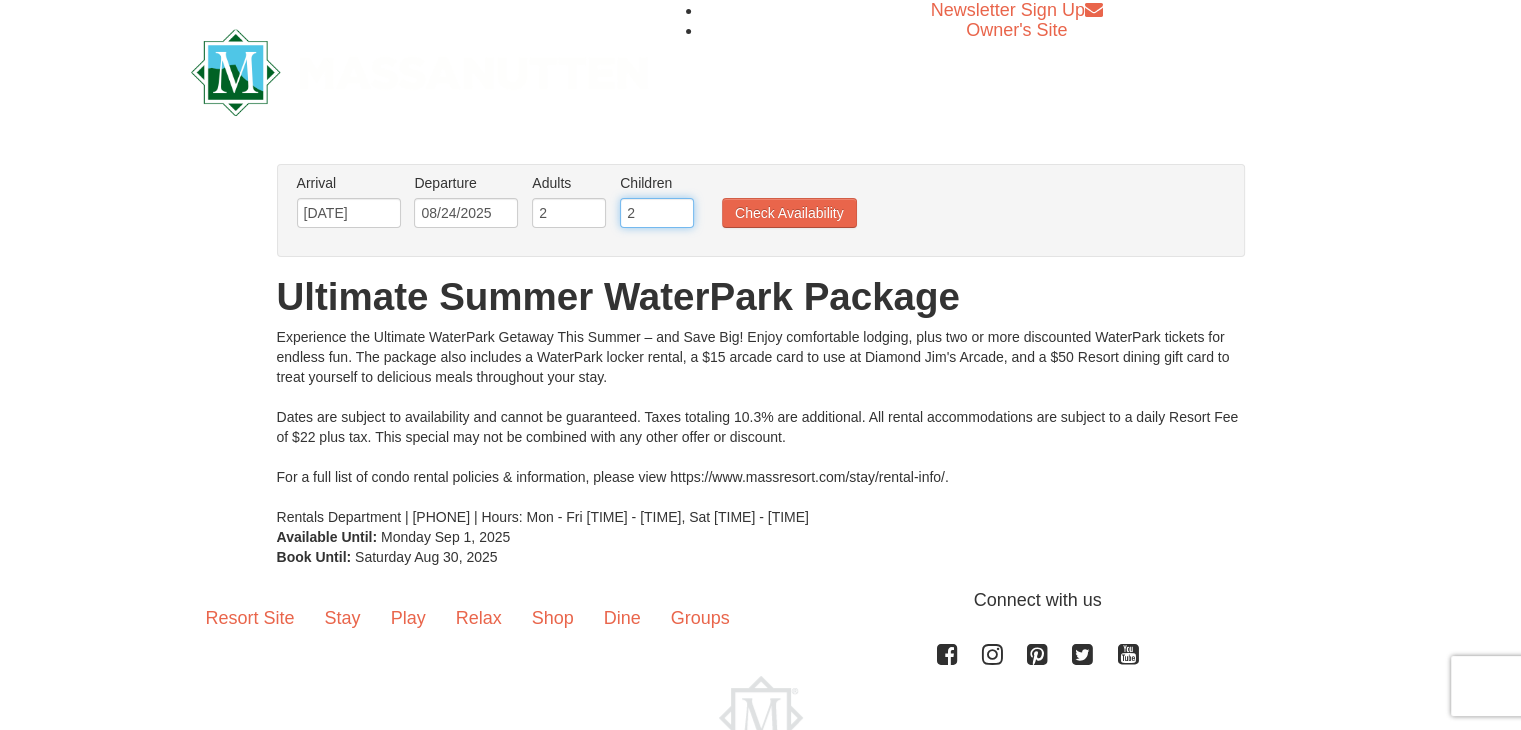 click on "2" at bounding box center [657, 213] 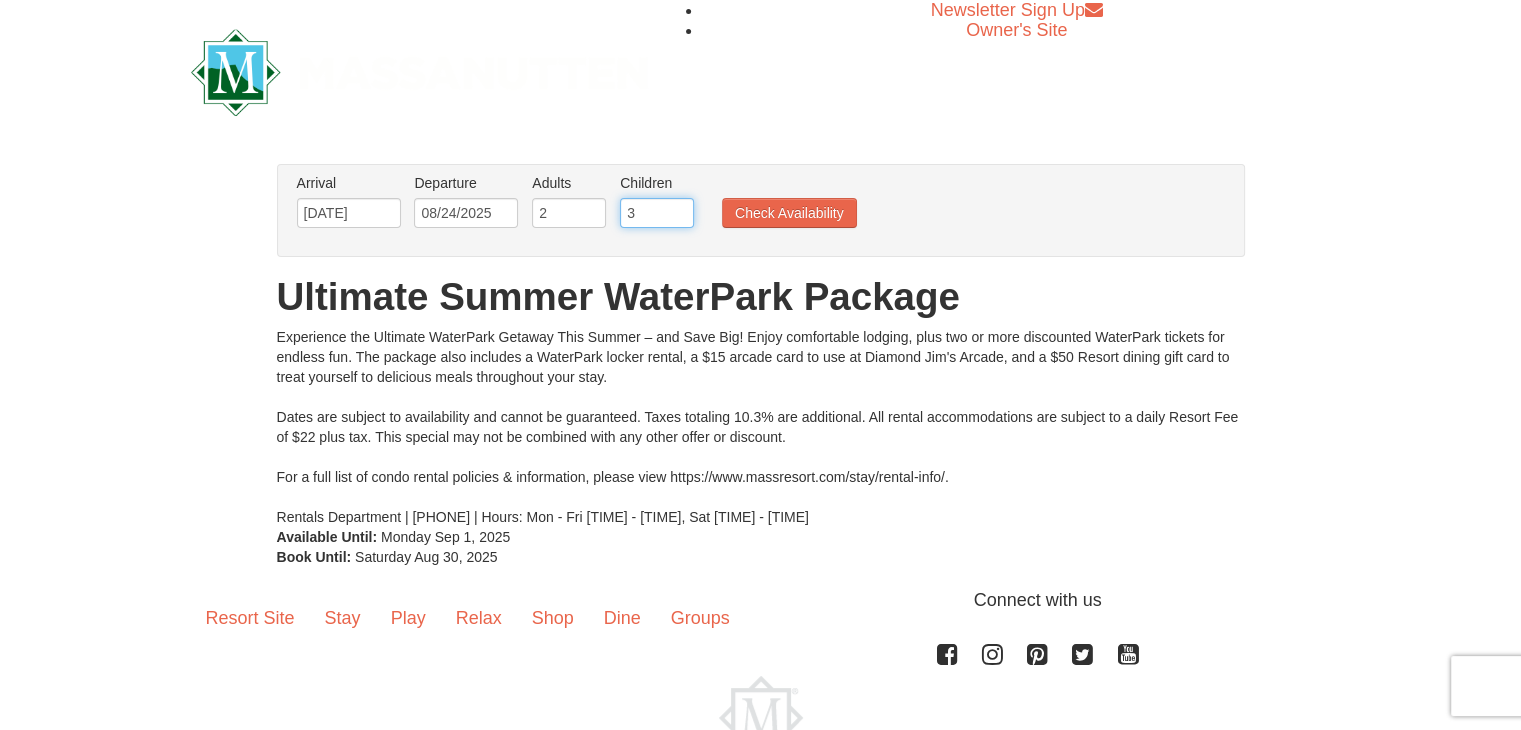 click on "3" at bounding box center (657, 213) 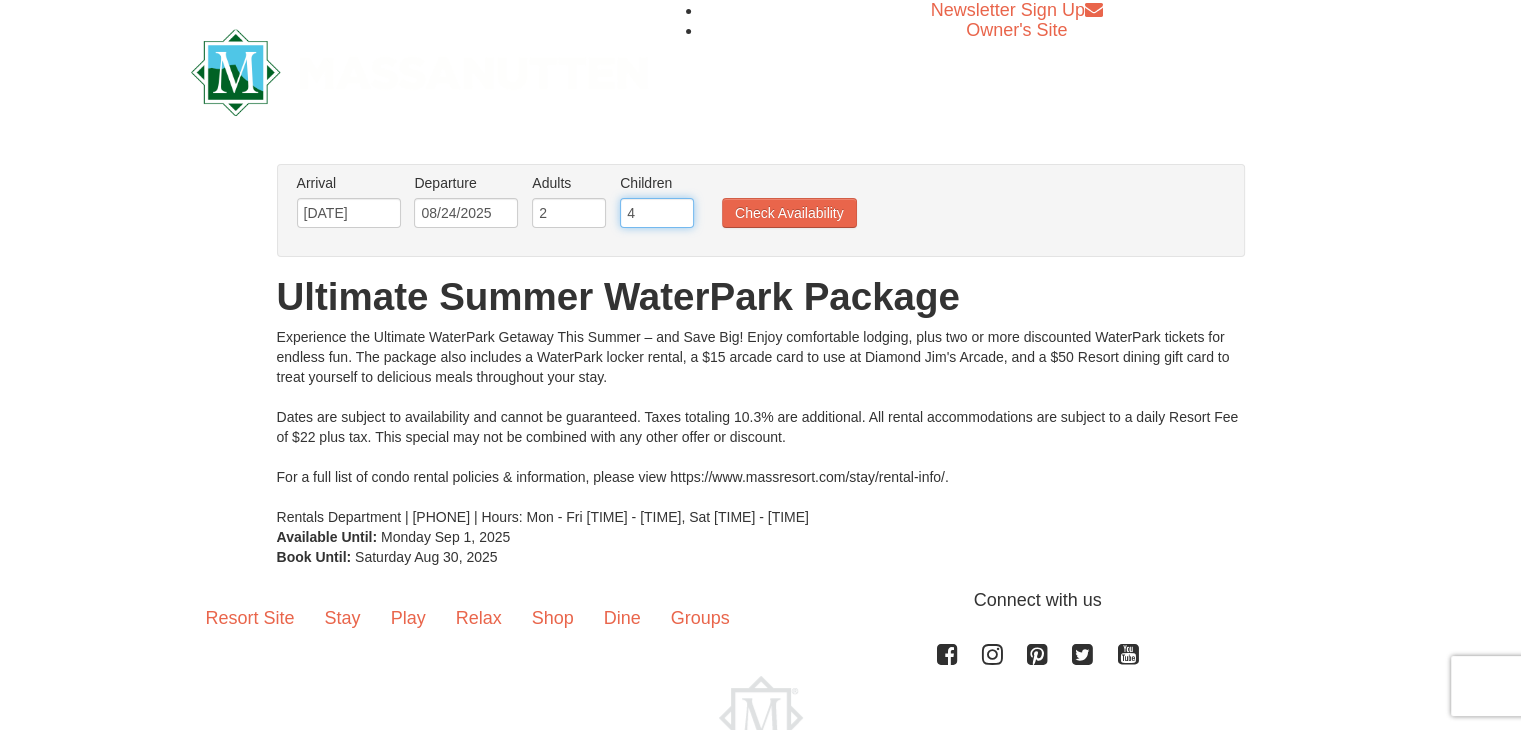 click on "4" at bounding box center (657, 213) 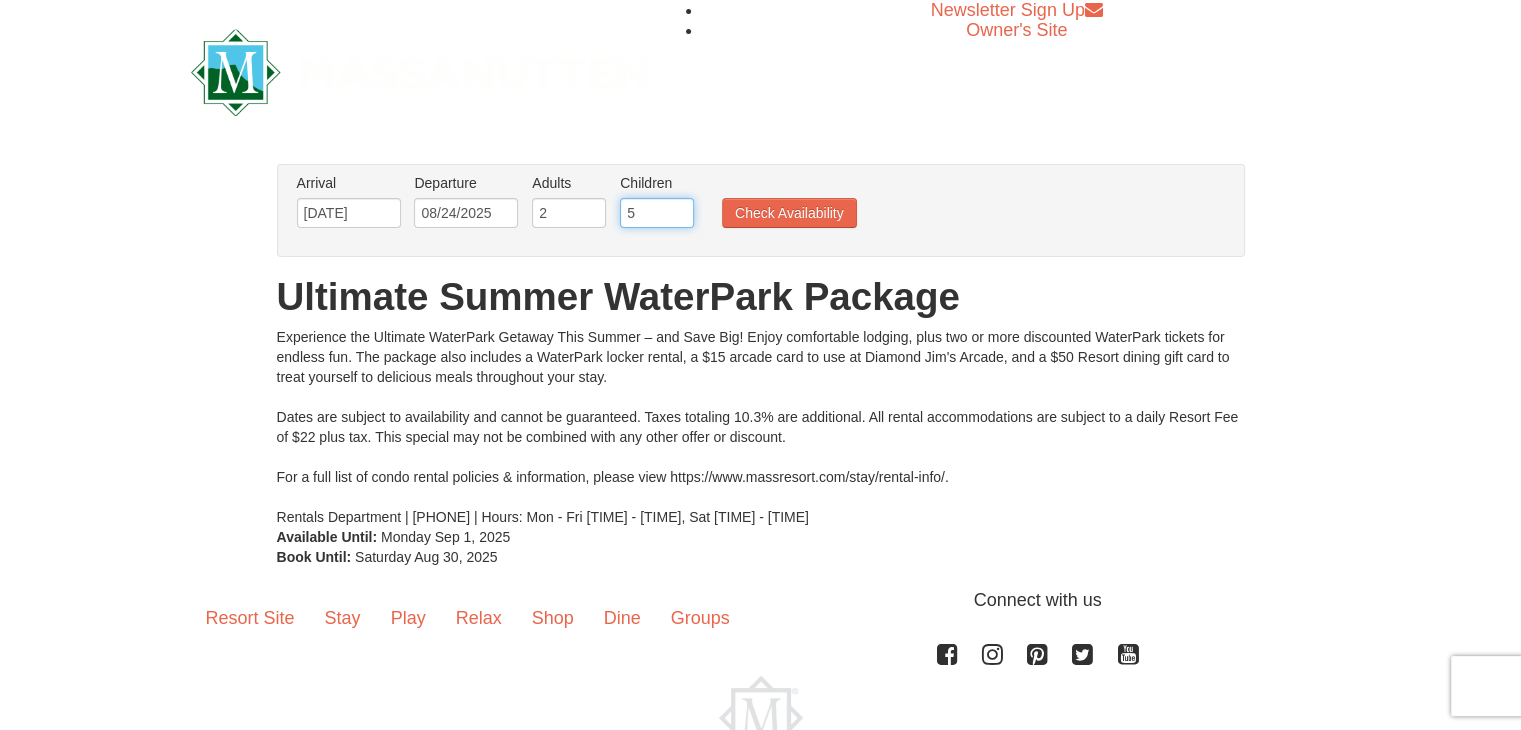 type on "5" 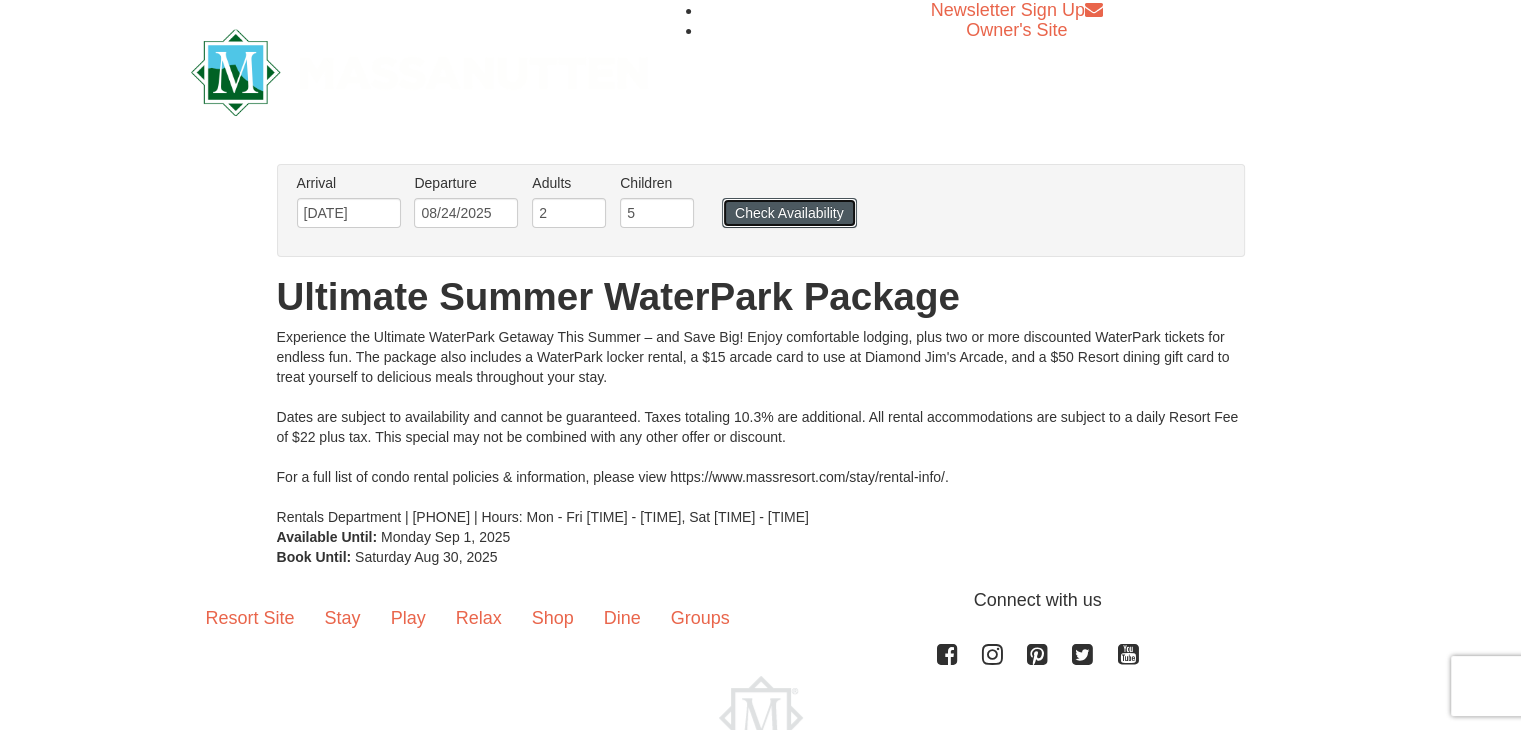 click on "Check Availability" at bounding box center [789, 213] 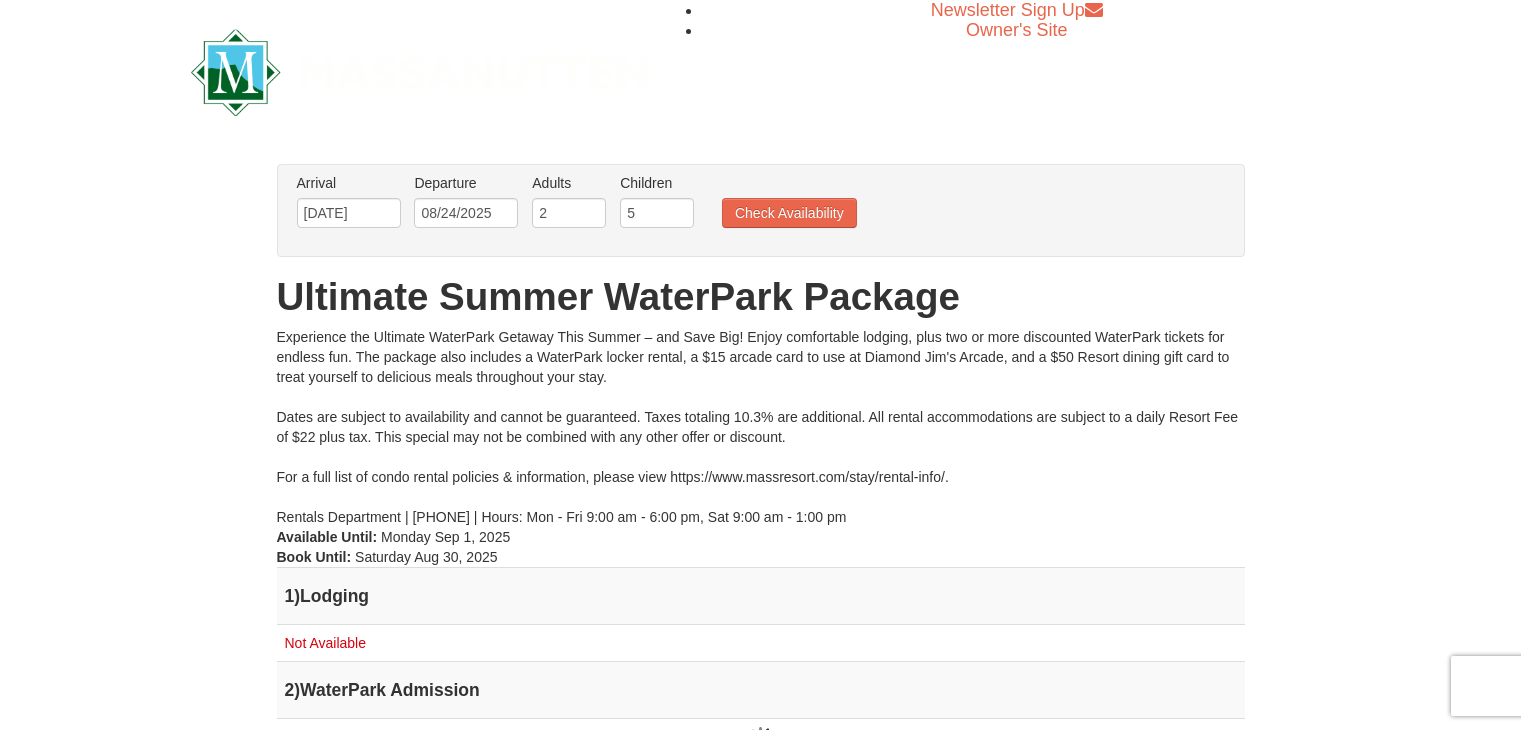 scroll, scrollTop: 0, scrollLeft: 0, axis: both 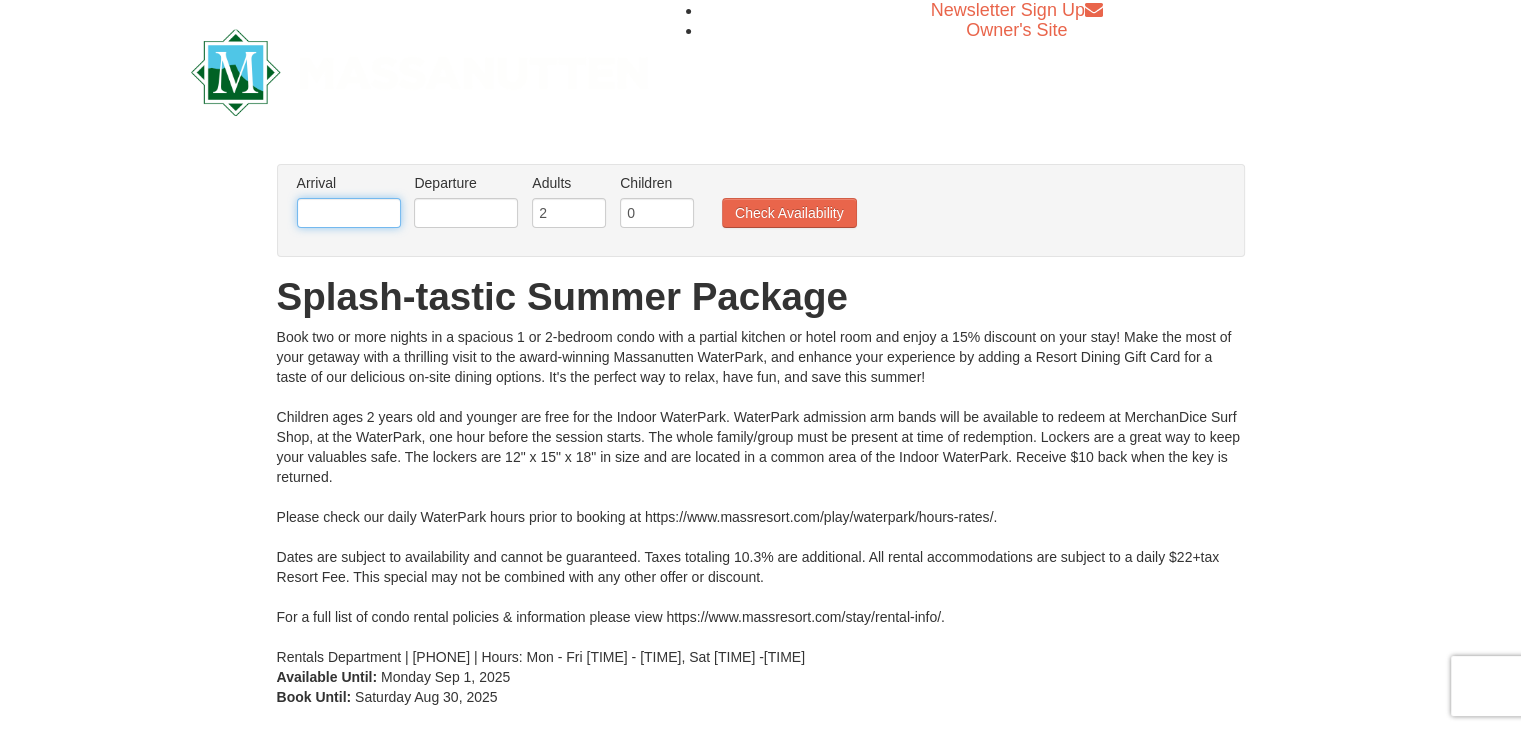 click at bounding box center [349, 213] 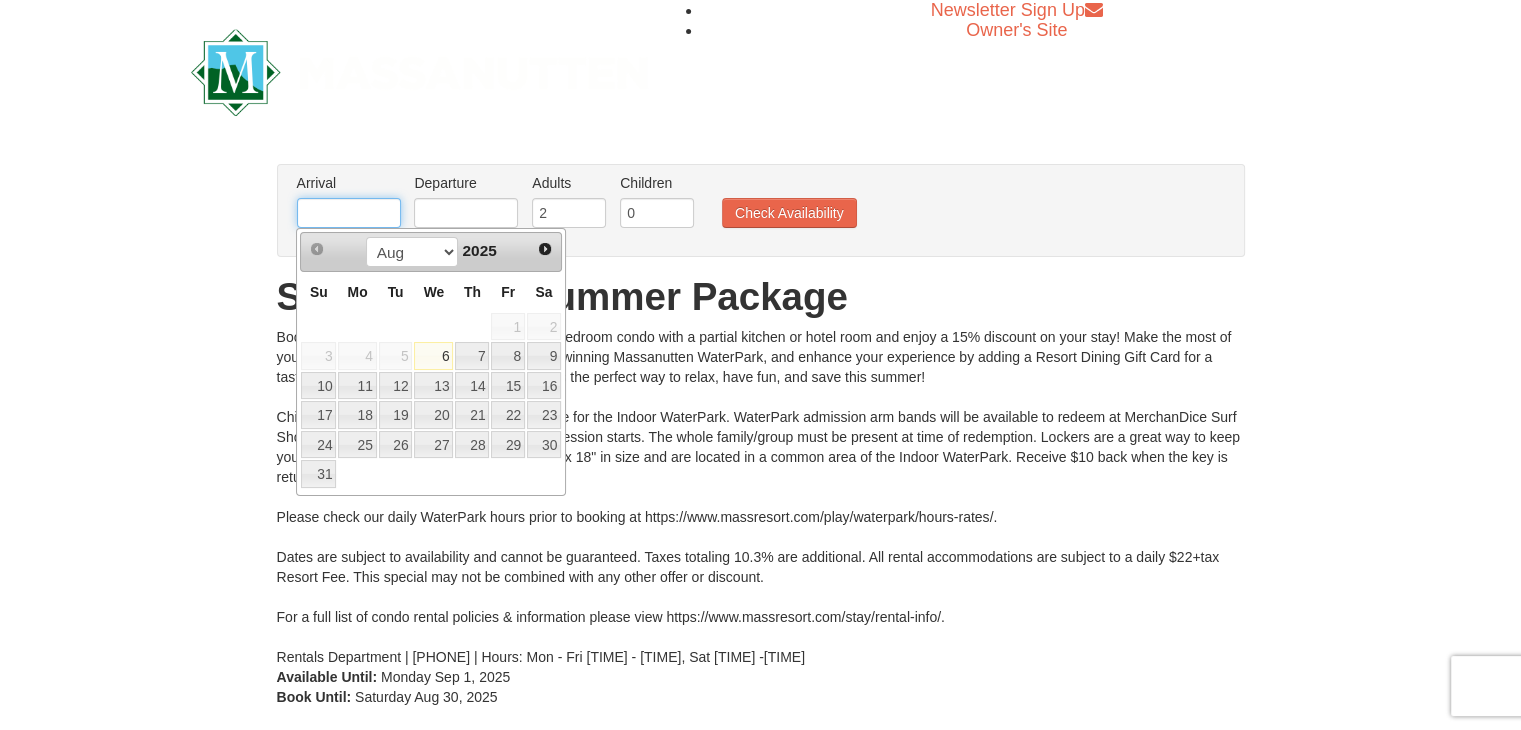 type on "[DATE]" 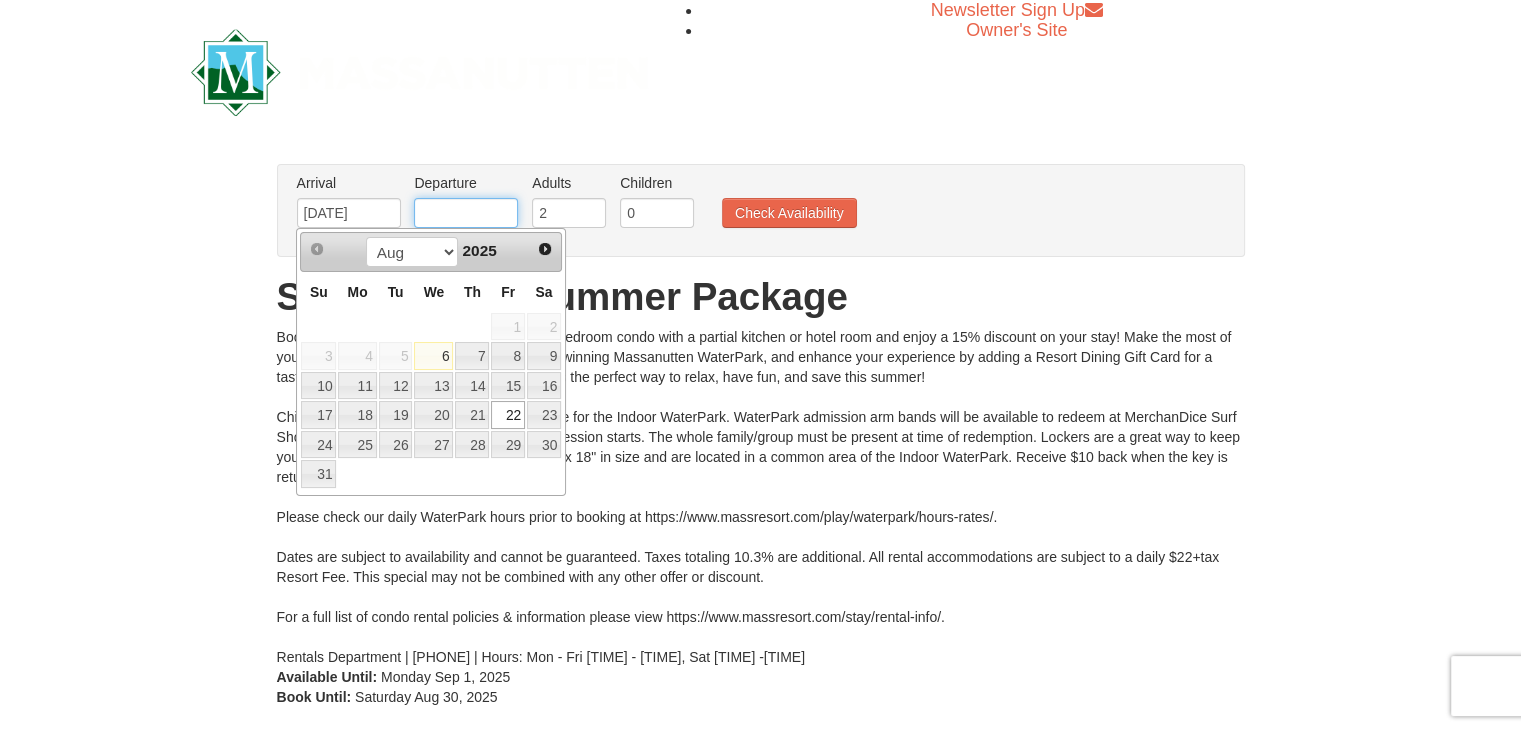 click at bounding box center [466, 213] 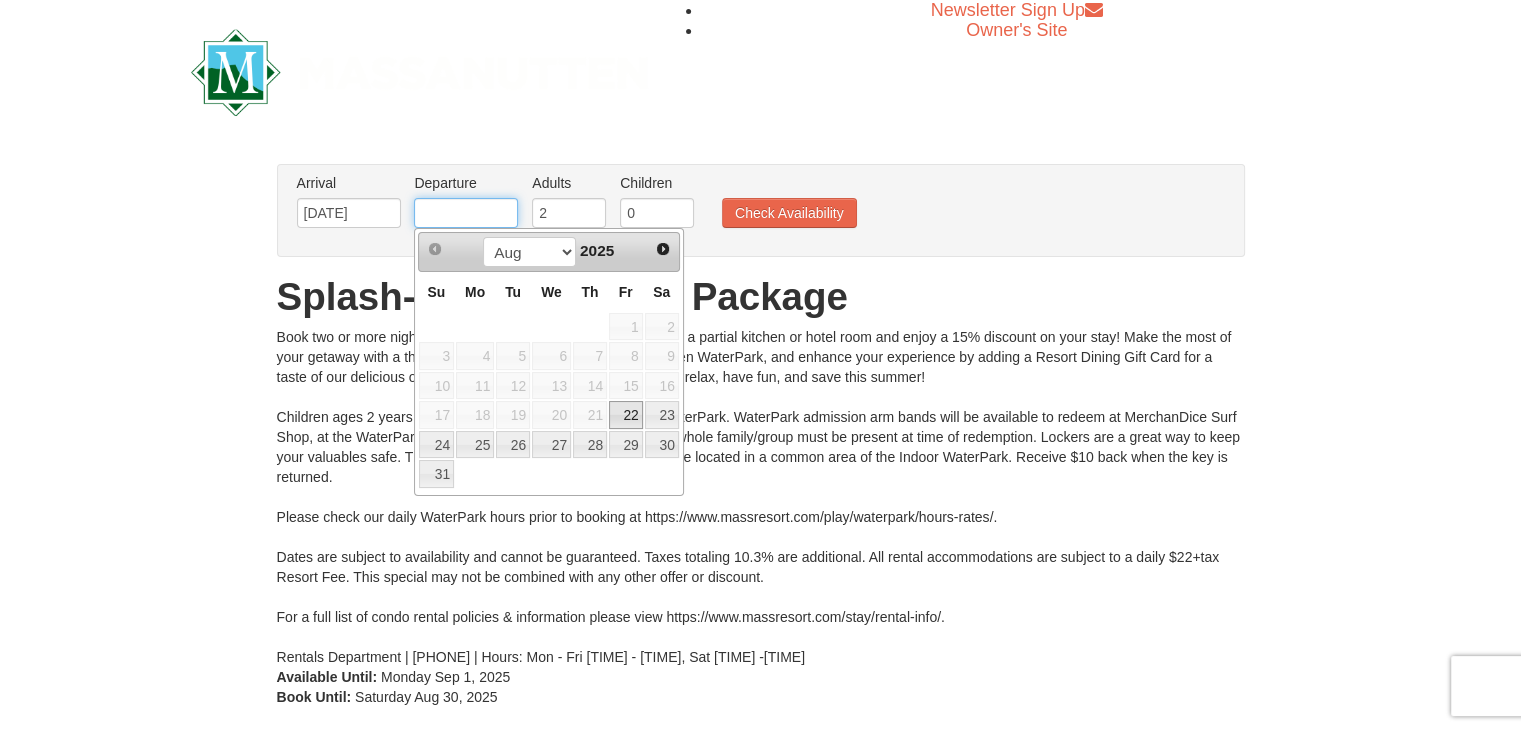 type on "08/24/2025" 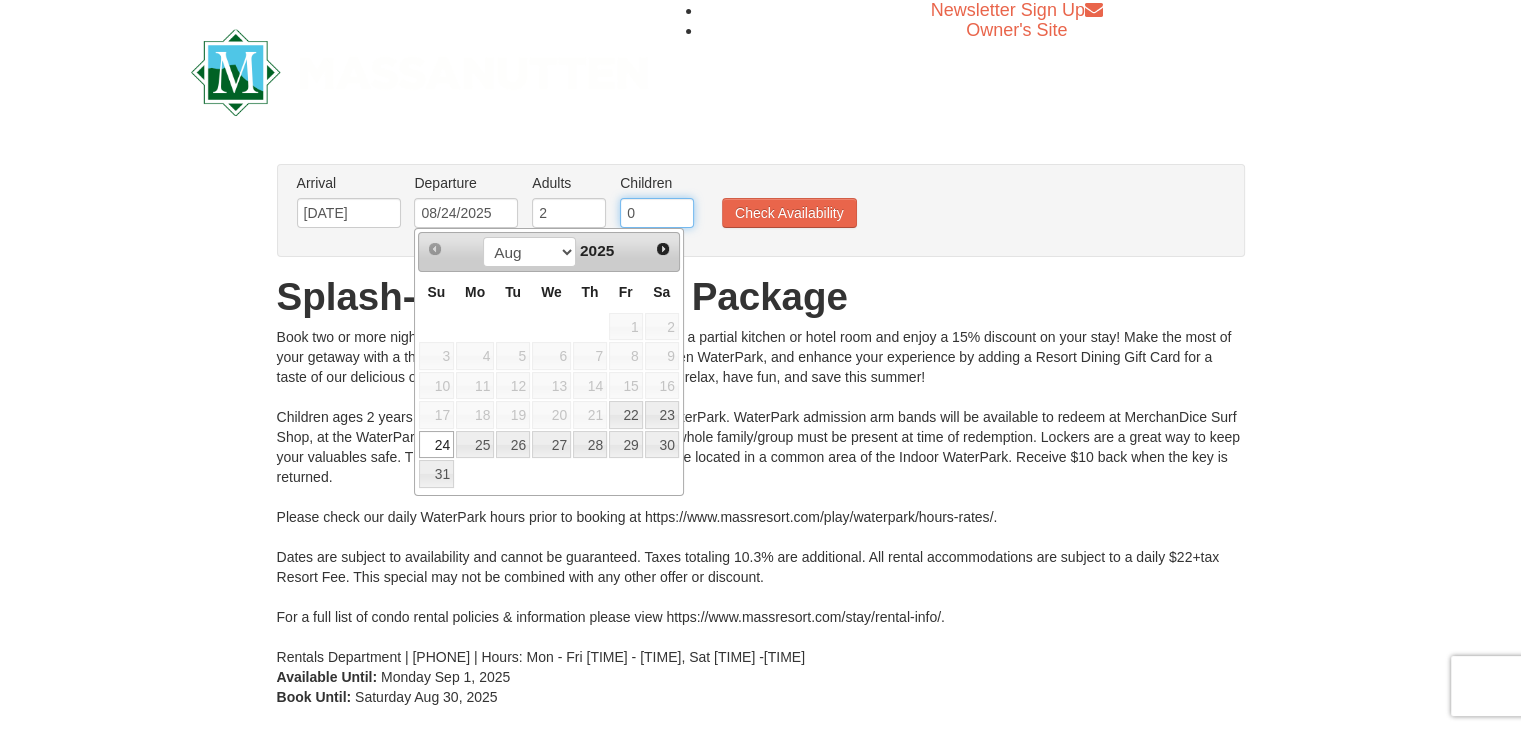 click on "0" at bounding box center (657, 213) 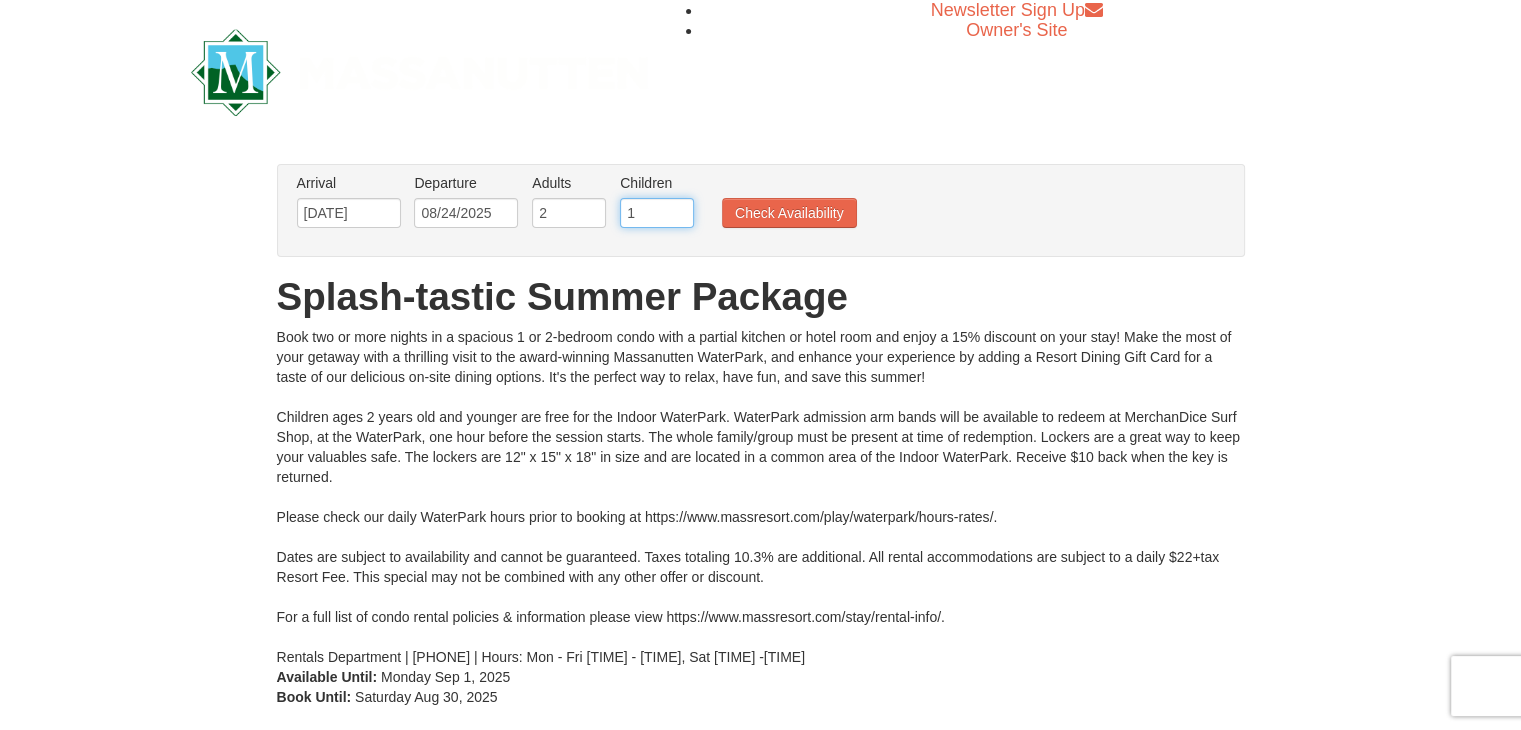 click on "1" at bounding box center [657, 213] 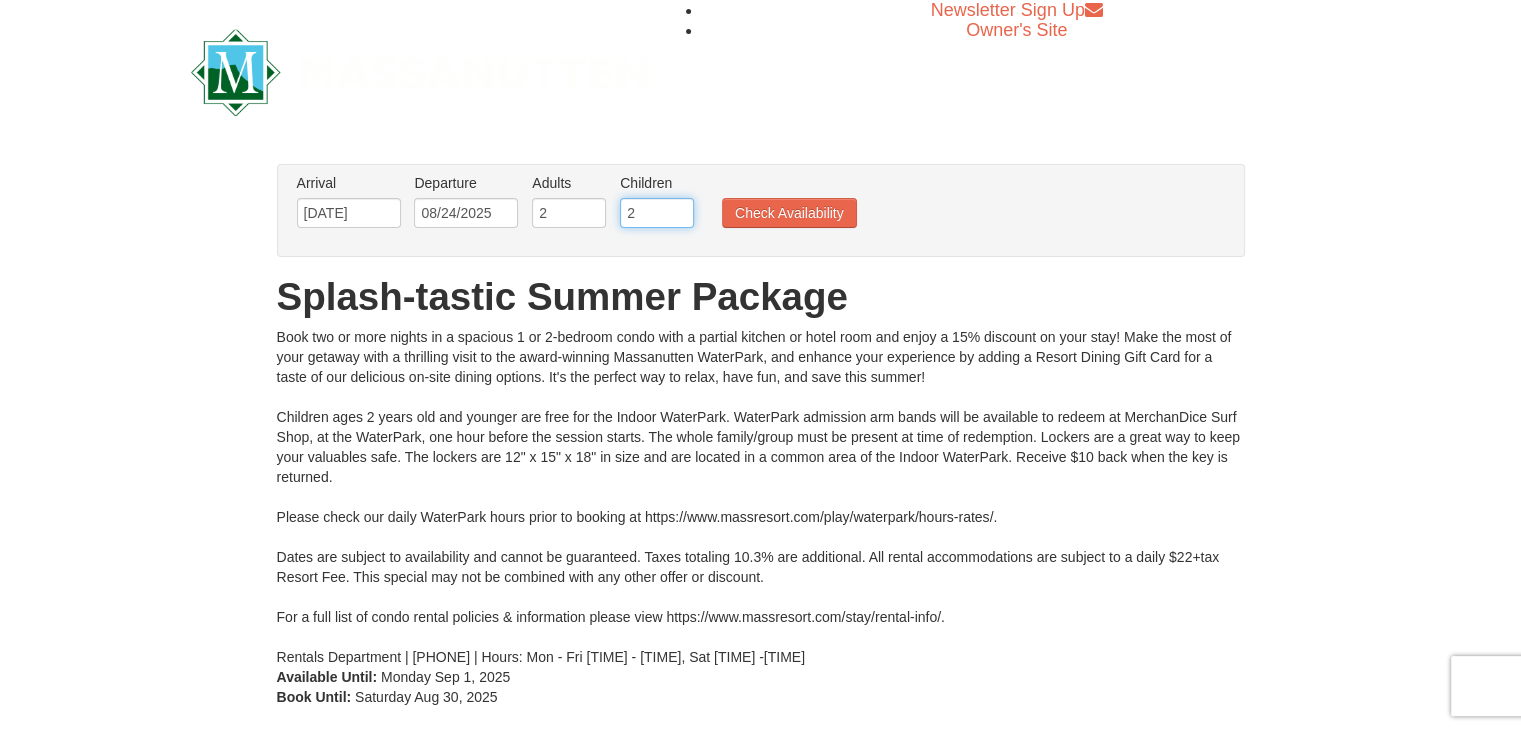 click on "2" at bounding box center [657, 213] 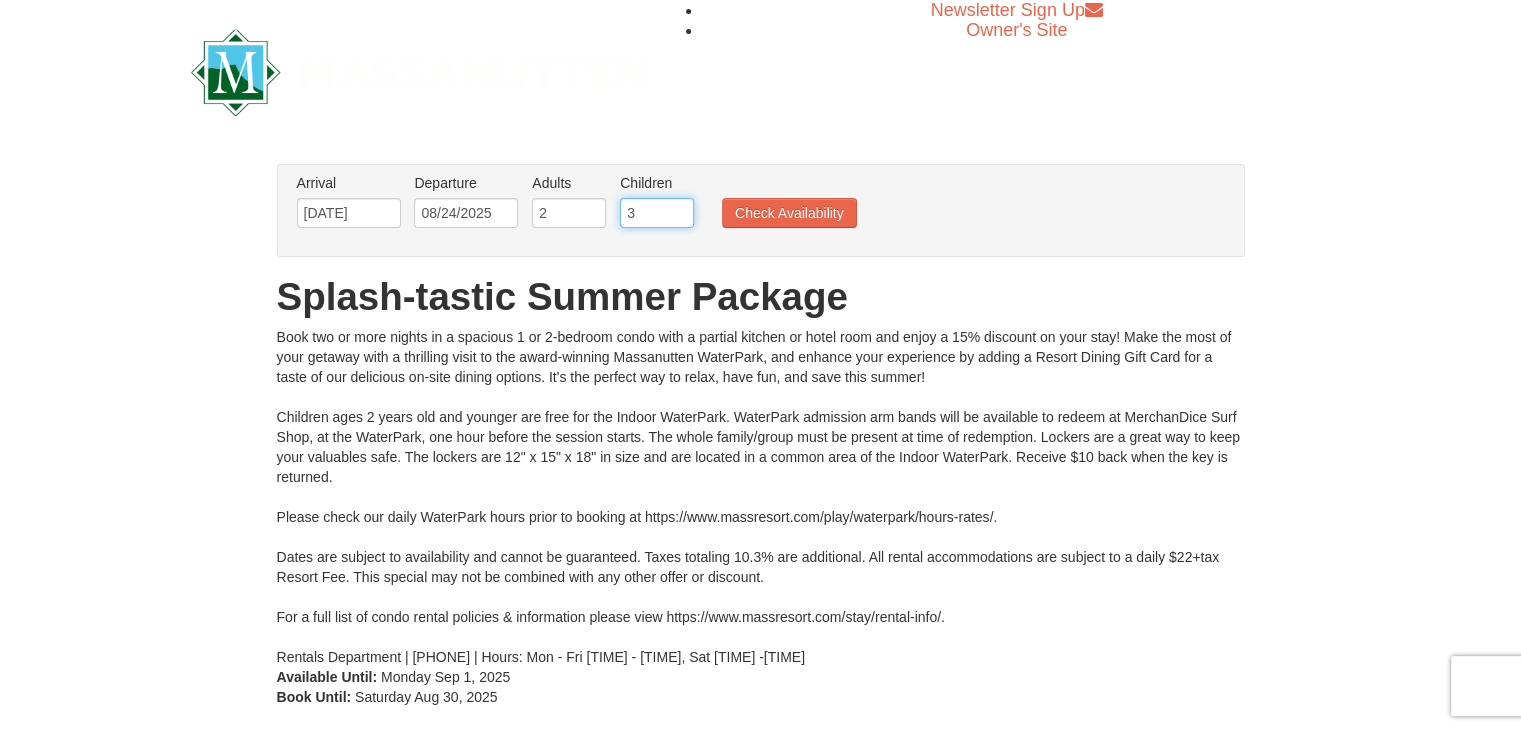 type on "3" 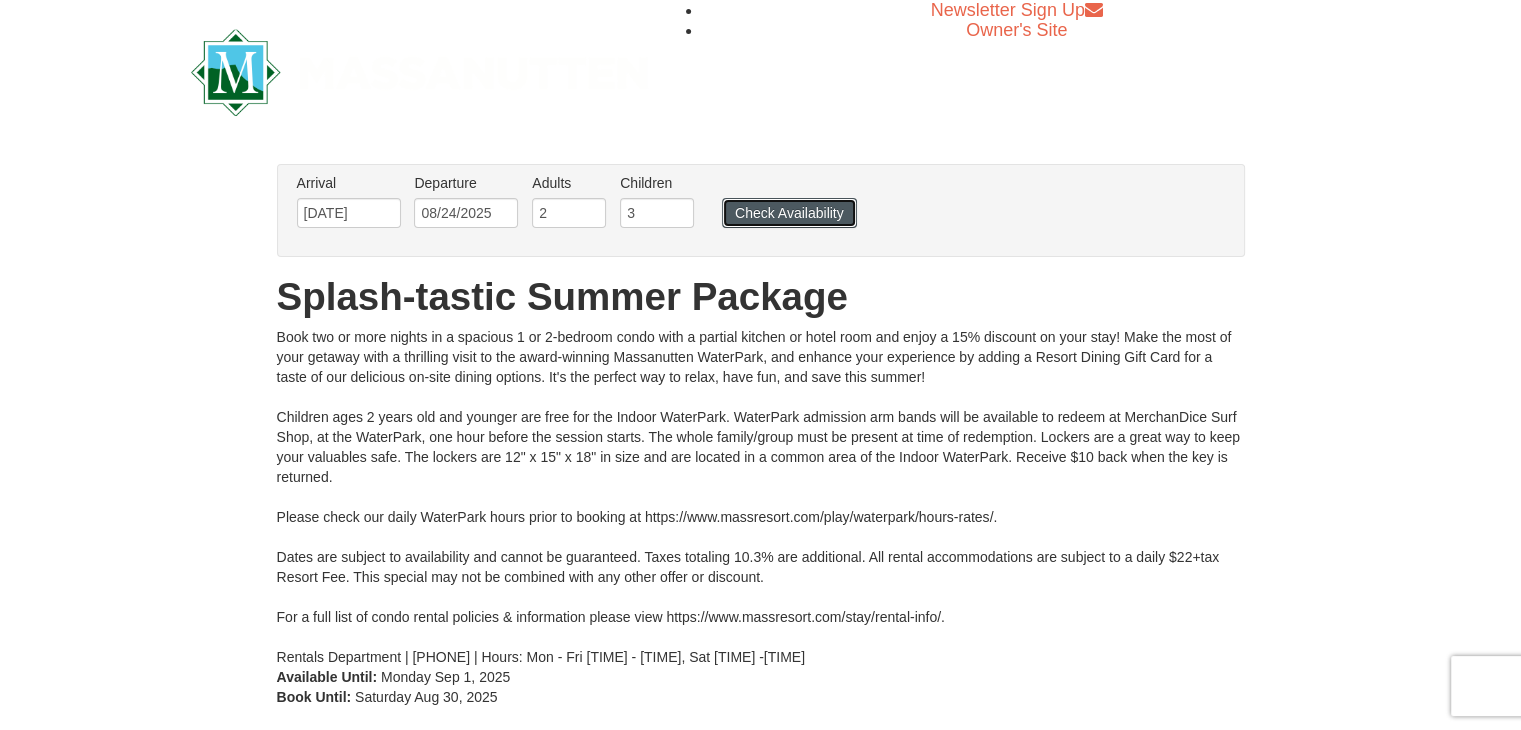 click on "Check Availability" at bounding box center (789, 213) 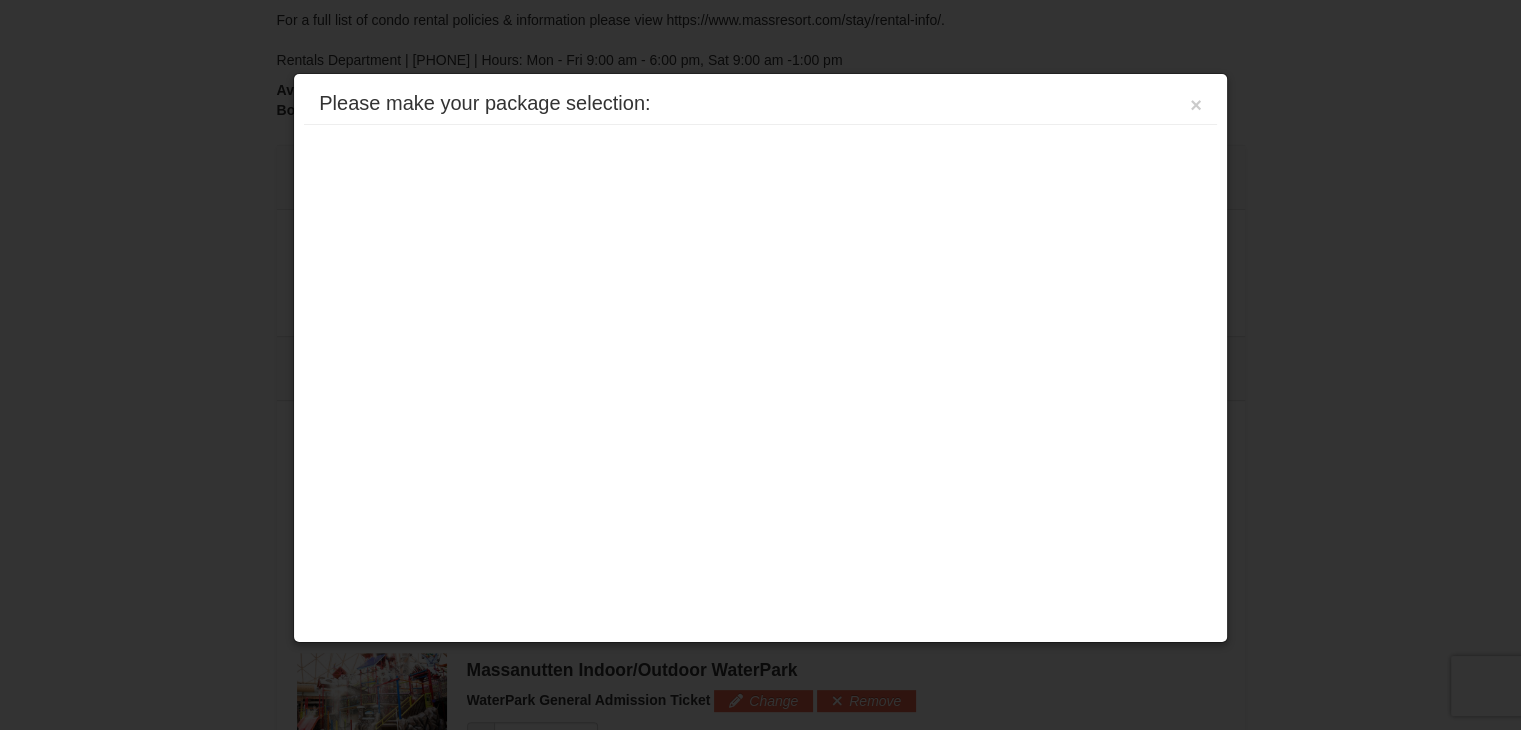 scroll, scrollTop: 771, scrollLeft: 0, axis: vertical 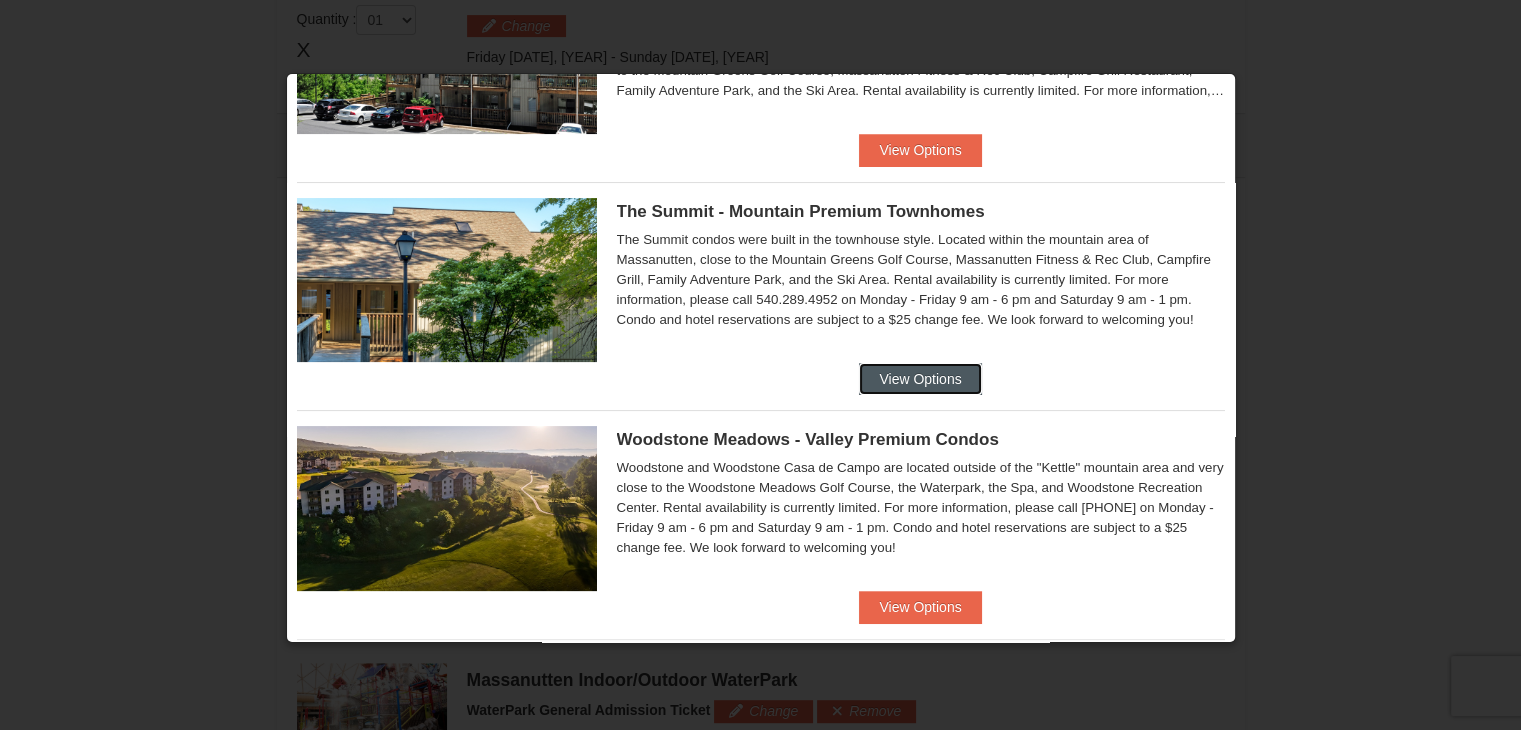 click on "View Options" at bounding box center (920, 379) 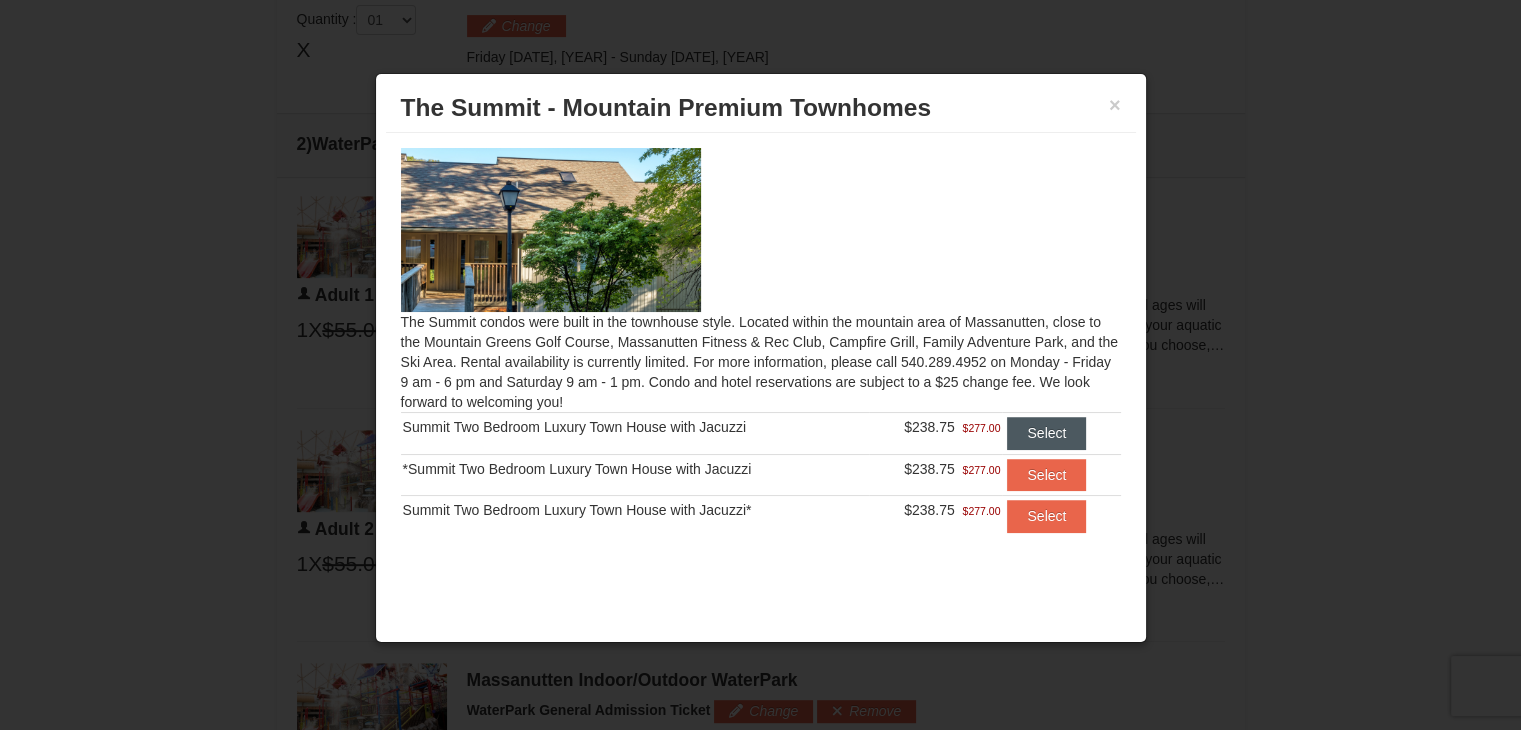 scroll, scrollTop: 871, scrollLeft: 0, axis: vertical 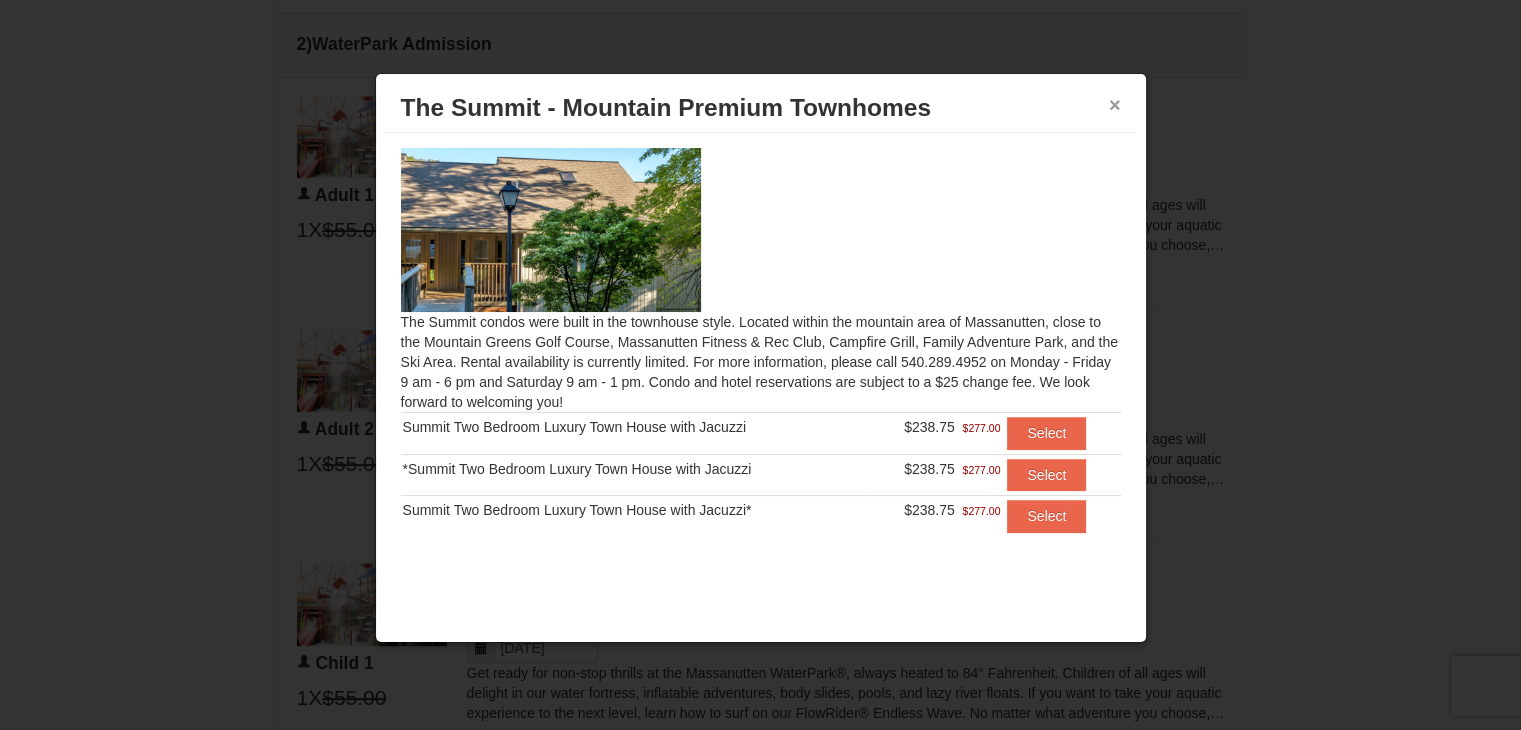 click on "×" at bounding box center [1115, 105] 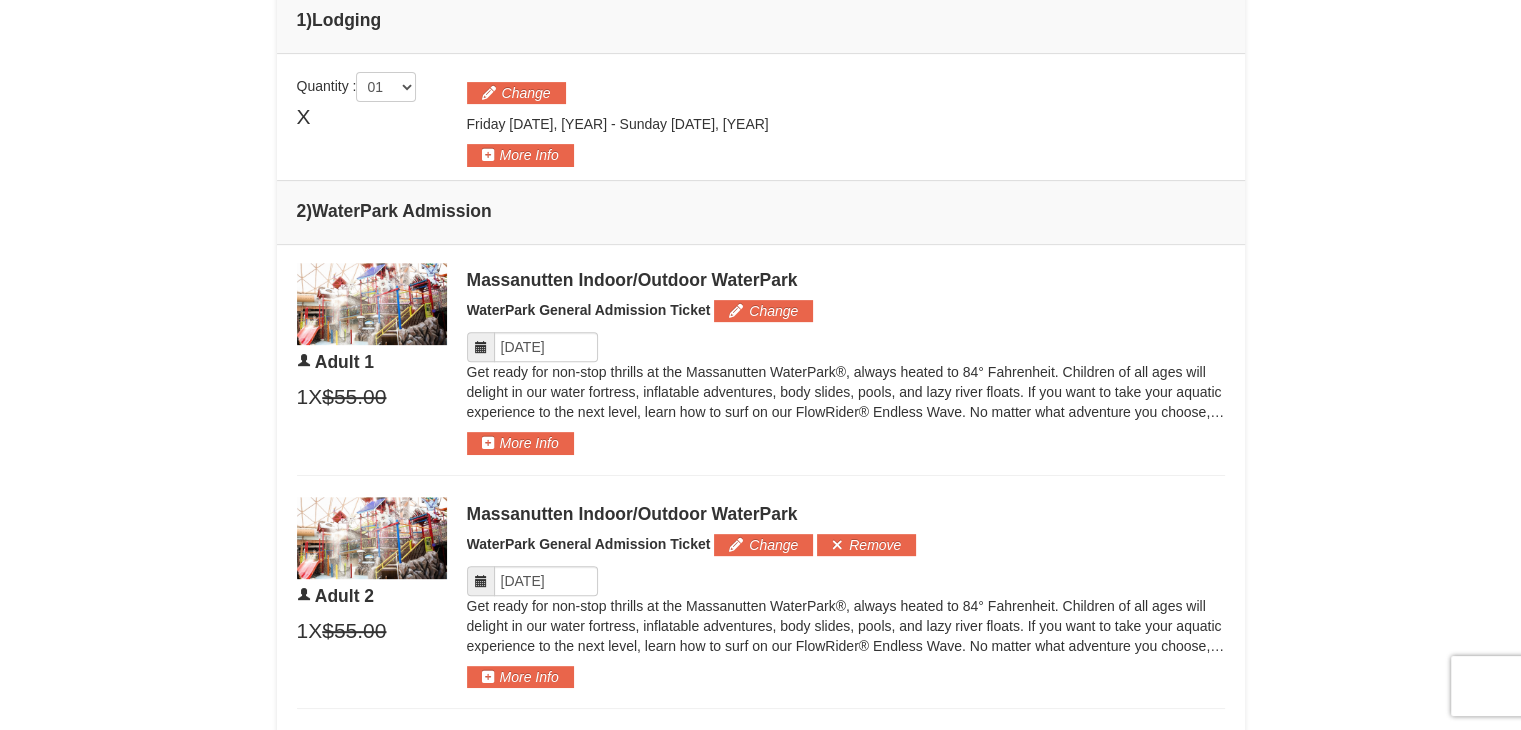 scroll, scrollTop: 671, scrollLeft: 0, axis: vertical 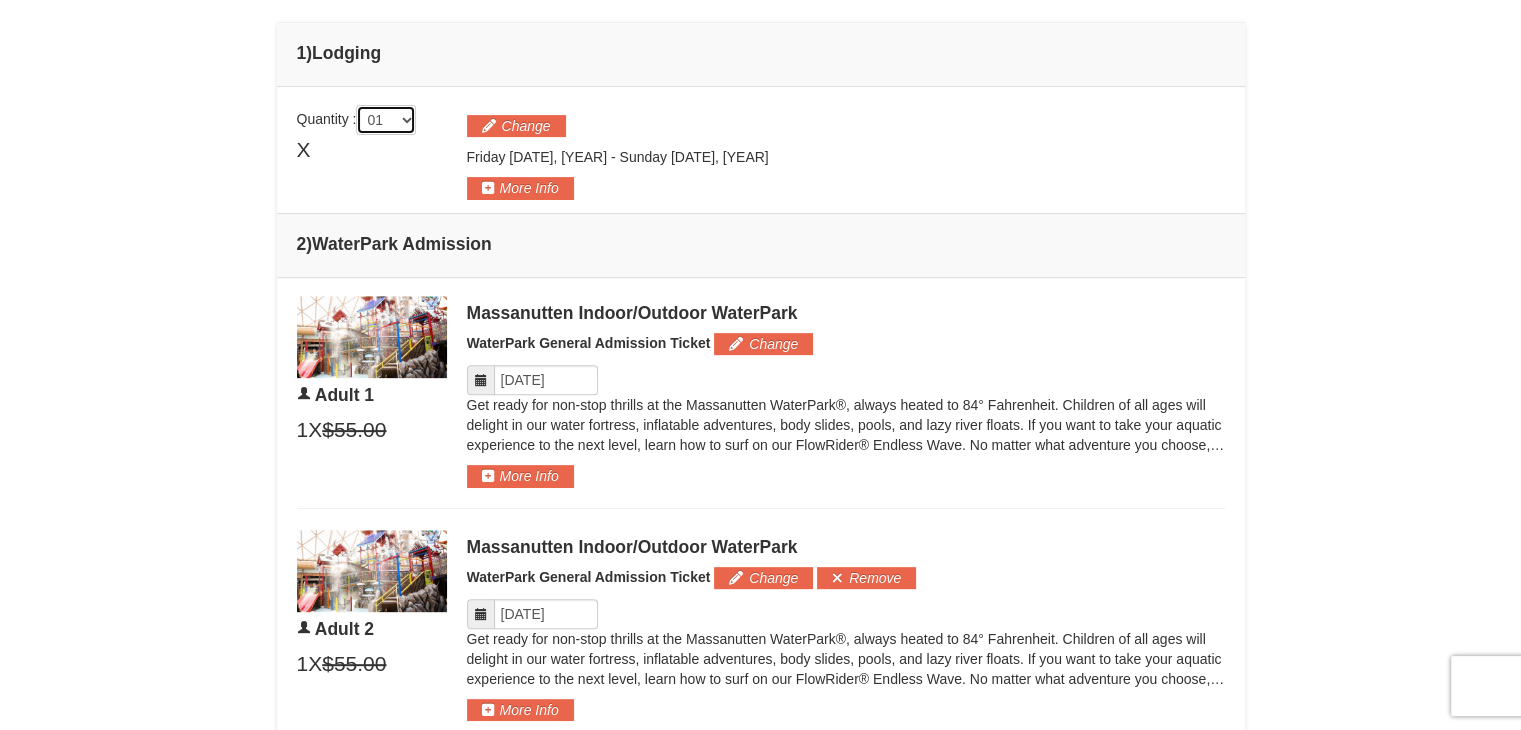 click on "01
02
03
04
05" at bounding box center (386, 120) 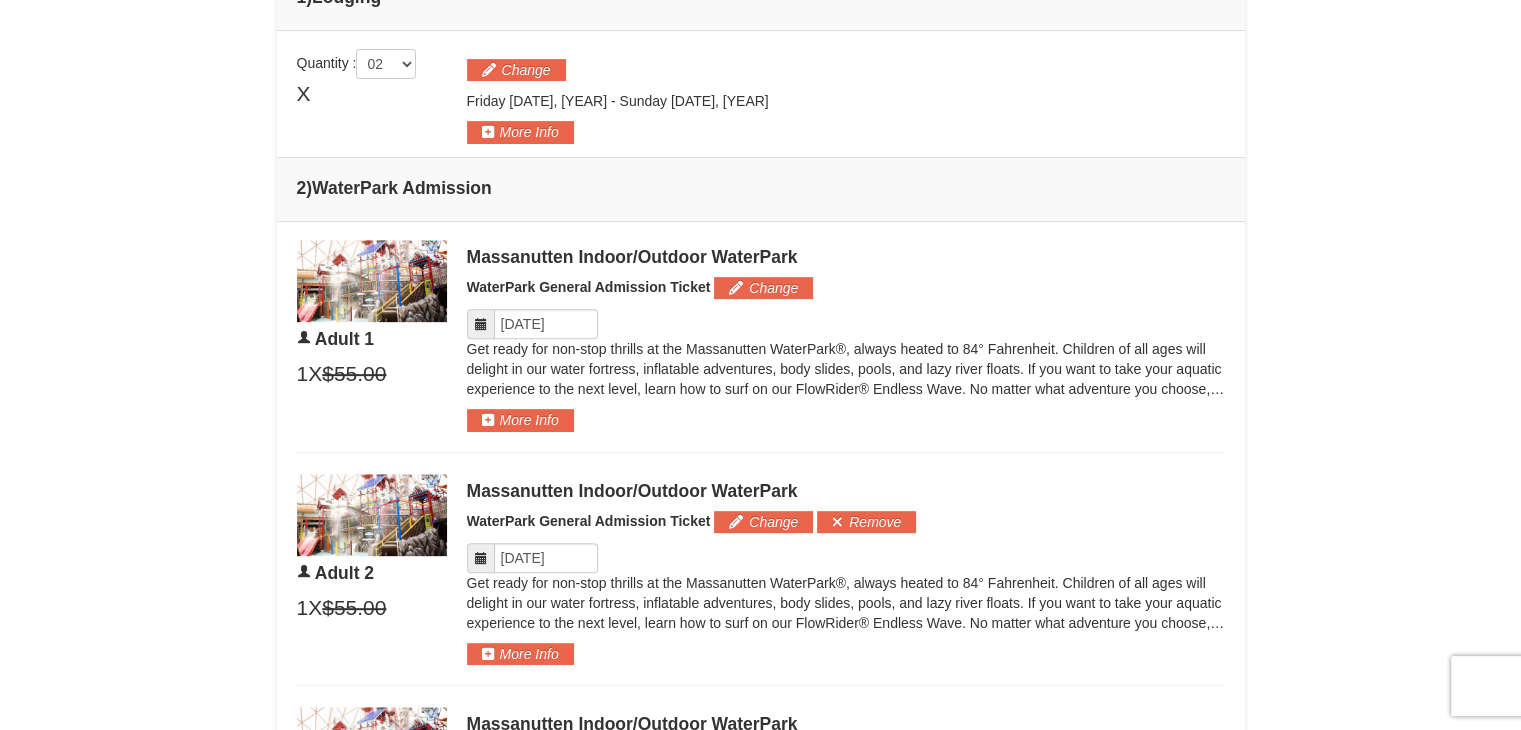 scroll, scrollTop: 771, scrollLeft: 0, axis: vertical 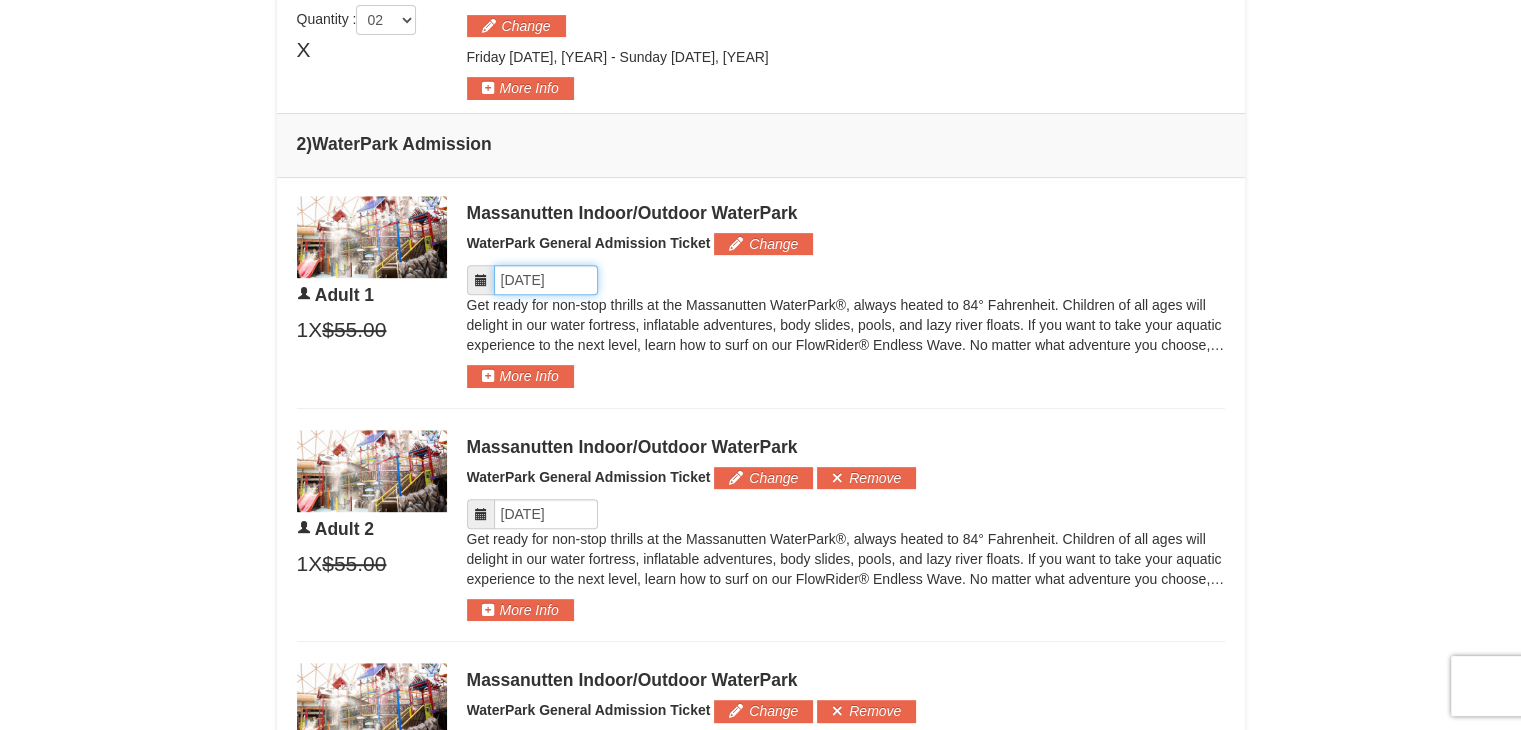 click on "Please format dates MM/DD/YYYY" at bounding box center [546, 280] 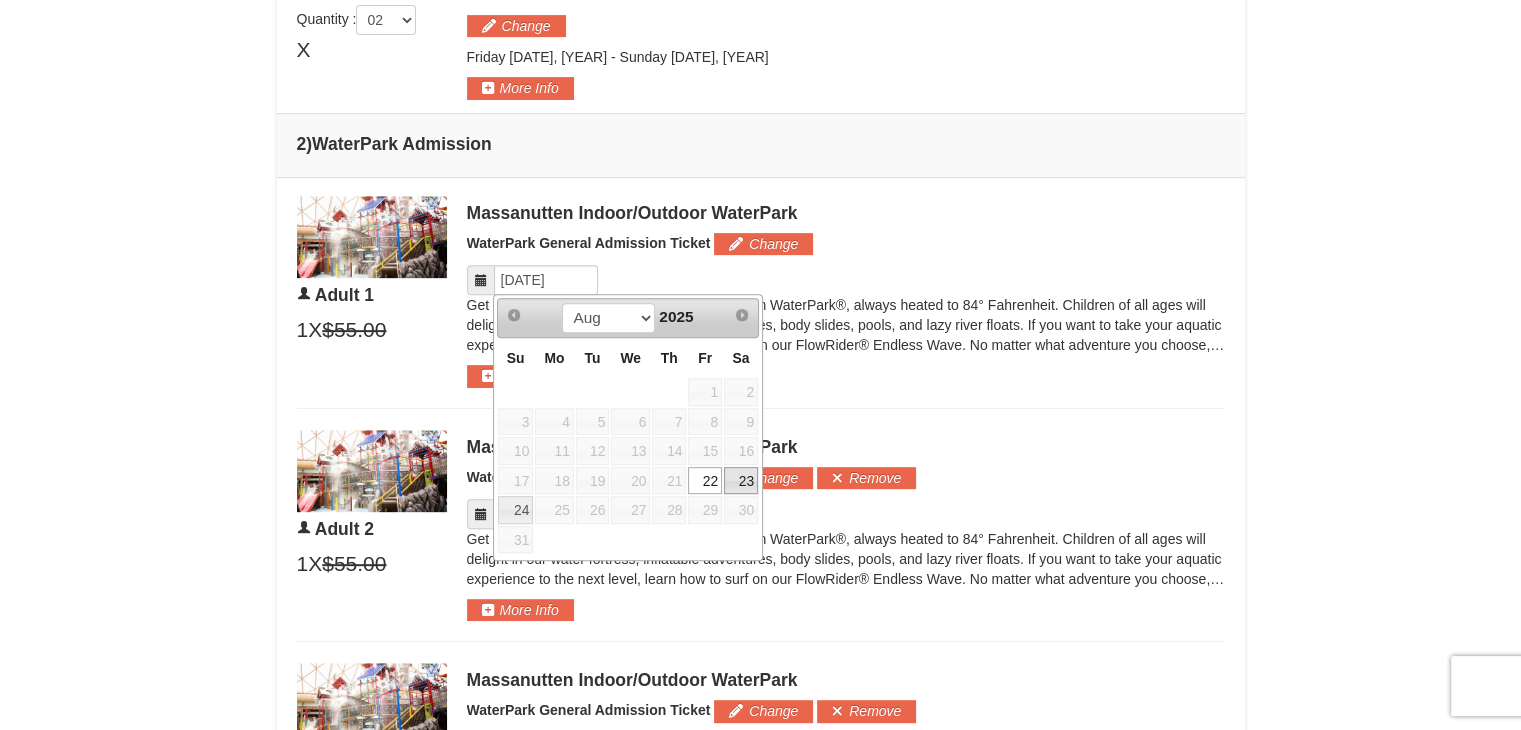 click on "23" at bounding box center (741, 481) 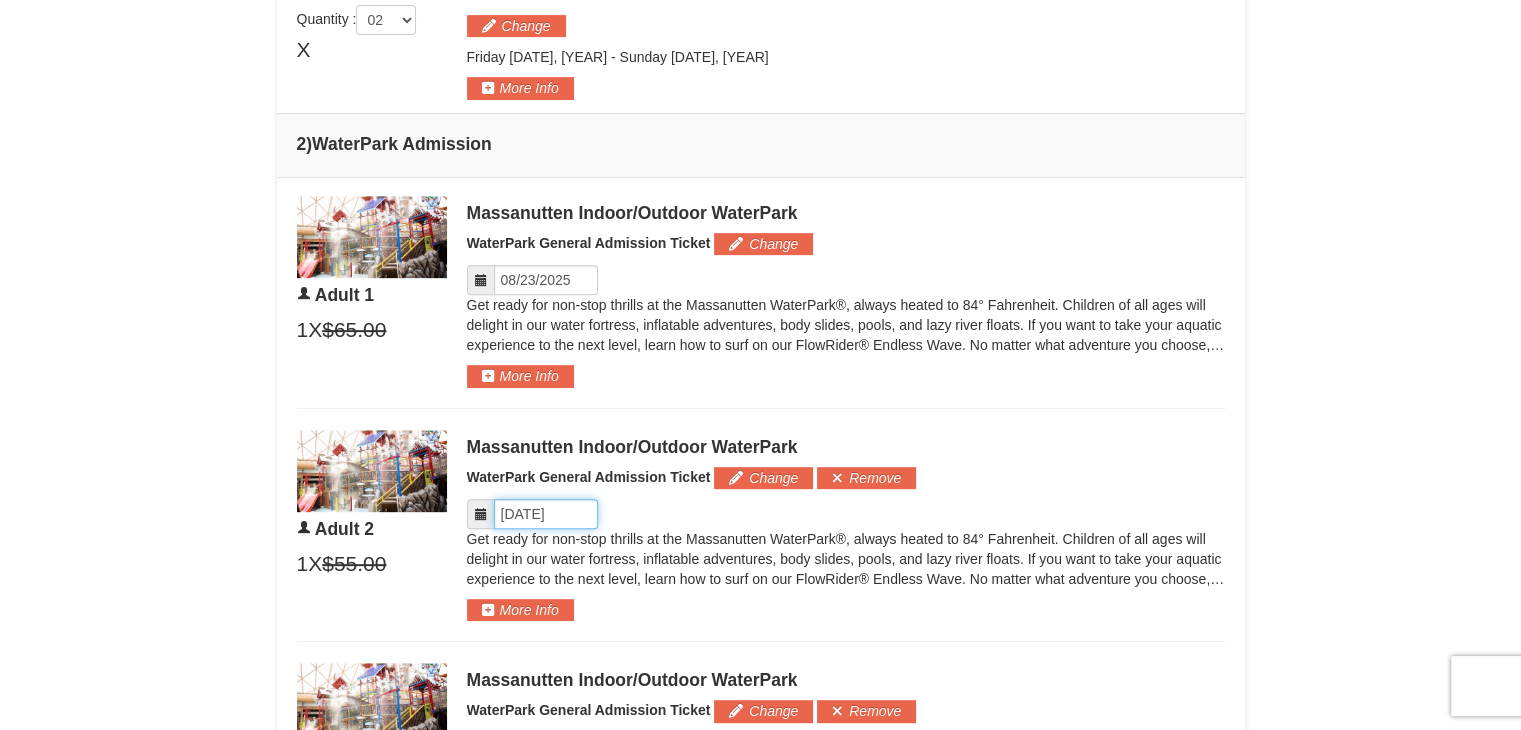click on "Please format dates MM/DD/YYYY" at bounding box center (546, 514) 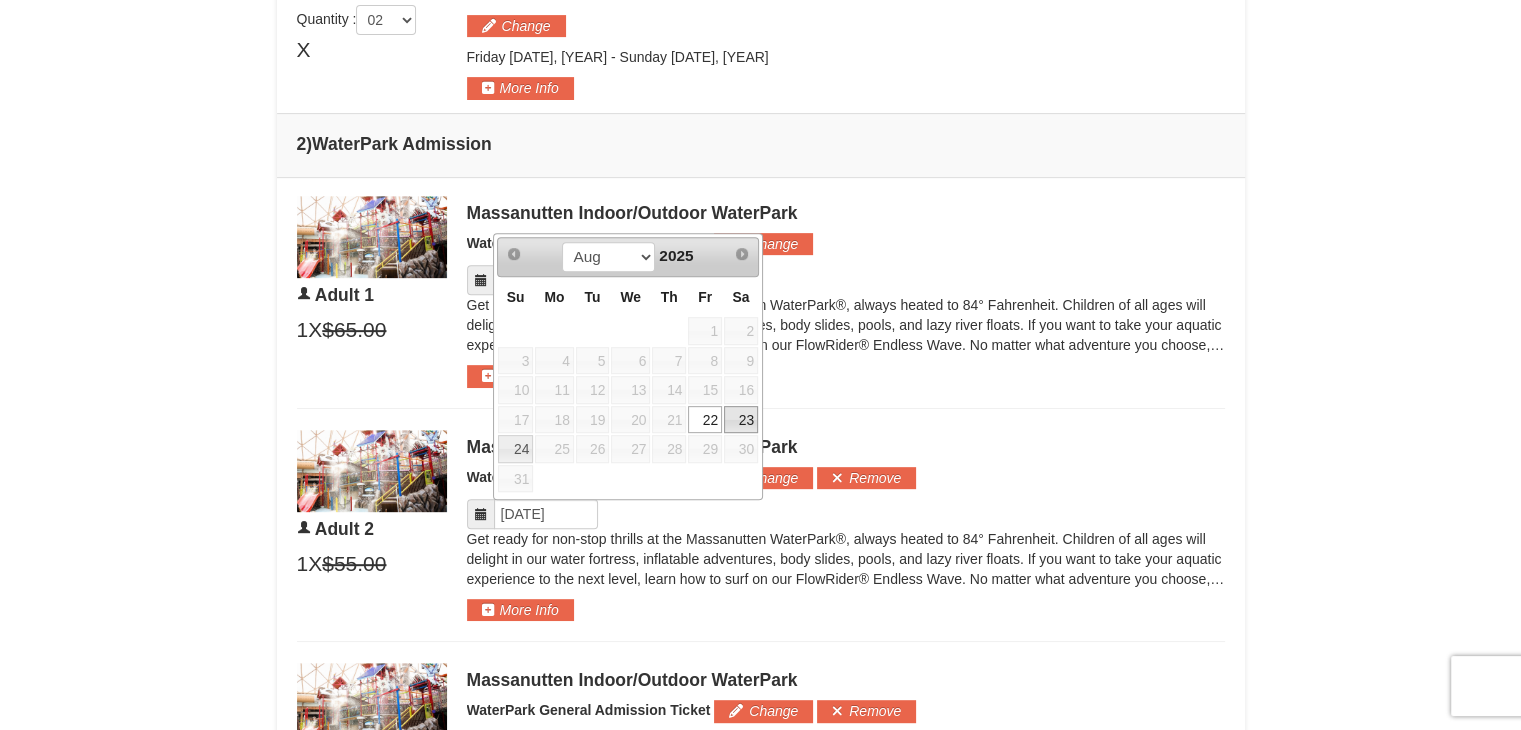 click on "23" at bounding box center [741, 420] 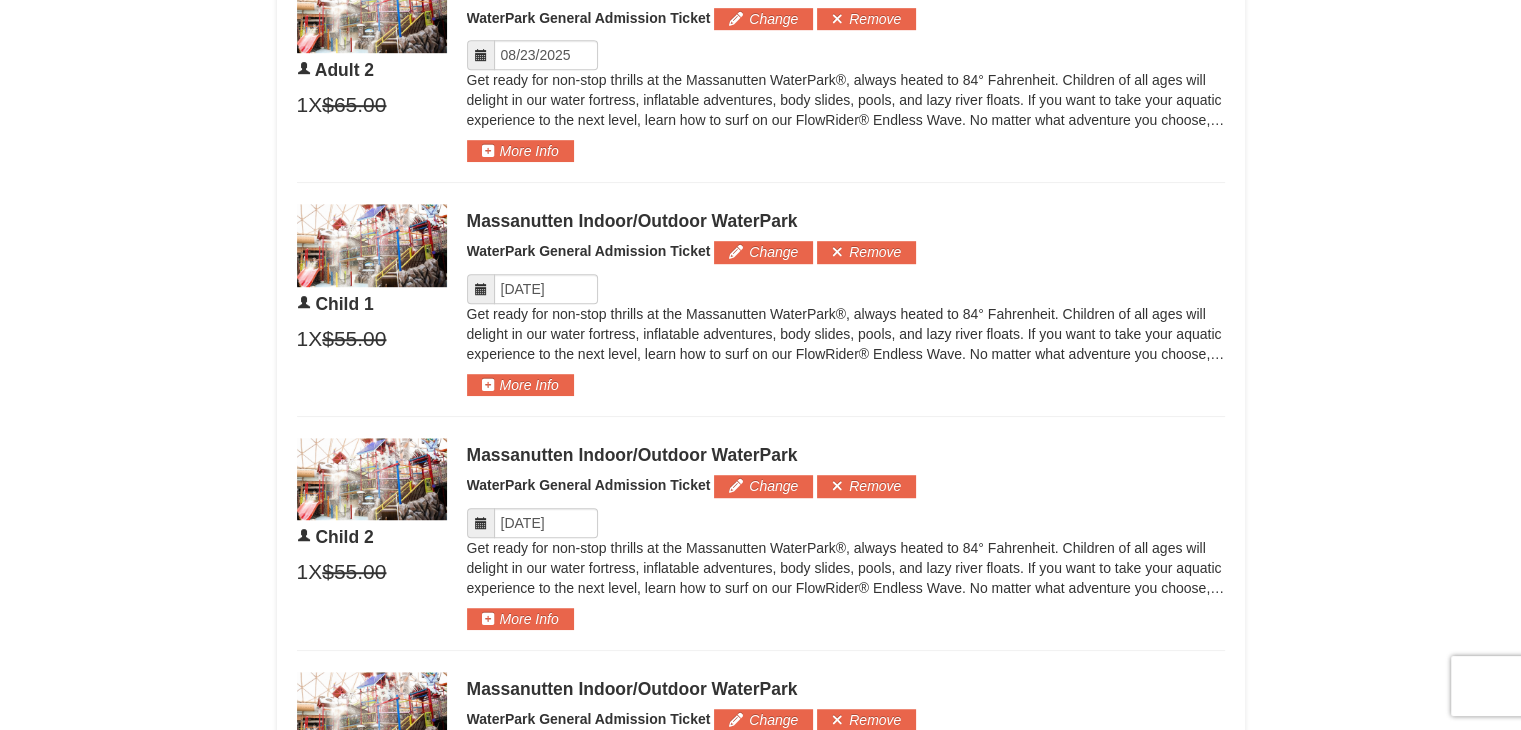 scroll, scrollTop: 1271, scrollLeft: 0, axis: vertical 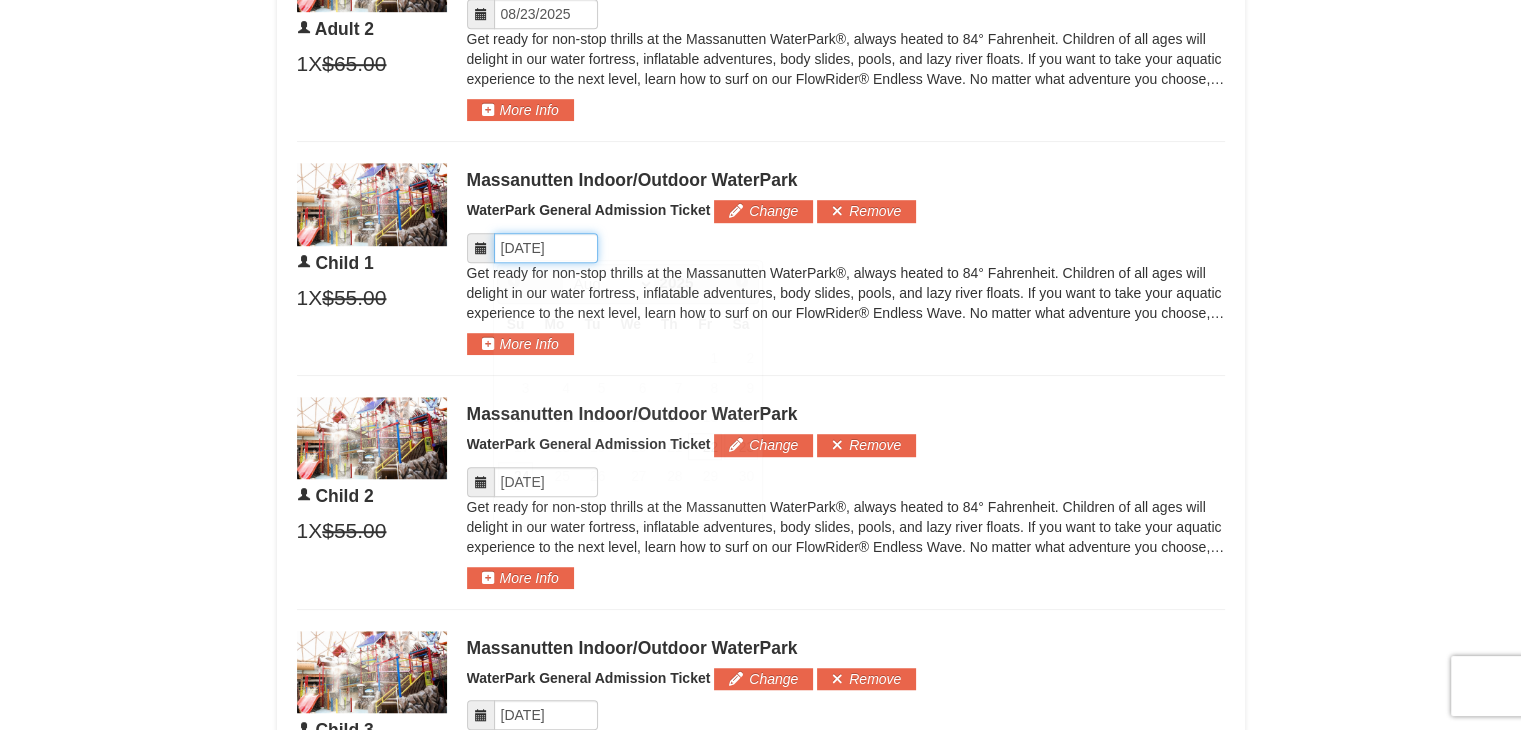 click on "Please format dates MM/DD/YYYY" at bounding box center [546, 248] 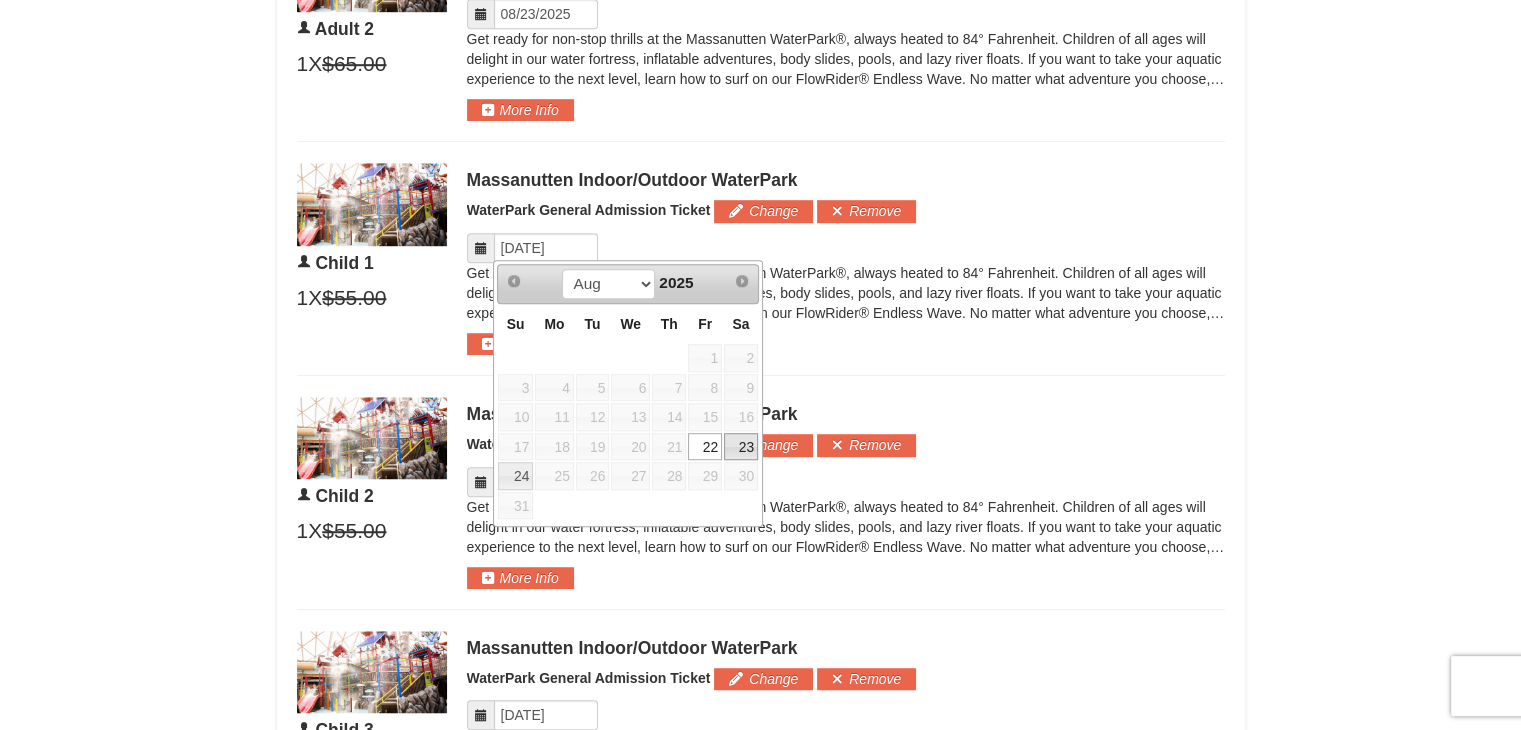 click on "23" at bounding box center [741, 447] 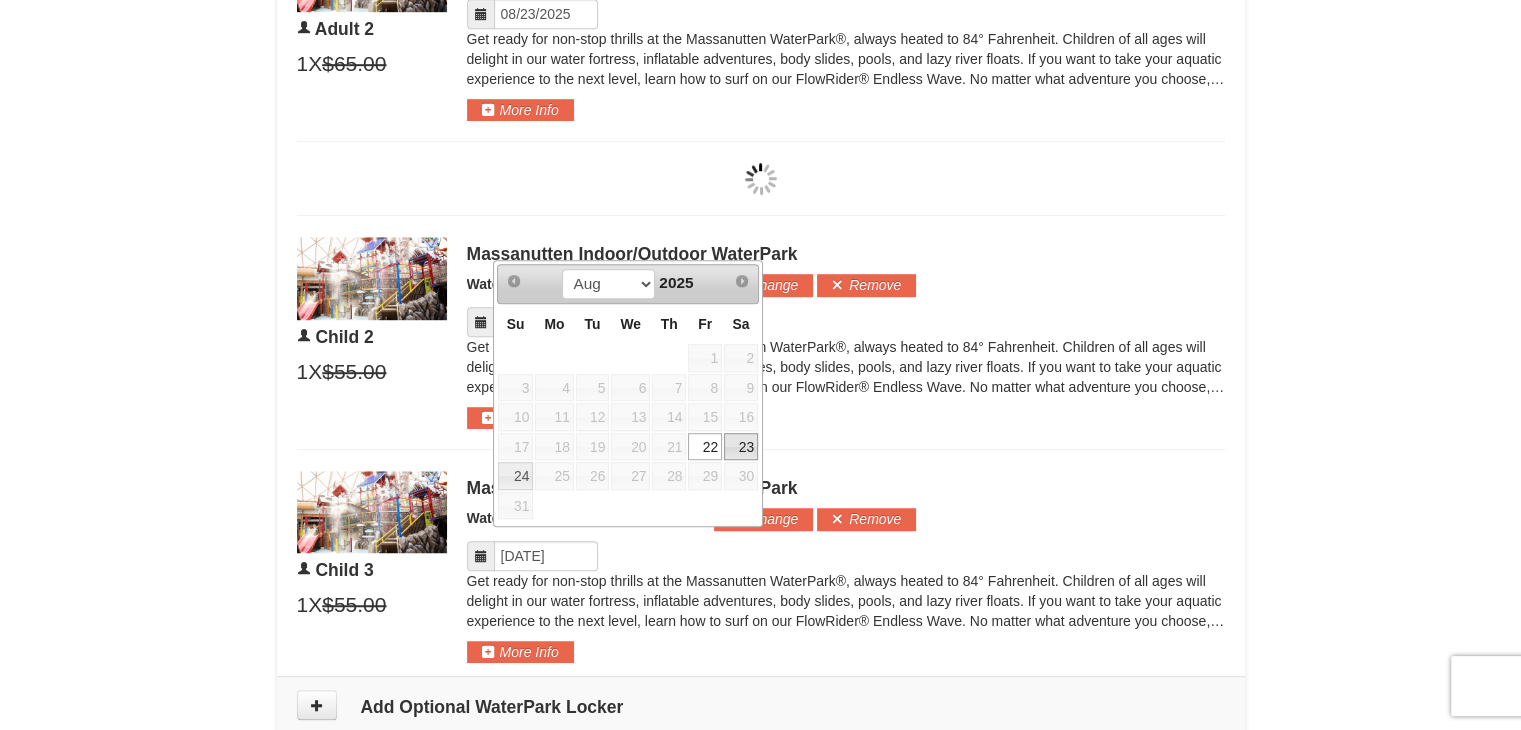 type on "08/23/2025" 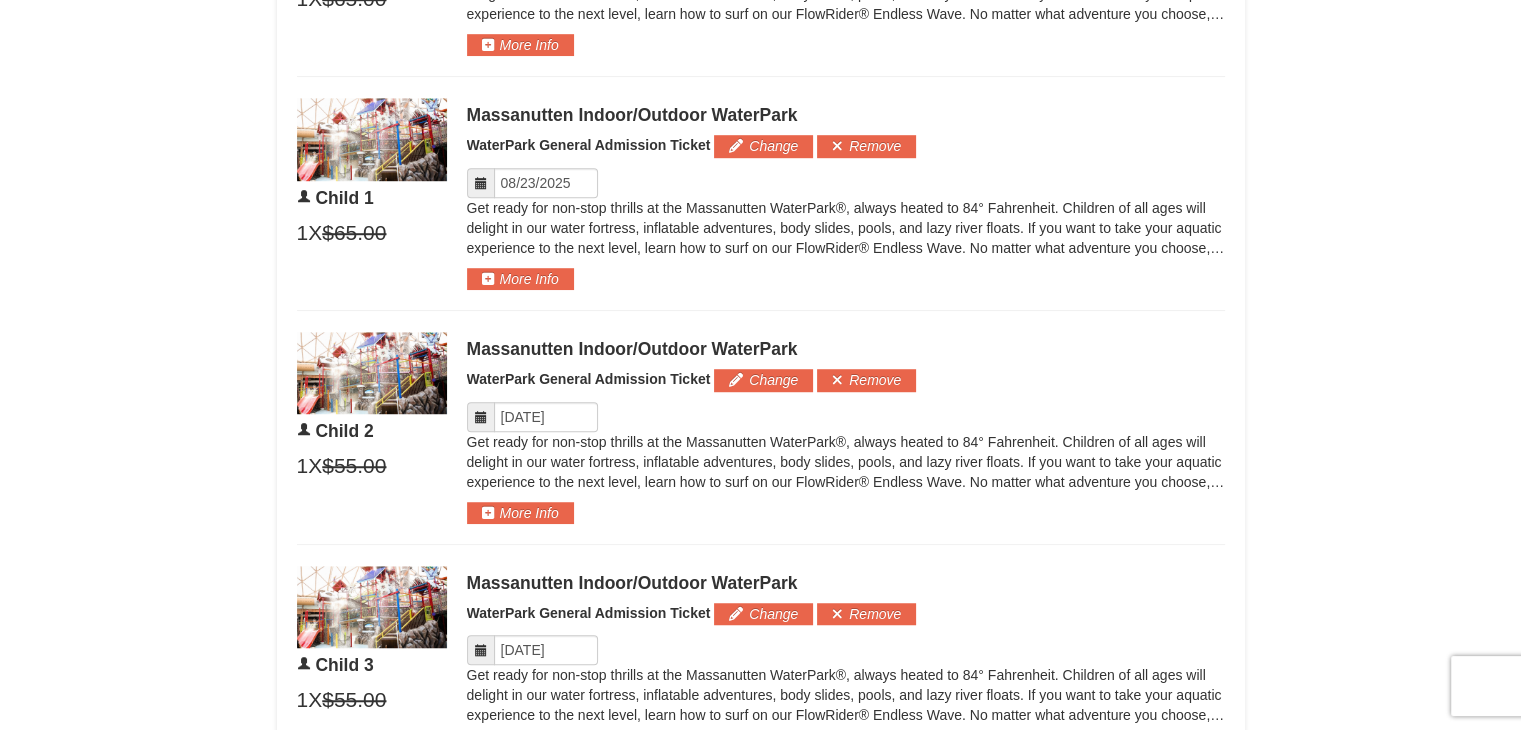 scroll, scrollTop: 1371, scrollLeft: 0, axis: vertical 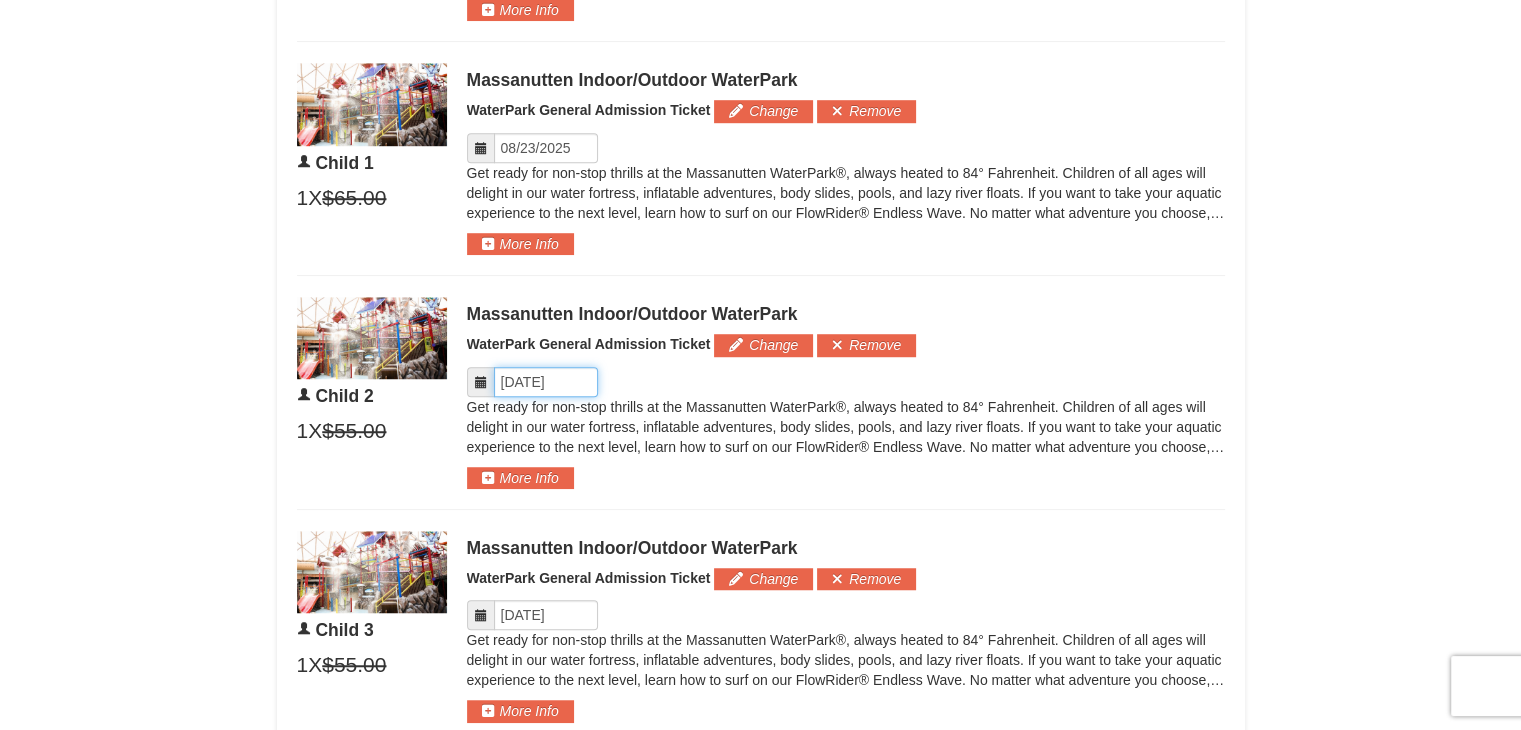 click on "Please format dates MM/DD/YYYY" at bounding box center [546, 382] 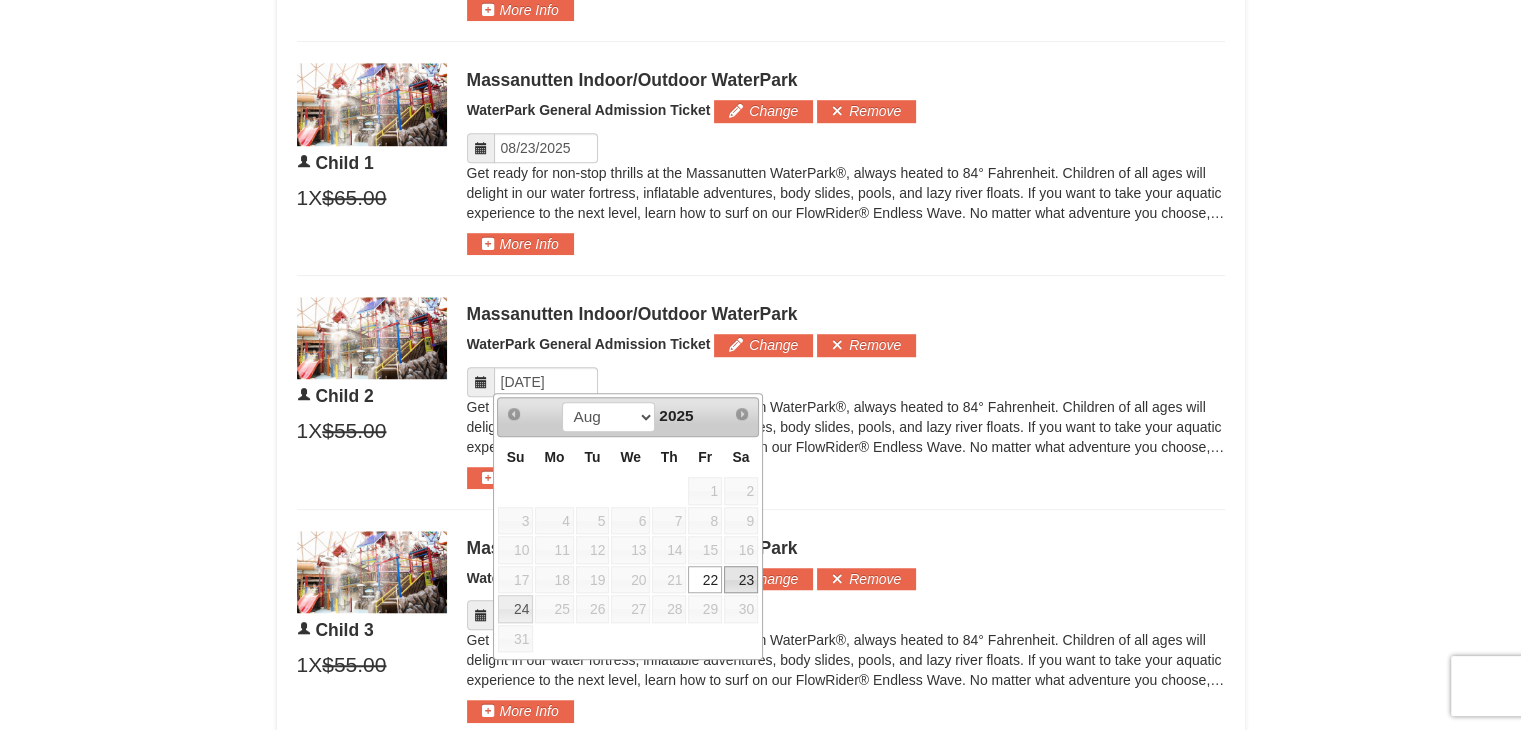 click on "23" at bounding box center (741, 580) 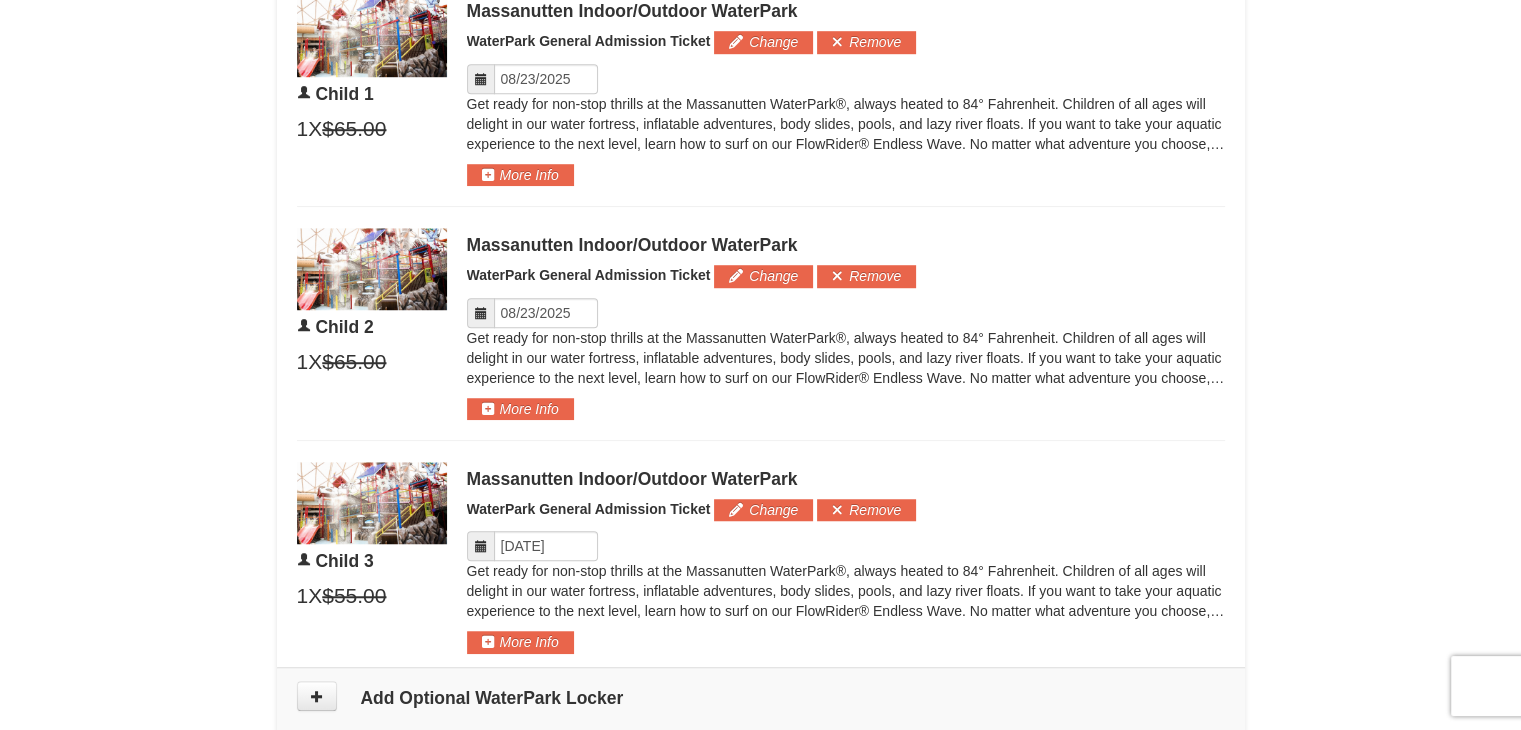 scroll, scrollTop: 1571, scrollLeft: 0, axis: vertical 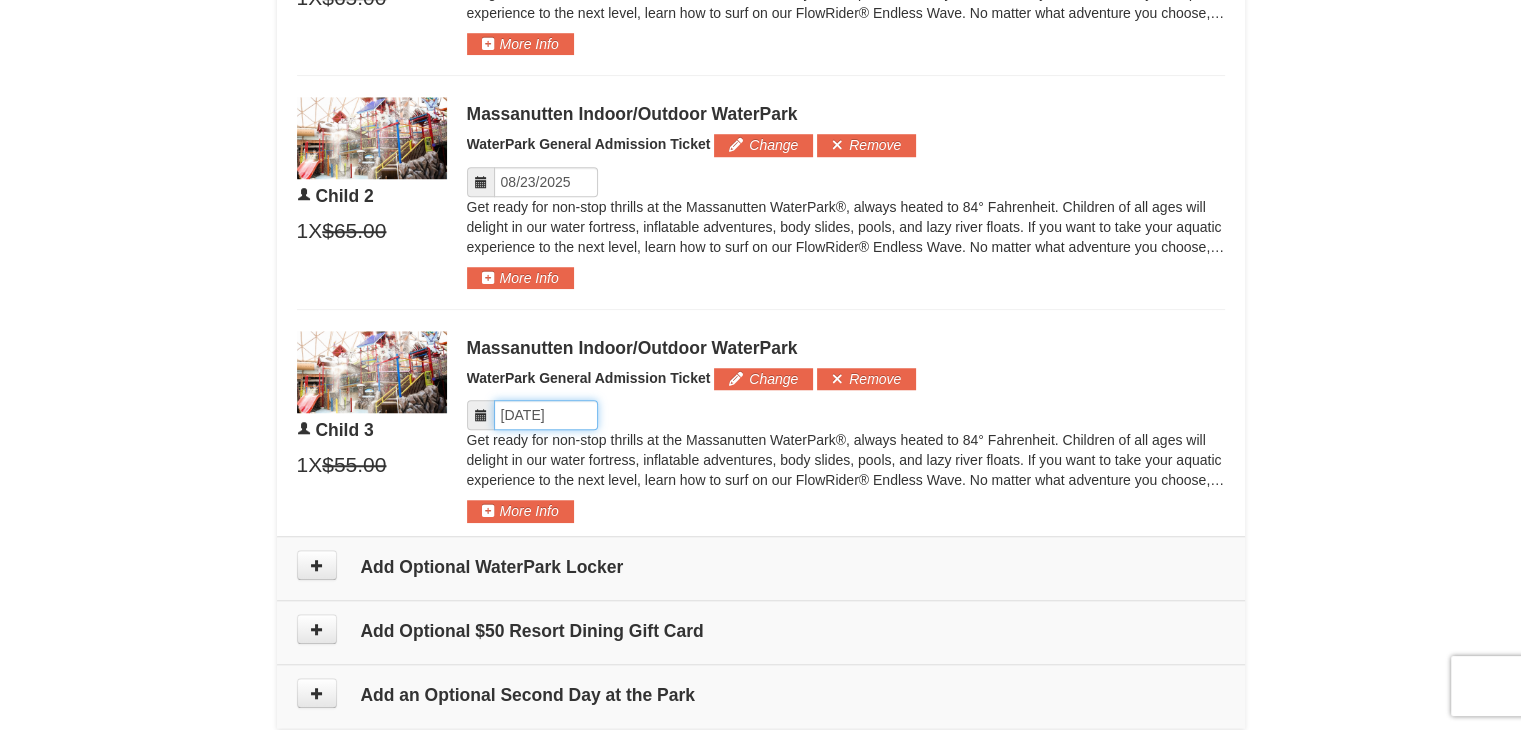 click on "Please format dates MM/DD/YYYY" at bounding box center (546, 415) 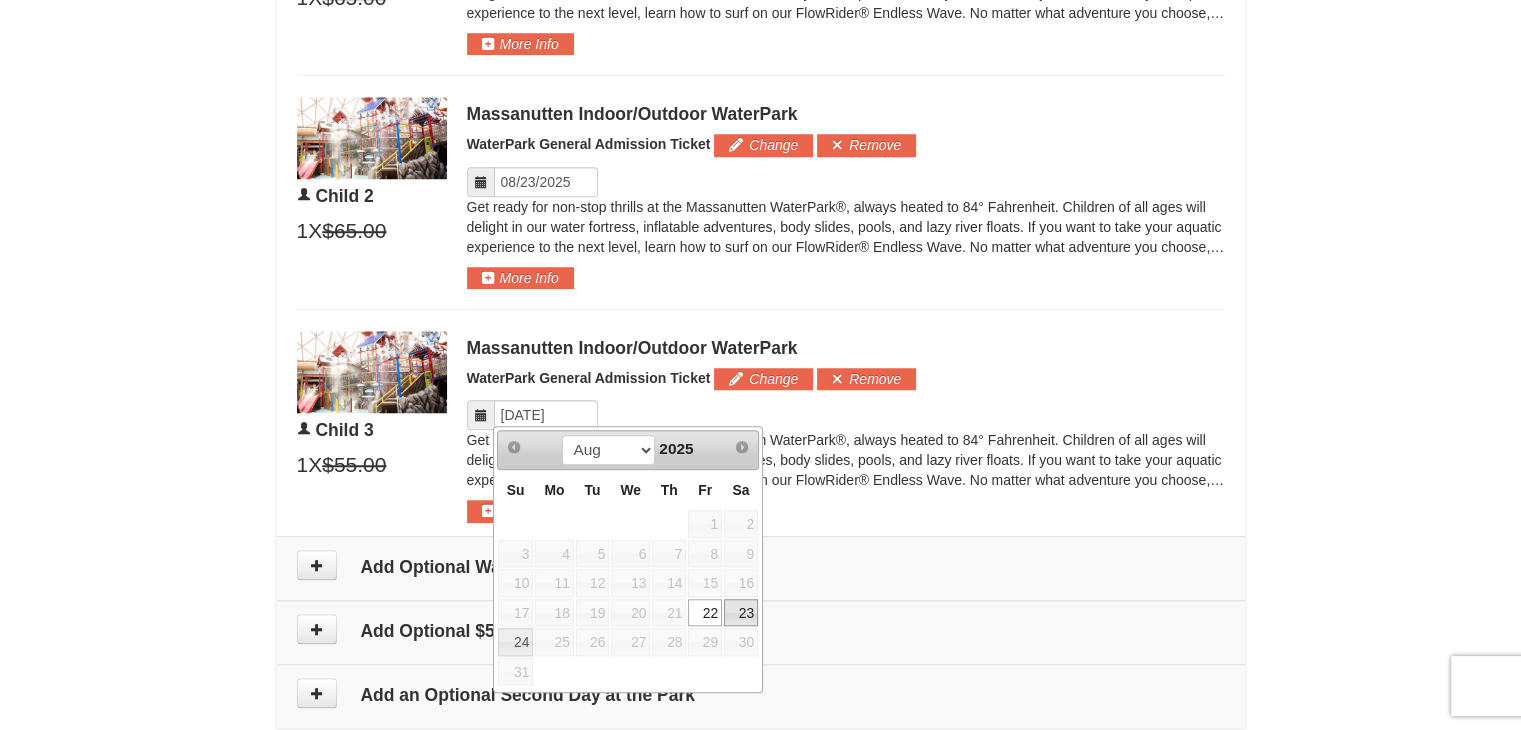 click on "23" at bounding box center [741, 613] 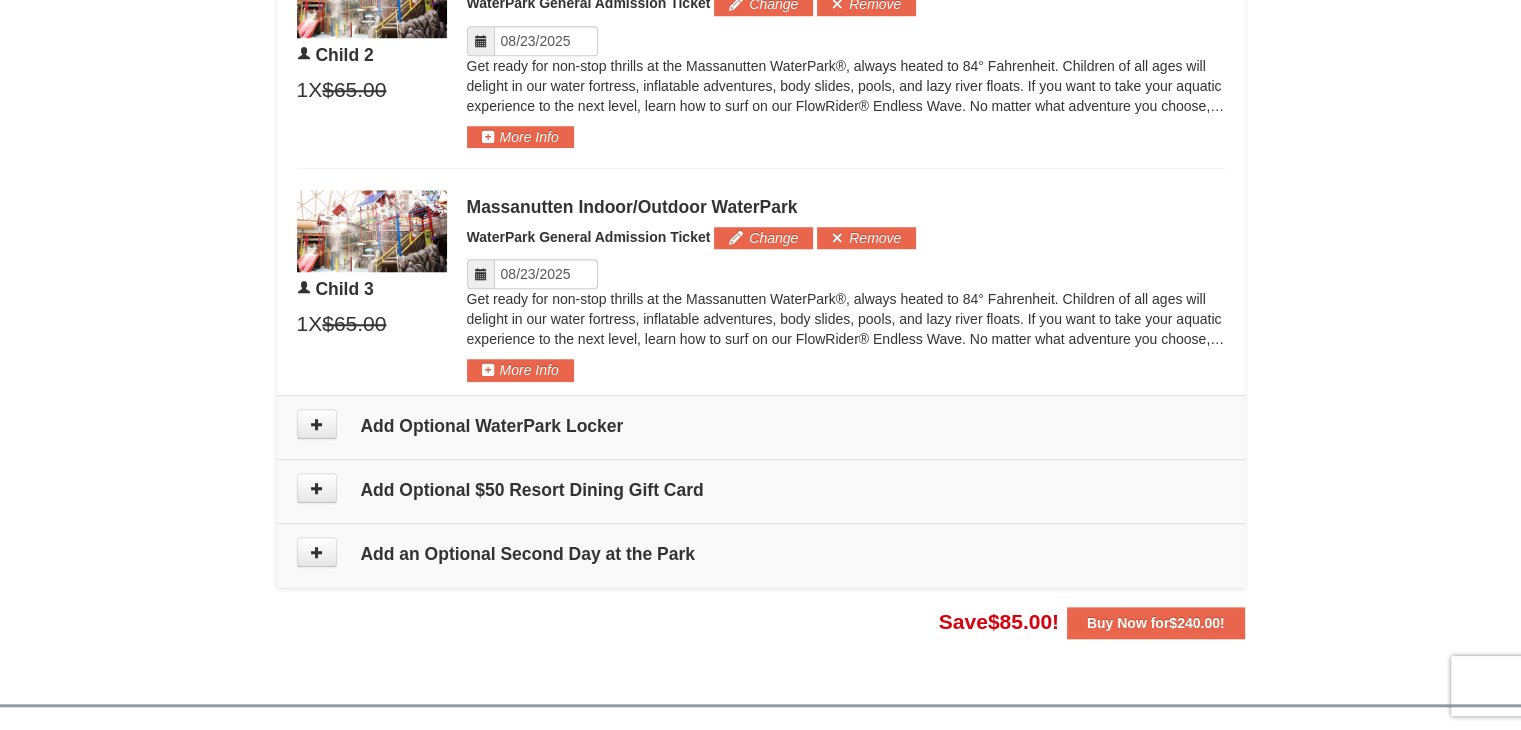 scroll, scrollTop: 1771, scrollLeft: 0, axis: vertical 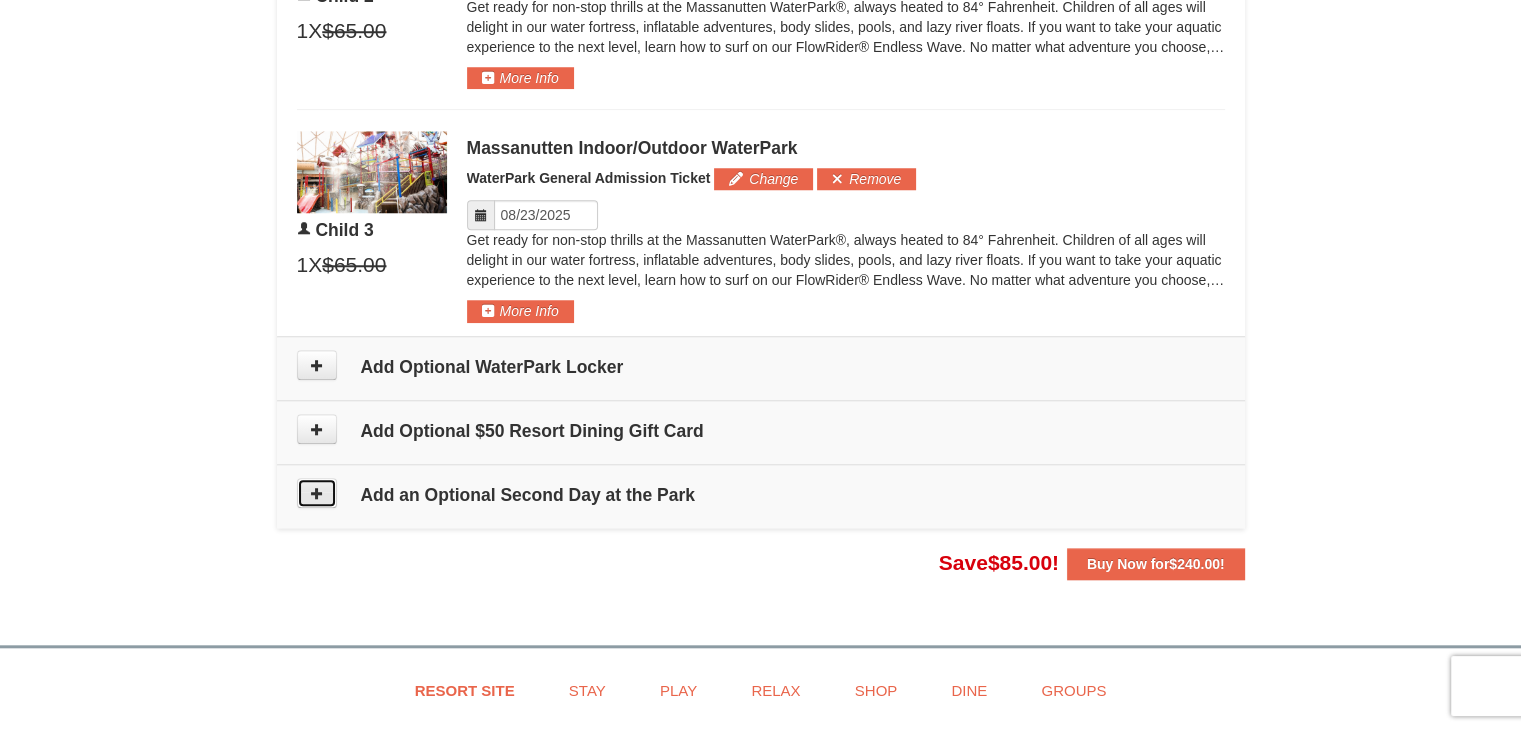 click at bounding box center (317, 493) 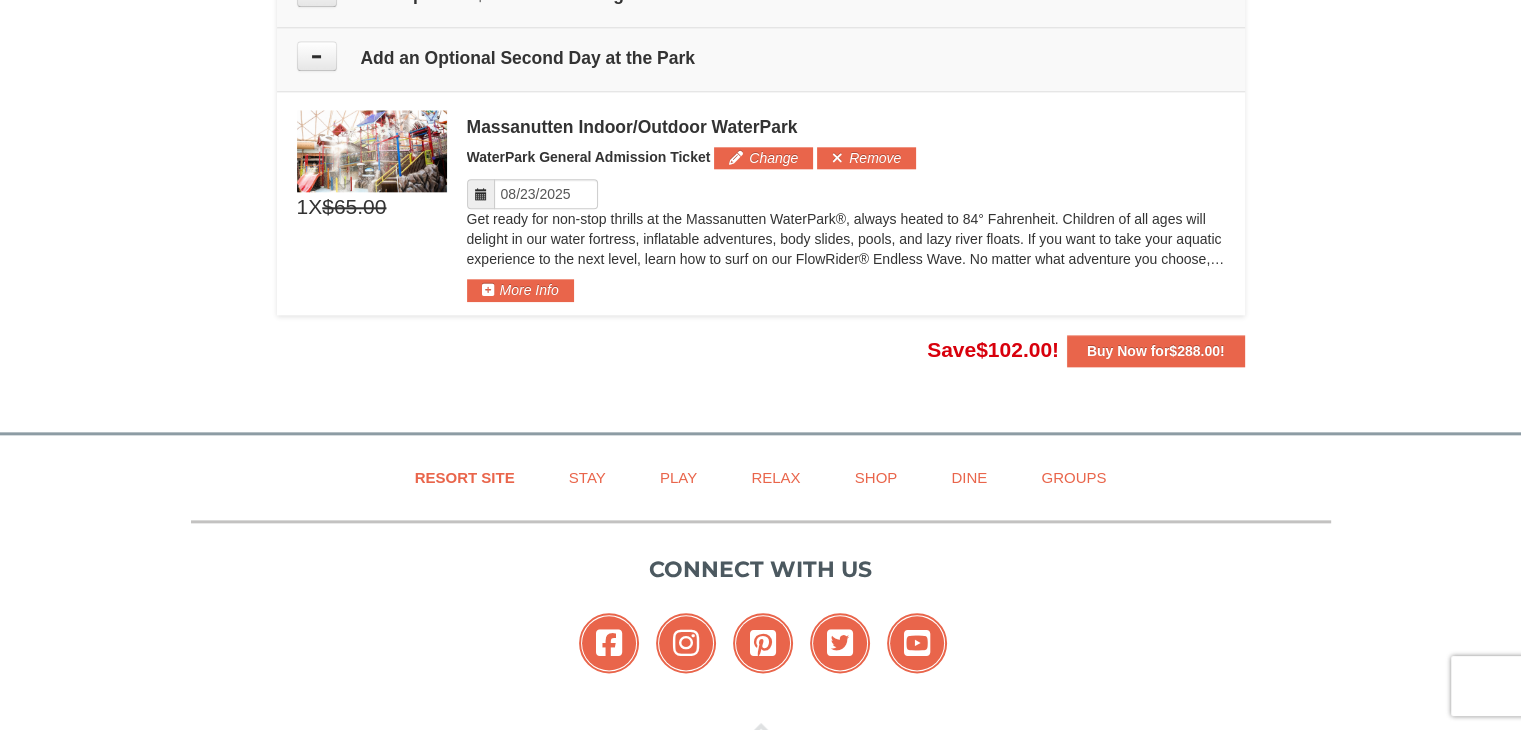 scroll, scrollTop: 2229, scrollLeft: 0, axis: vertical 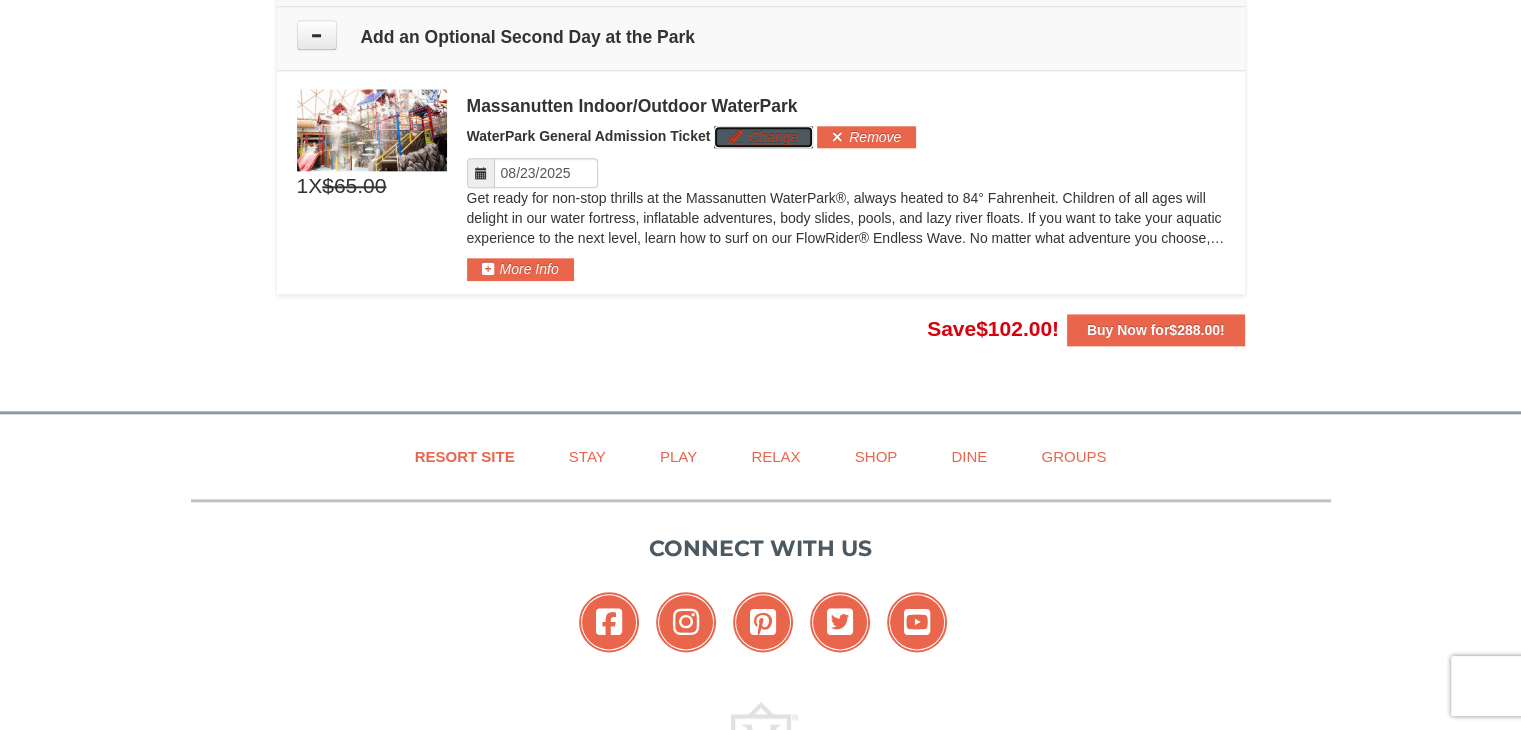 click on "Change" at bounding box center (763, 137) 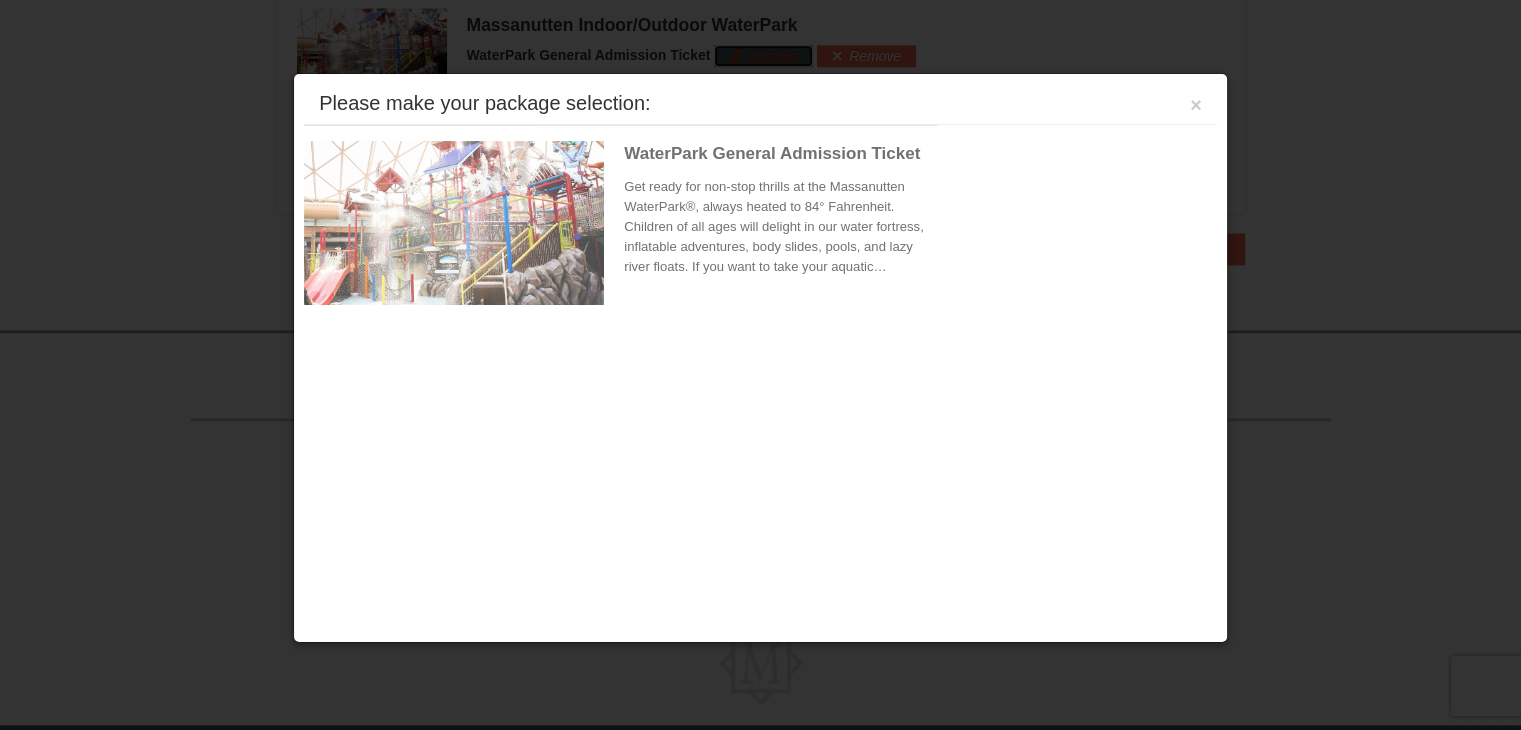 scroll, scrollTop: 2312, scrollLeft: 0, axis: vertical 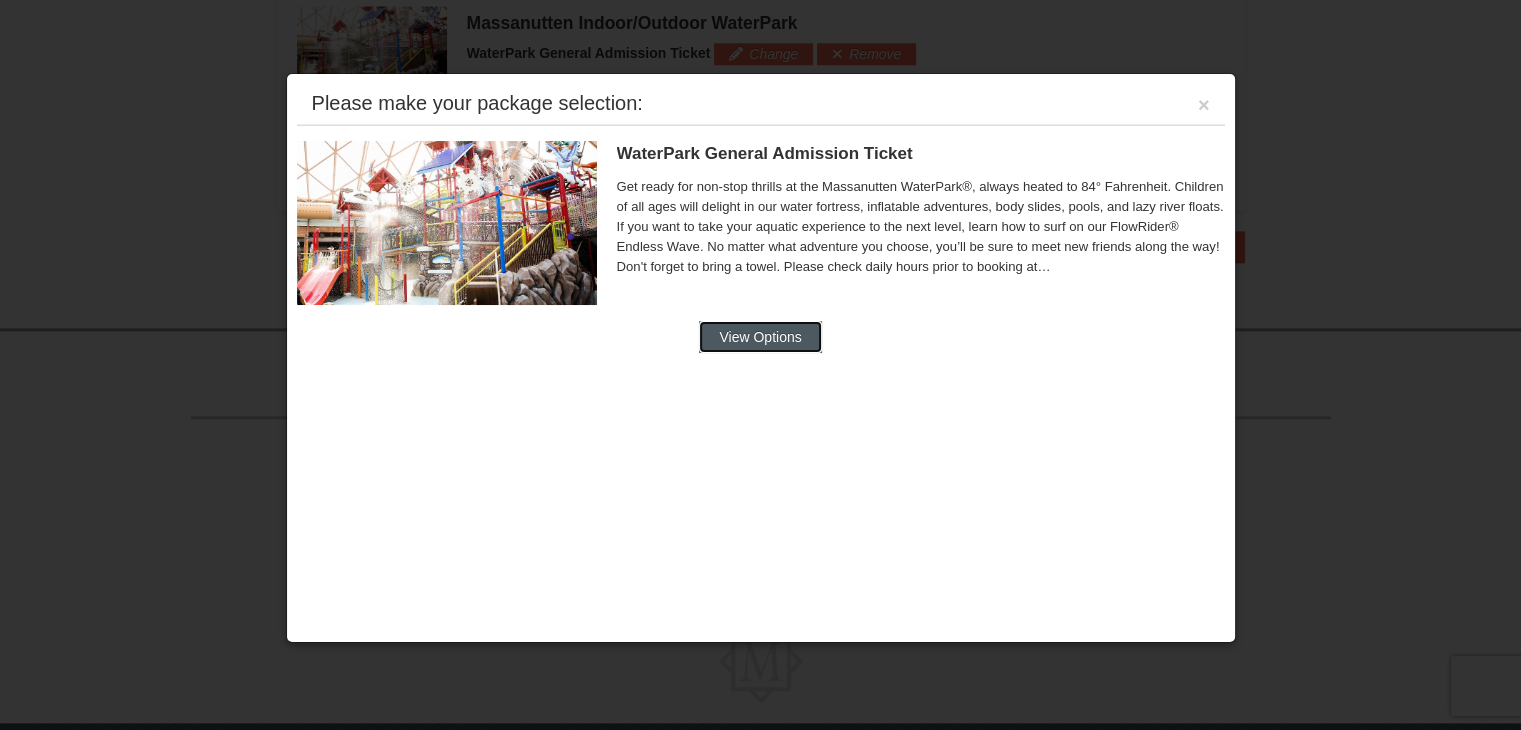 click on "View Options" at bounding box center [760, 337] 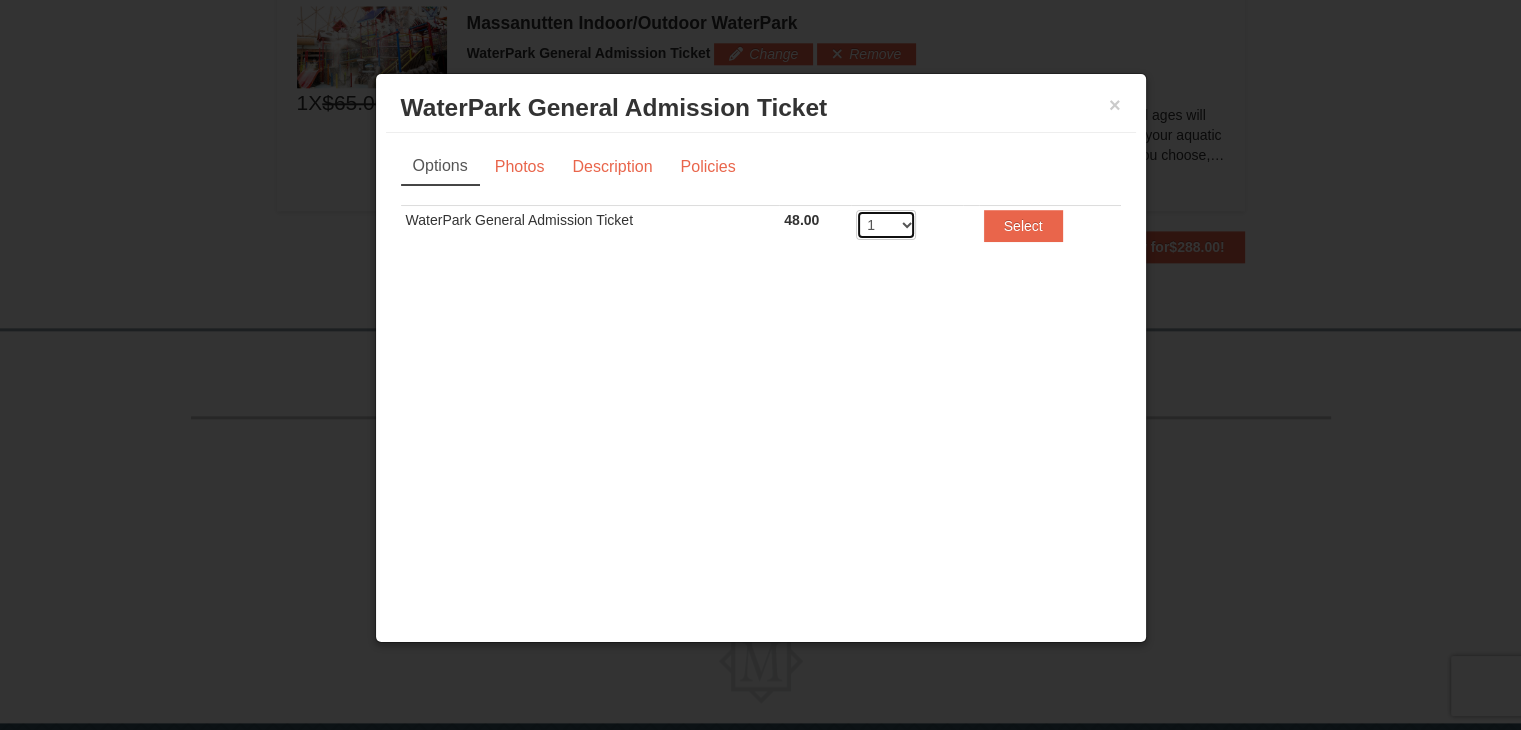 click on "1 2 3 4 5 6 7 8" at bounding box center (886, 225) 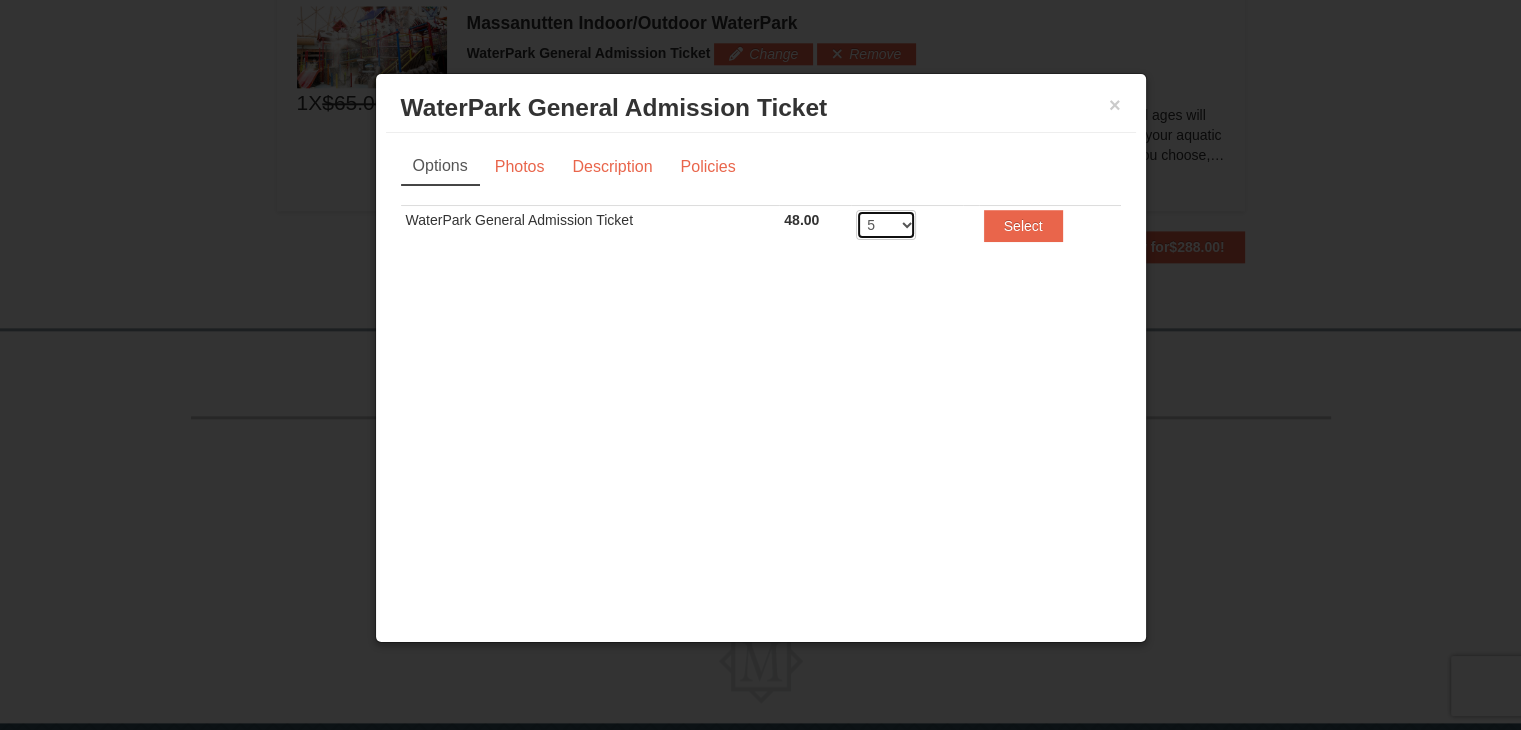 click on "1 2 3 4 5 6 7 8" at bounding box center (886, 225) 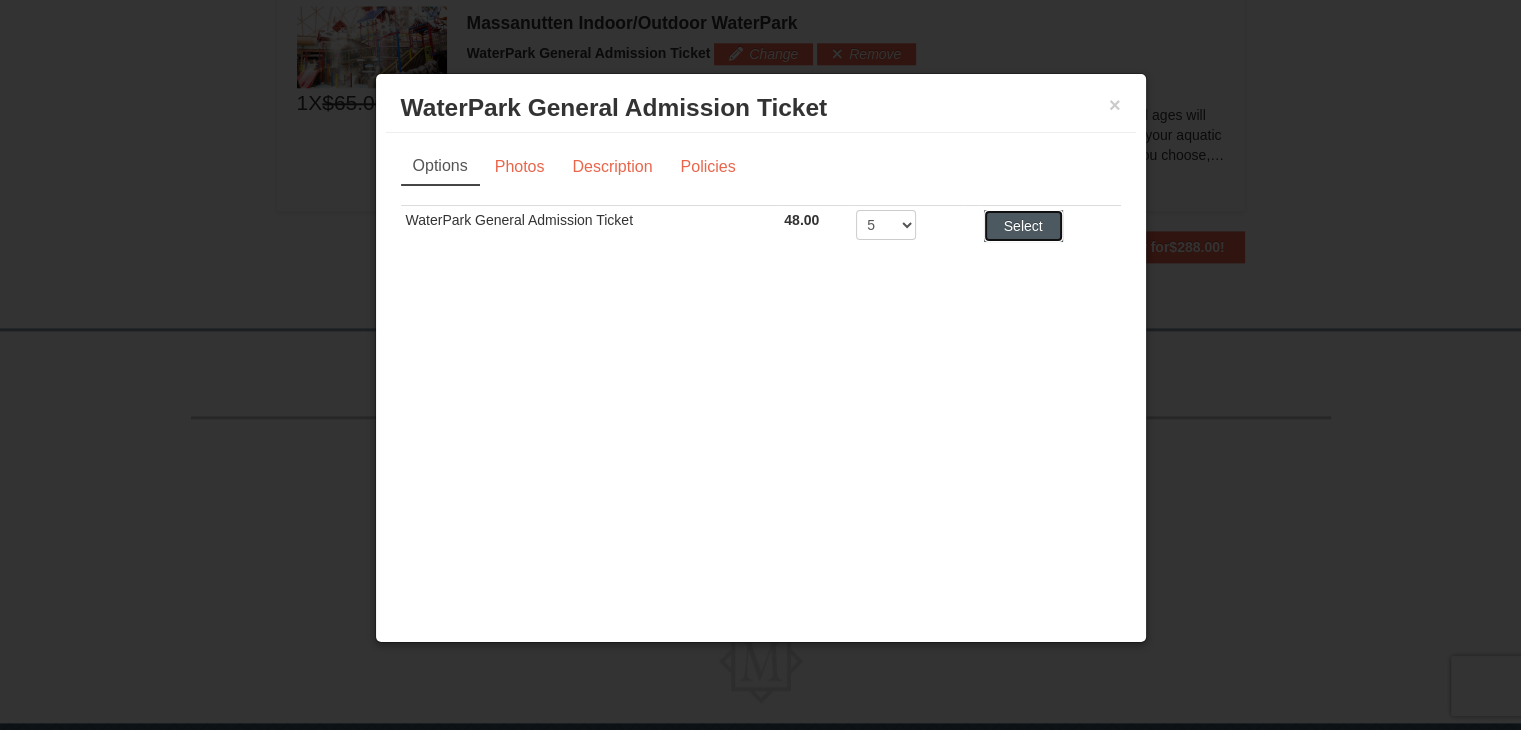 click on "Select" at bounding box center (1023, 226) 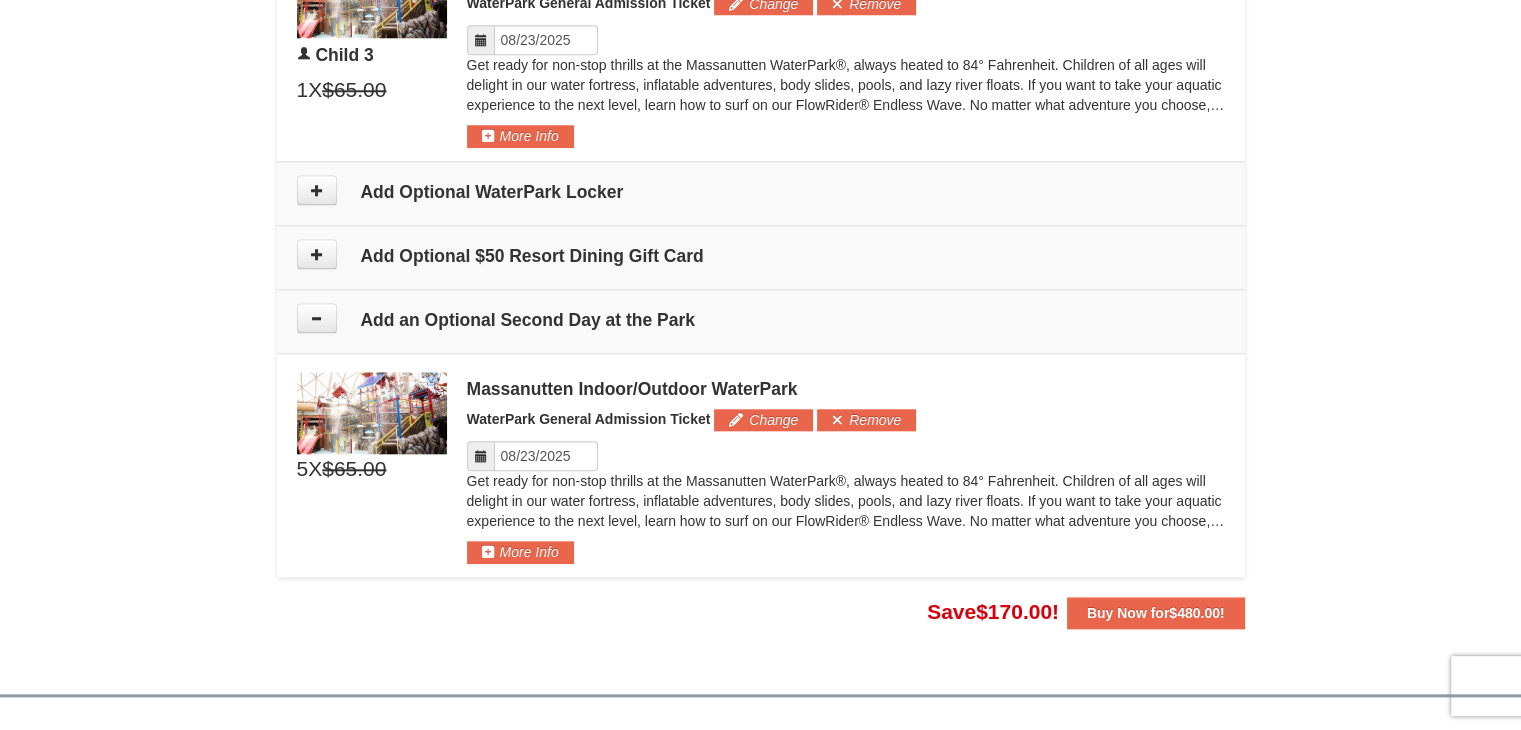 scroll, scrollTop: 1912, scrollLeft: 0, axis: vertical 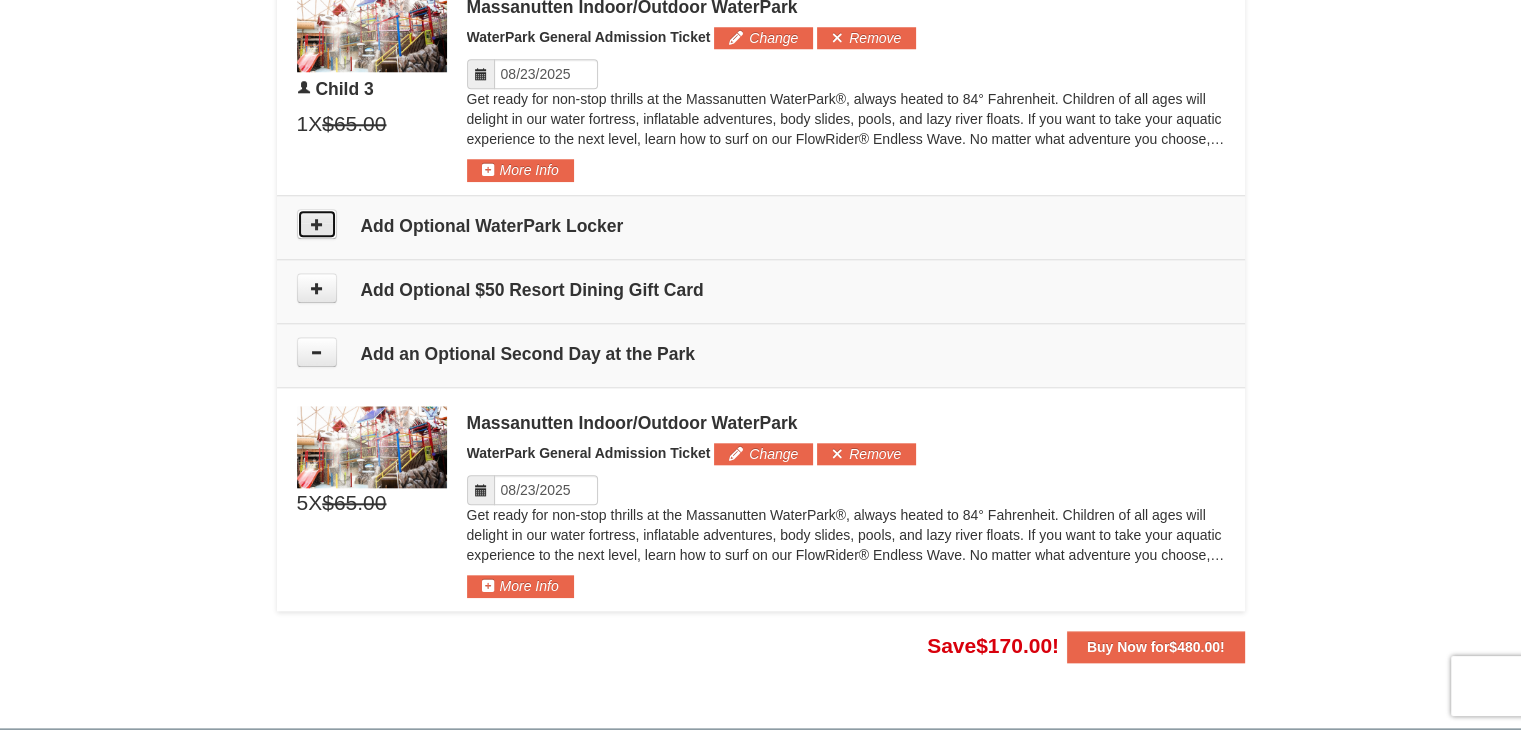 click at bounding box center [317, 224] 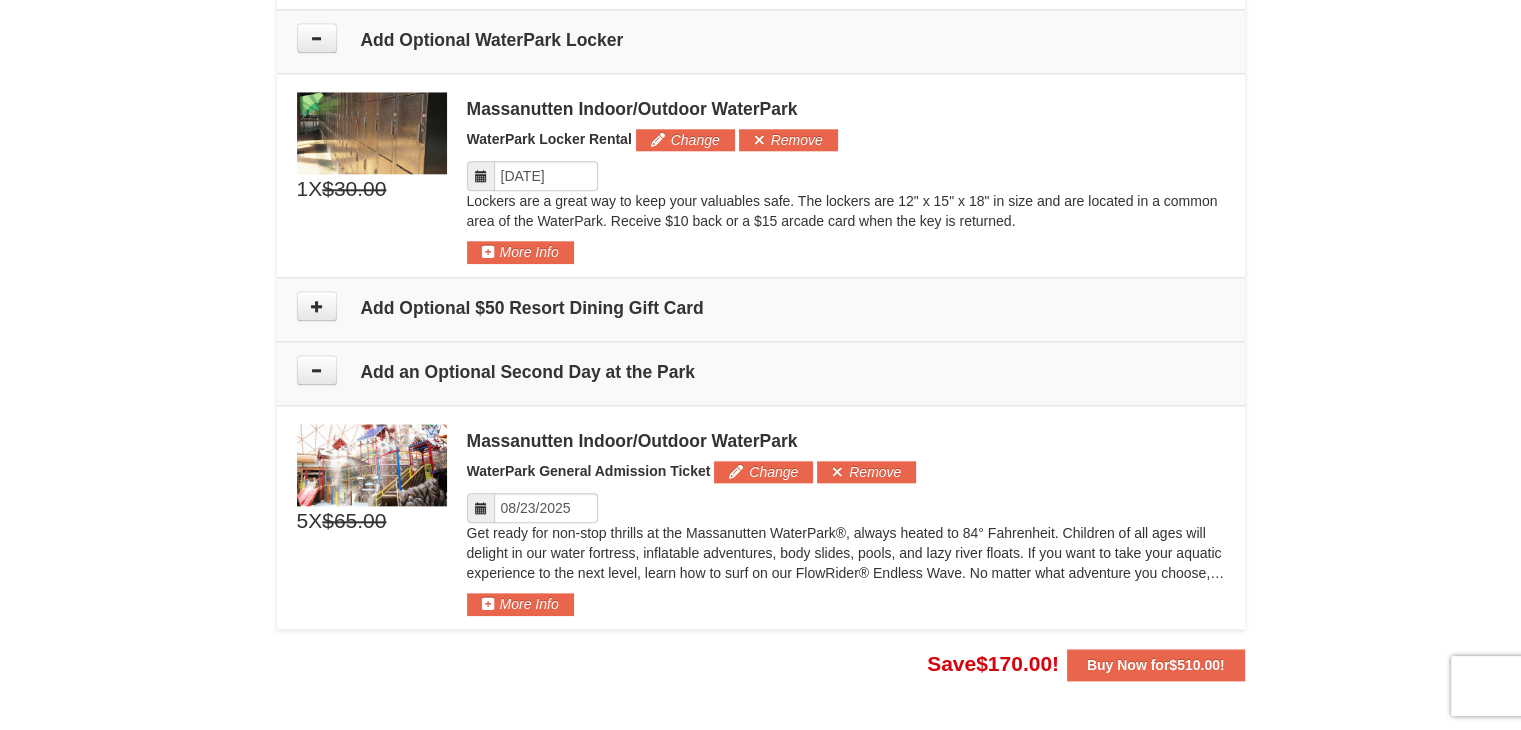scroll, scrollTop: 2102, scrollLeft: 0, axis: vertical 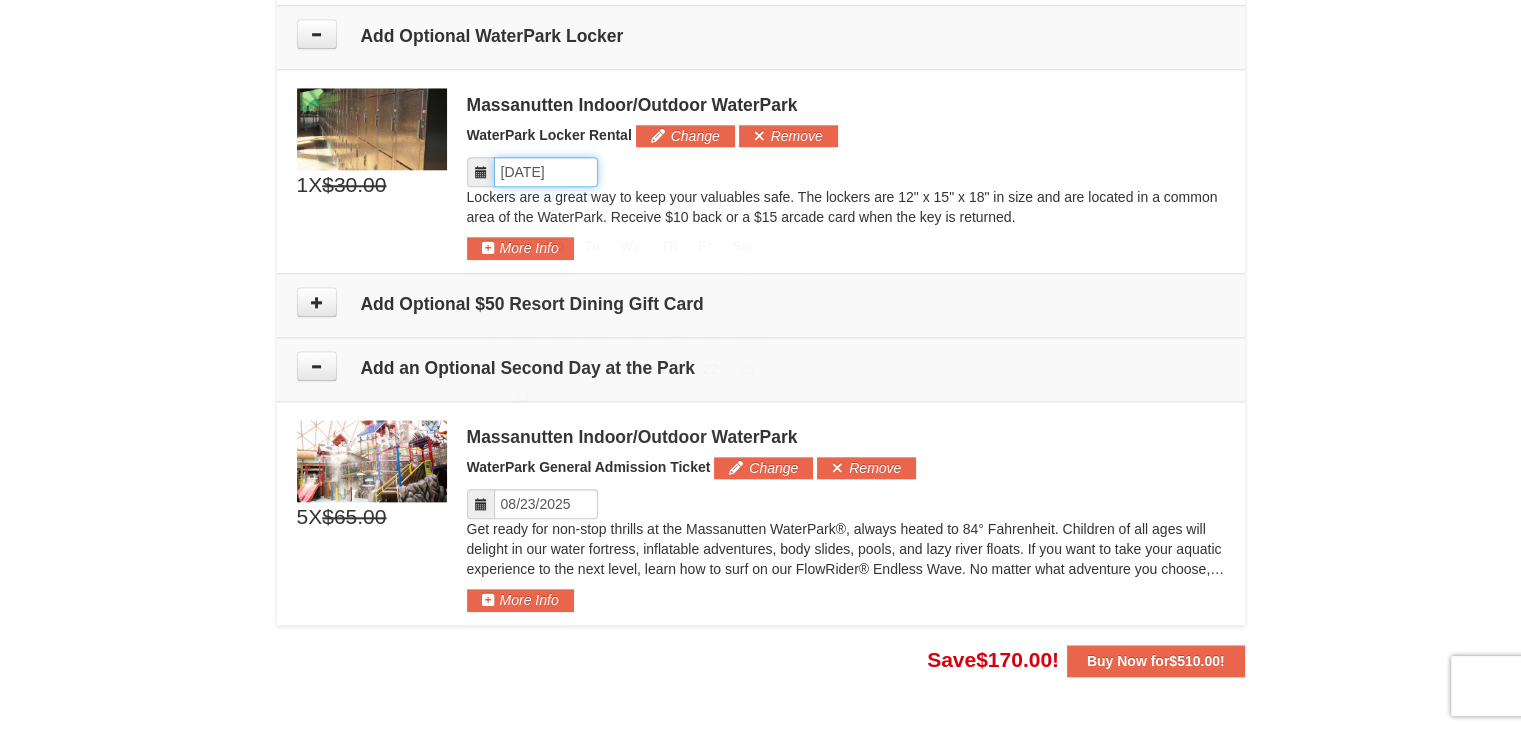 click on "Please format dates MM/DD/YYYY" at bounding box center [546, 172] 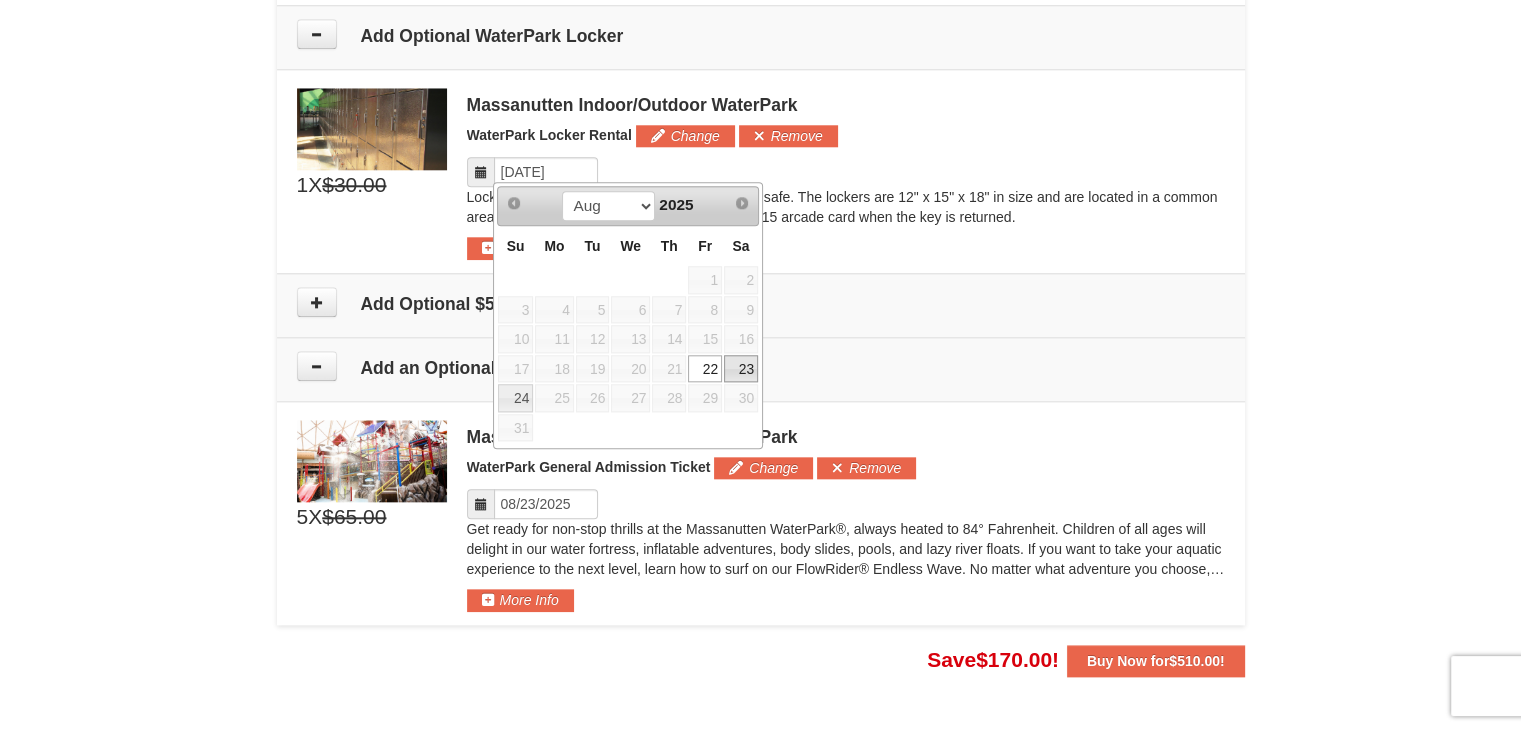 click on "23" at bounding box center (741, 369) 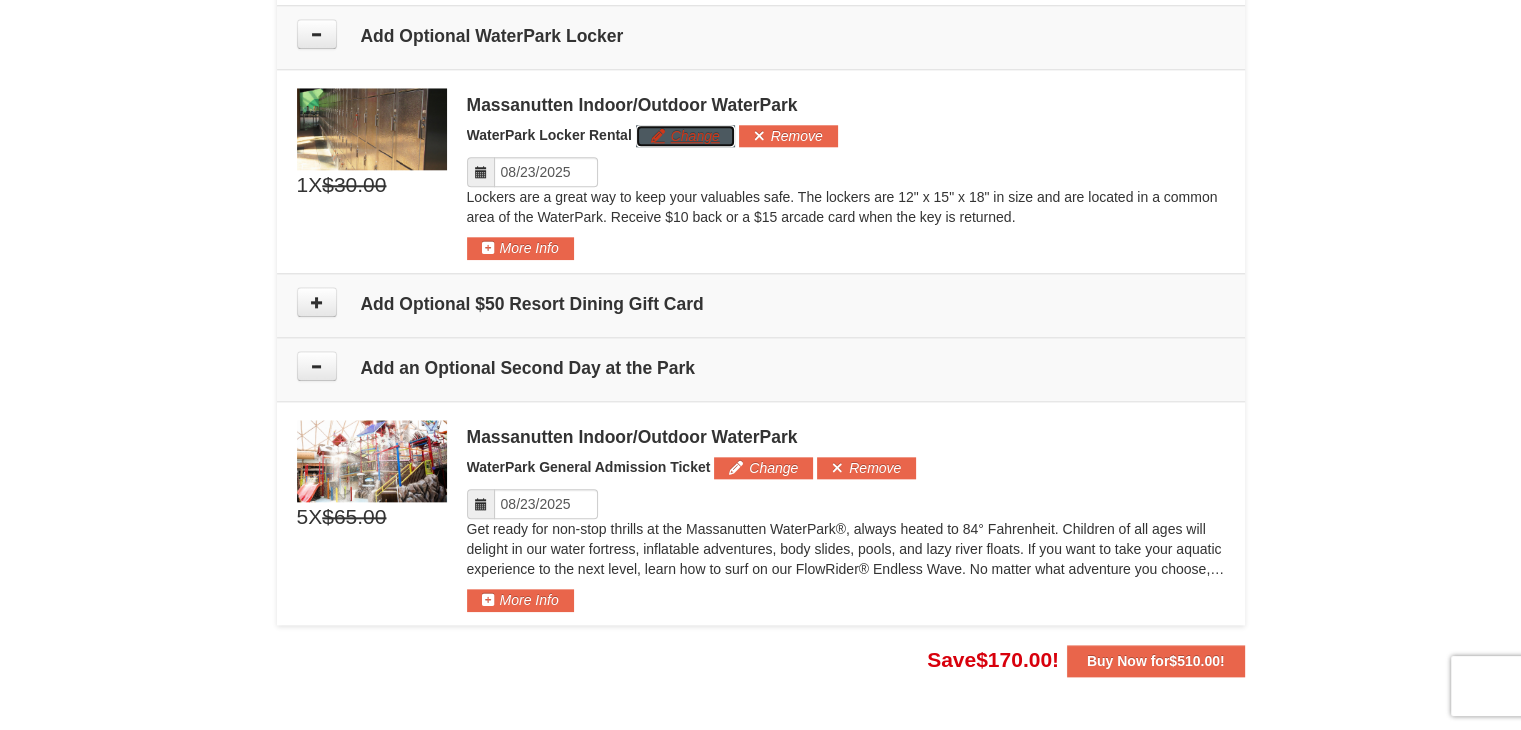 click on "Change" at bounding box center [685, 136] 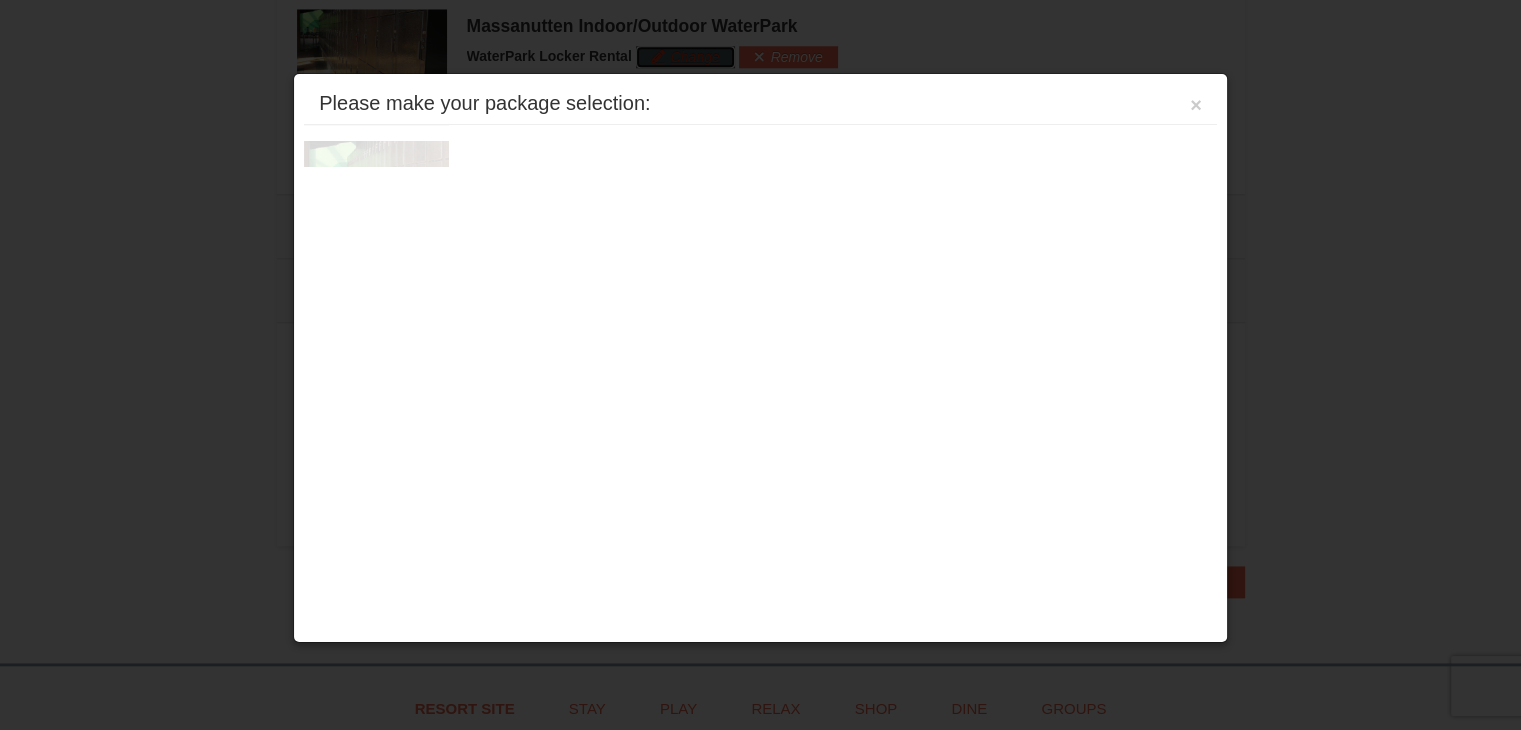 scroll, scrollTop: 2184, scrollLeft: 0, axis: vertical 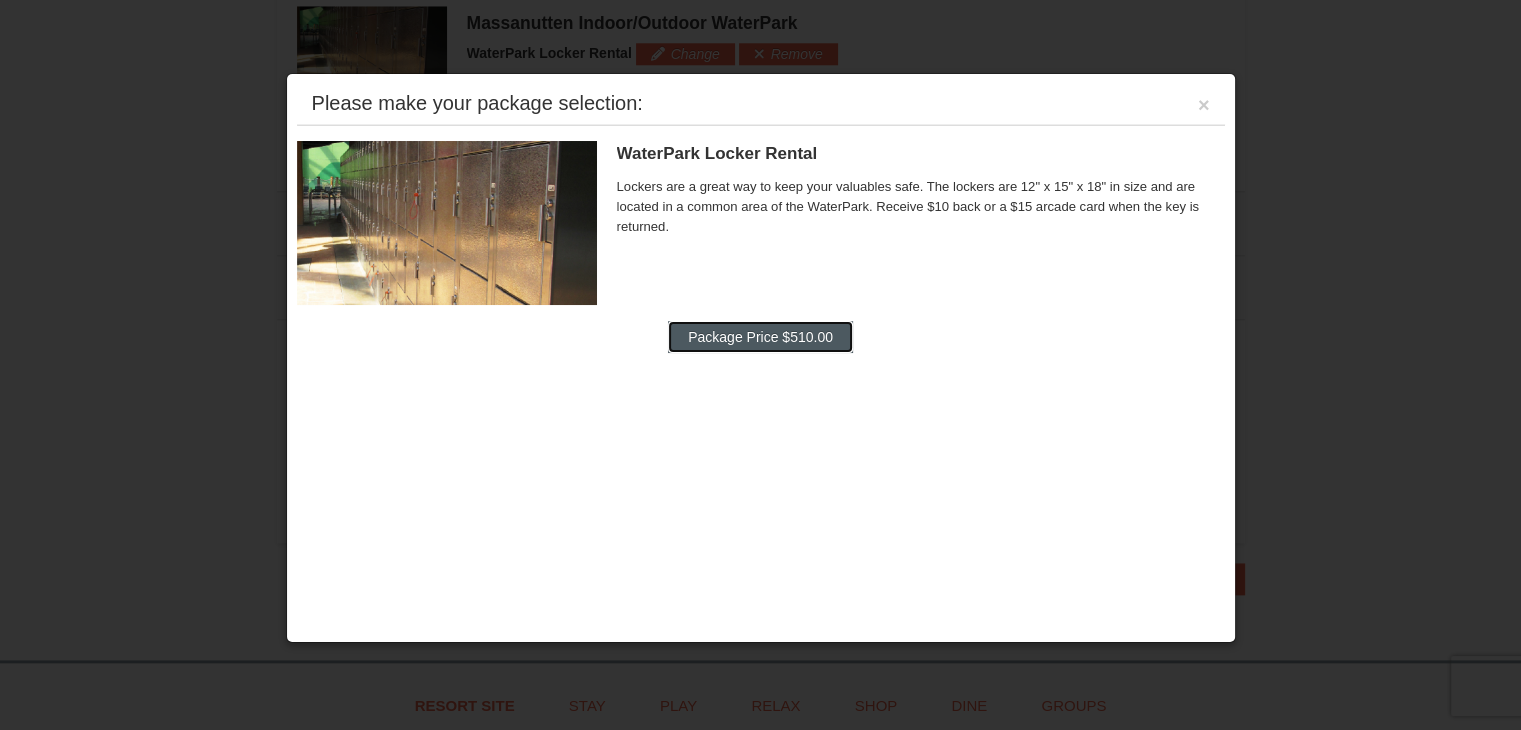 click on "Package Price $510.00" at bounding box center [760, 337] 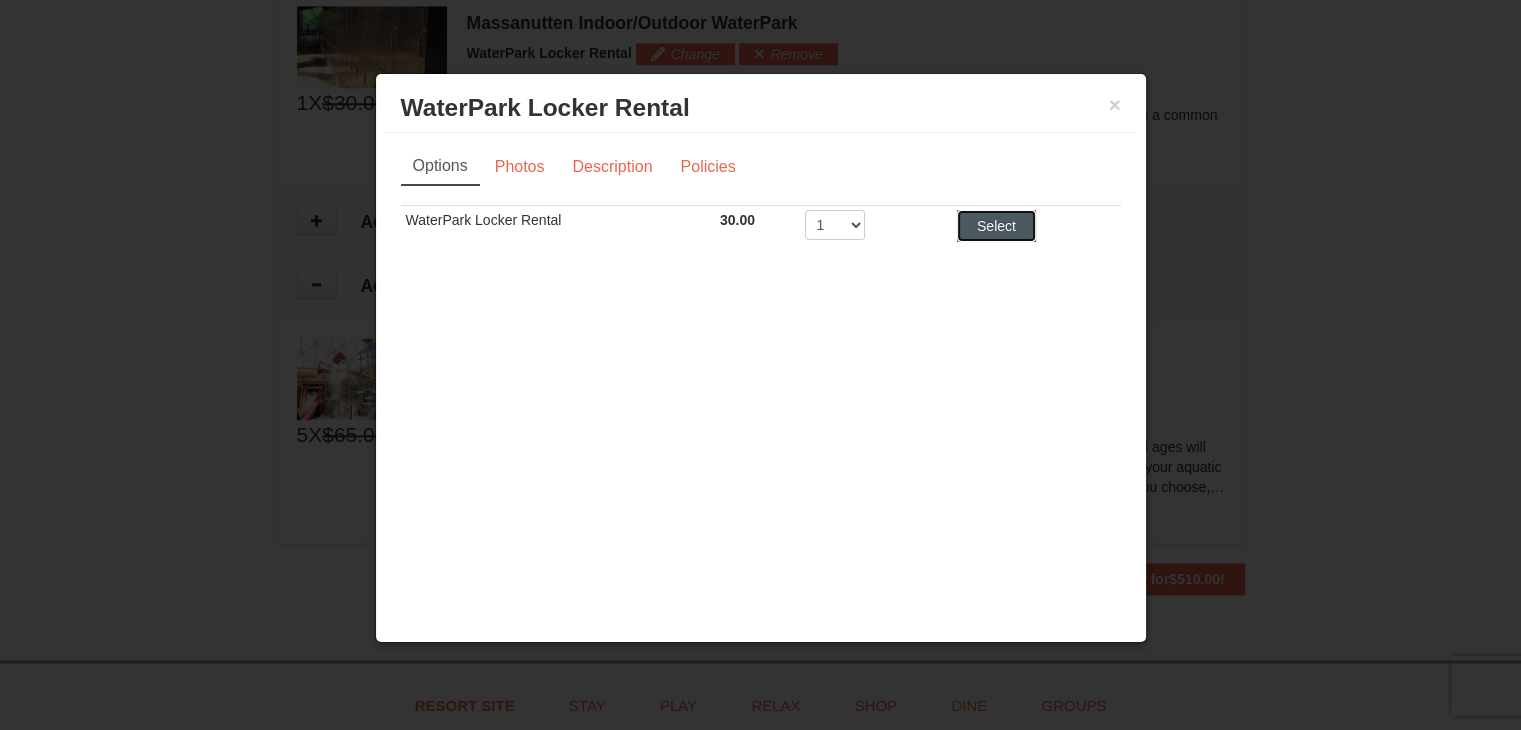 click on "Select" at bounding box center (996, 226) 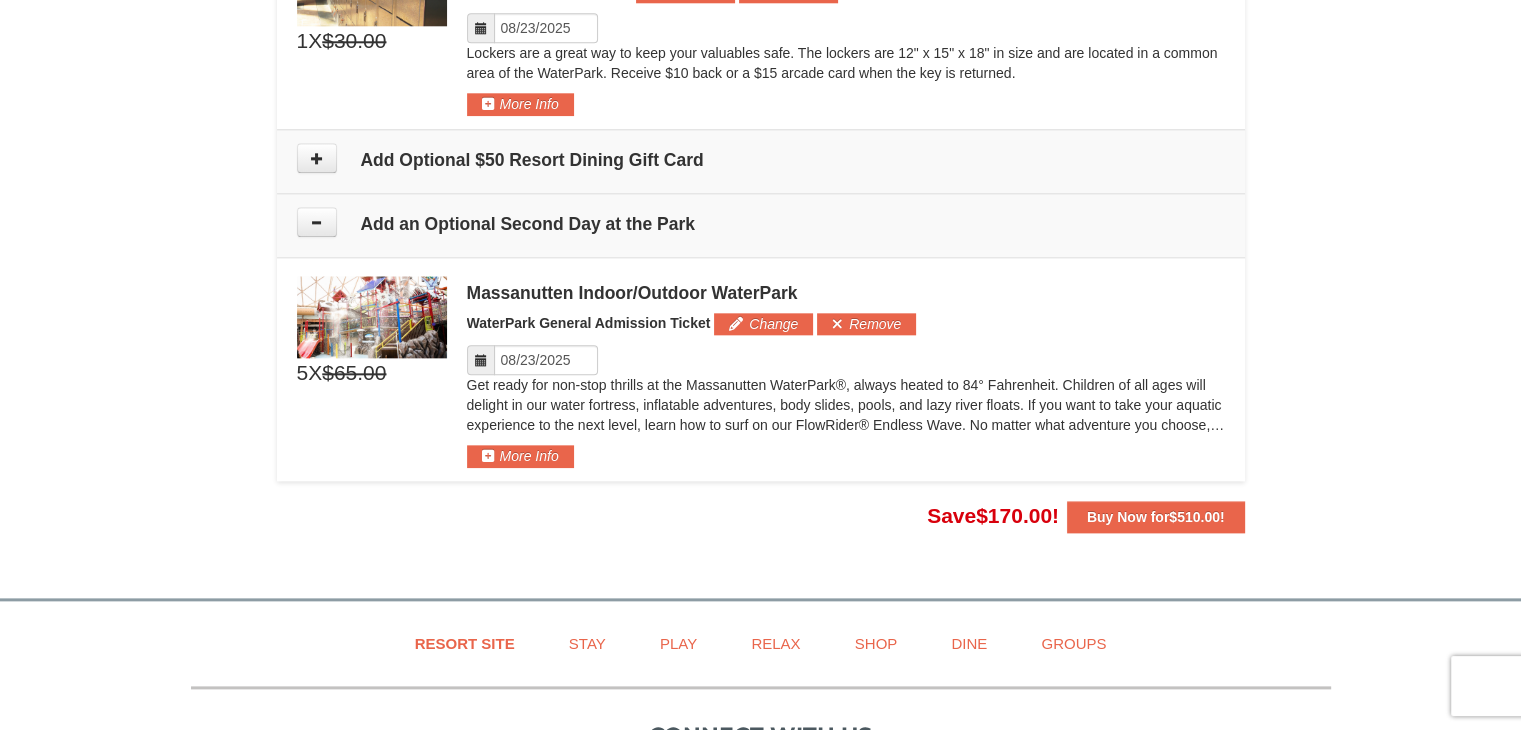 scroll, scrollTop: 2284, scrollLeft: 0, axis: vertical 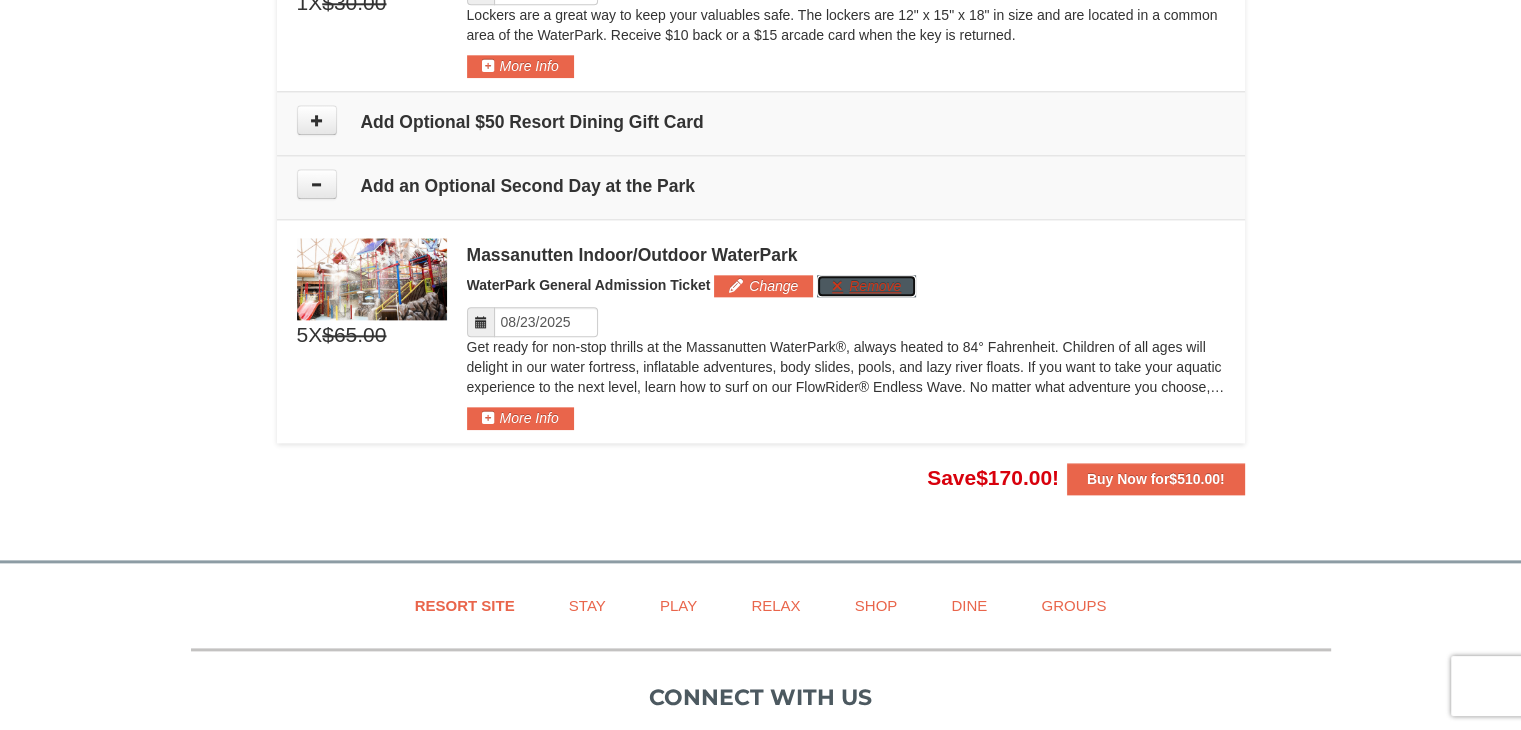 click on "Remove" at bounding box center (866, 286) 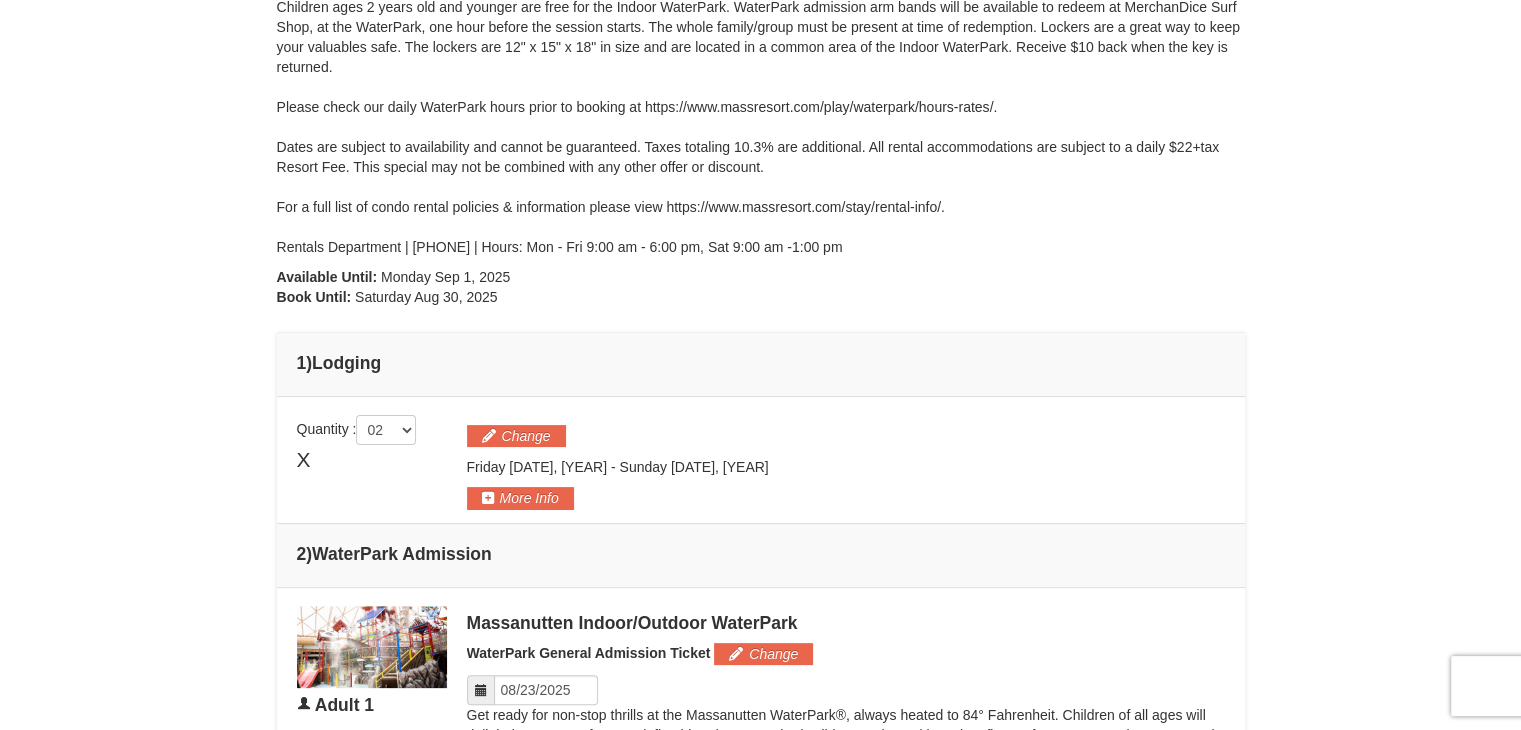 scroll, scrollTop: 400, scrollLeft: 0, axis: vertical 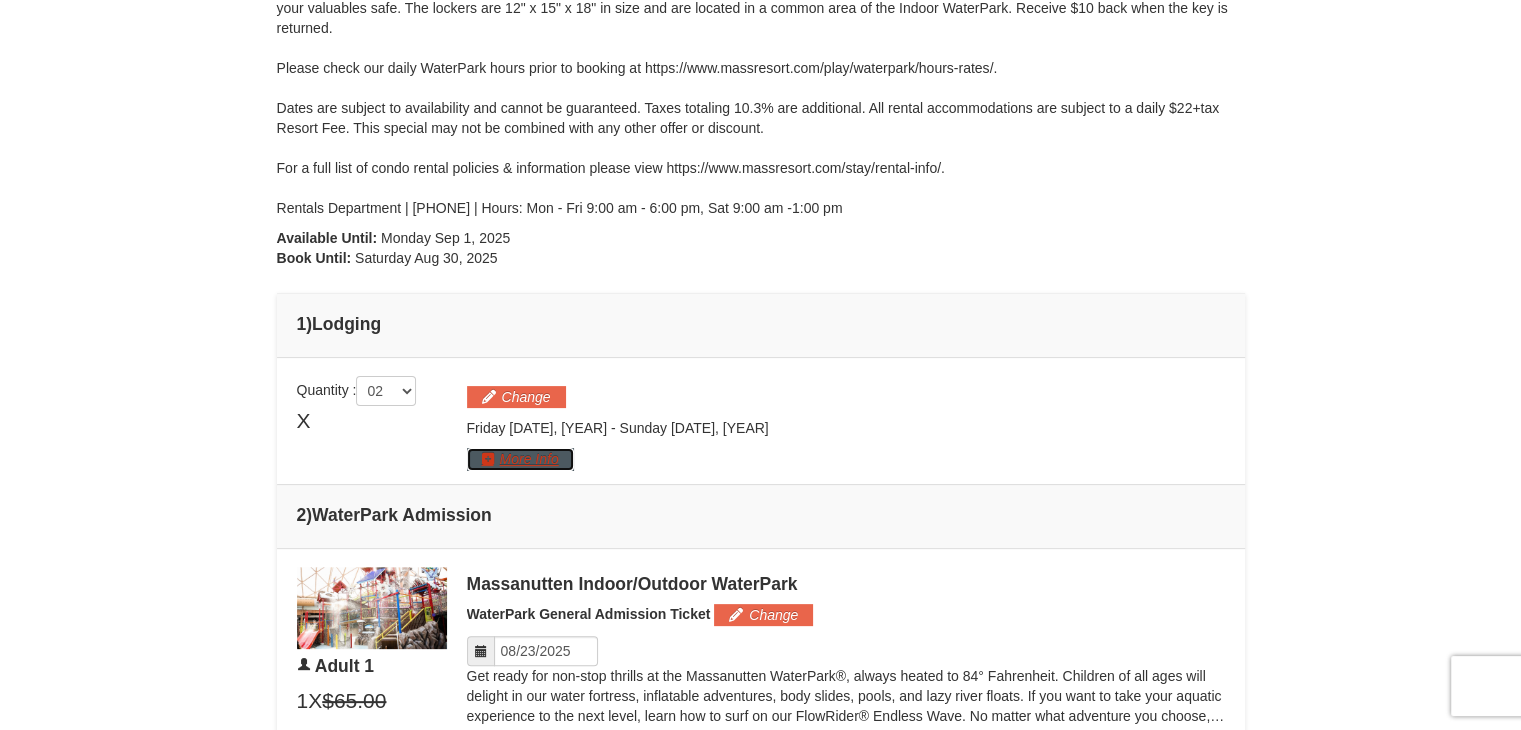 click on "More Info" at bounding box center [520, 459] 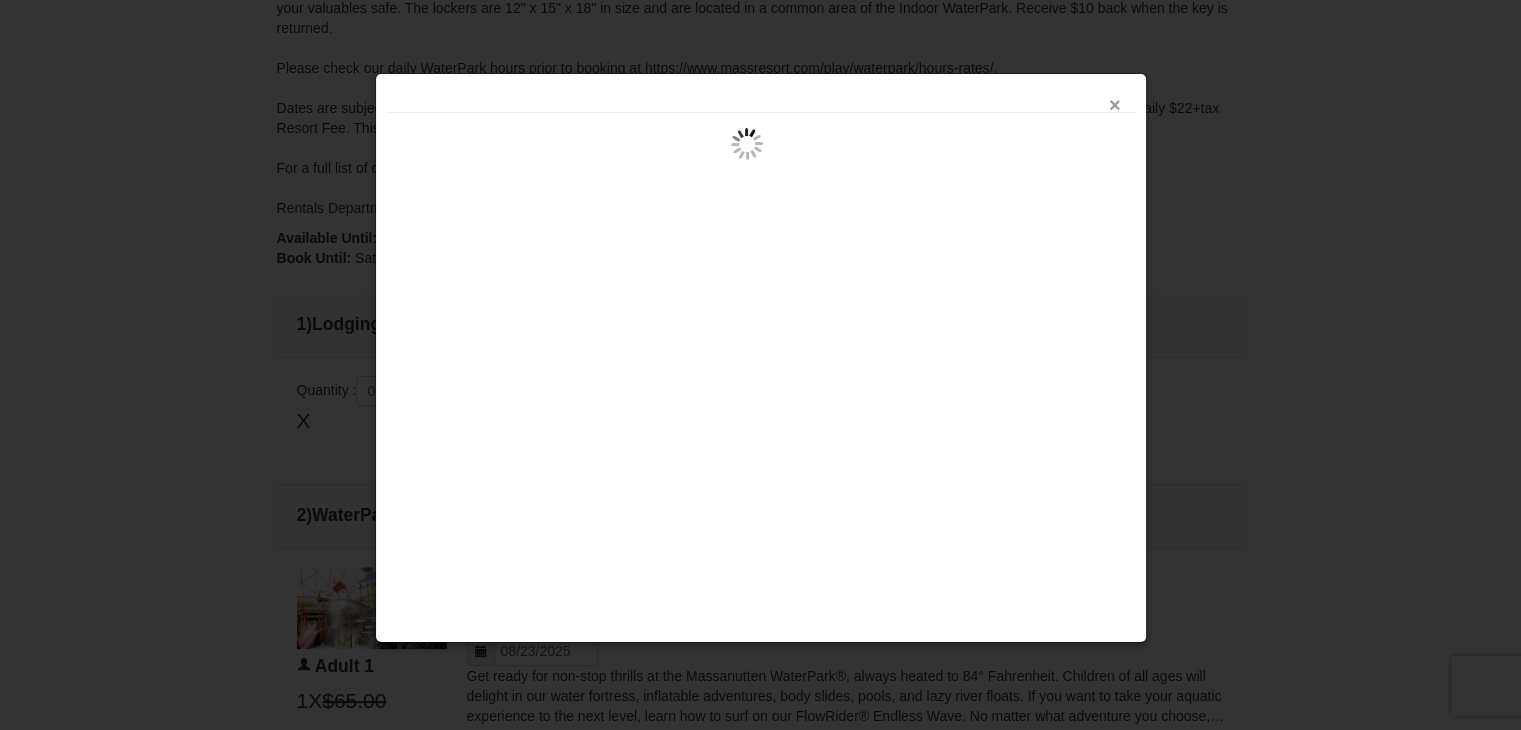 click on "×" at bounding box center (1115, 105) 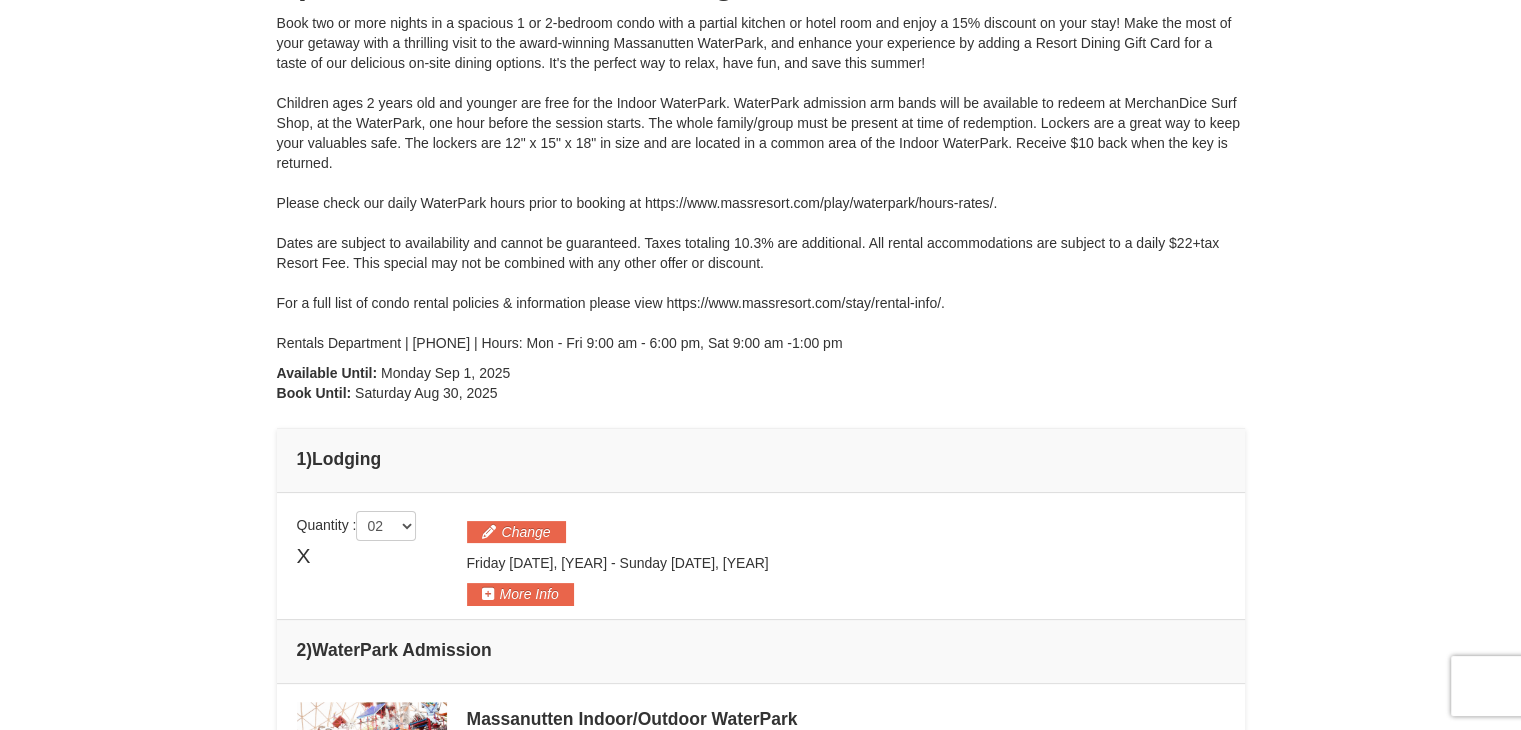 scroll, scrollTop: 300, scrollLeft: 0, axis: vertical 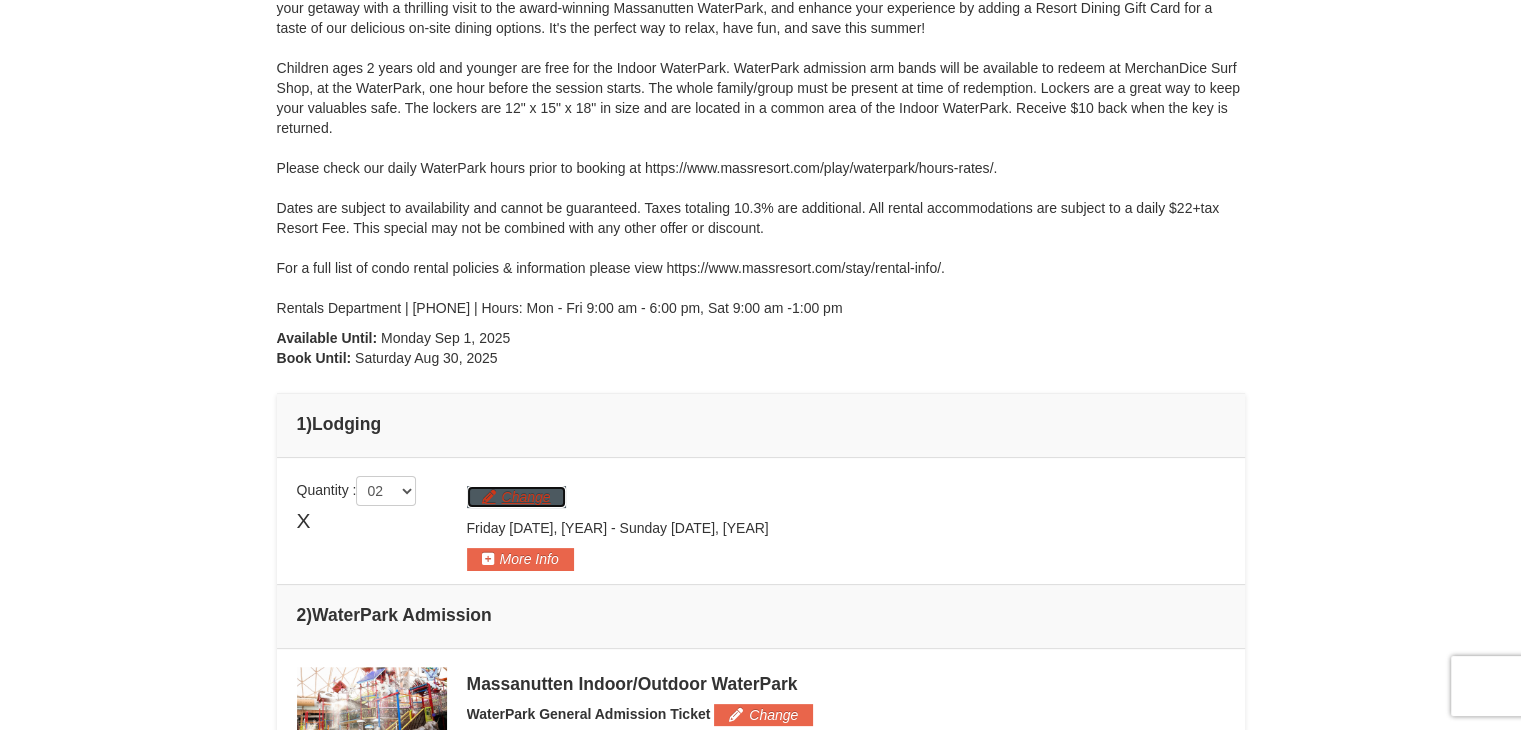 click on "Change" at bounding box center (516, 497) 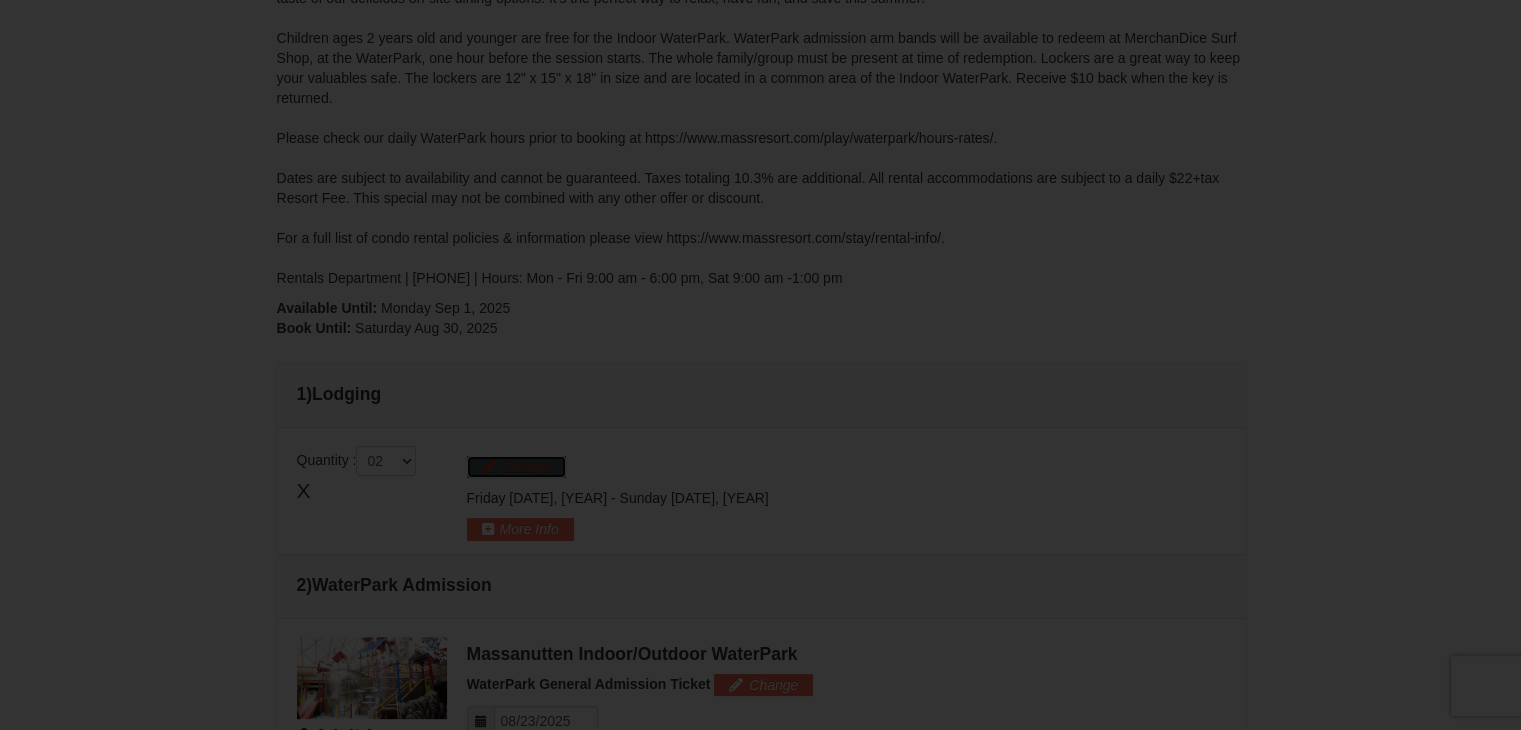 scroll, scrollTop: 394, scrollLeft: 0, axis: vertical 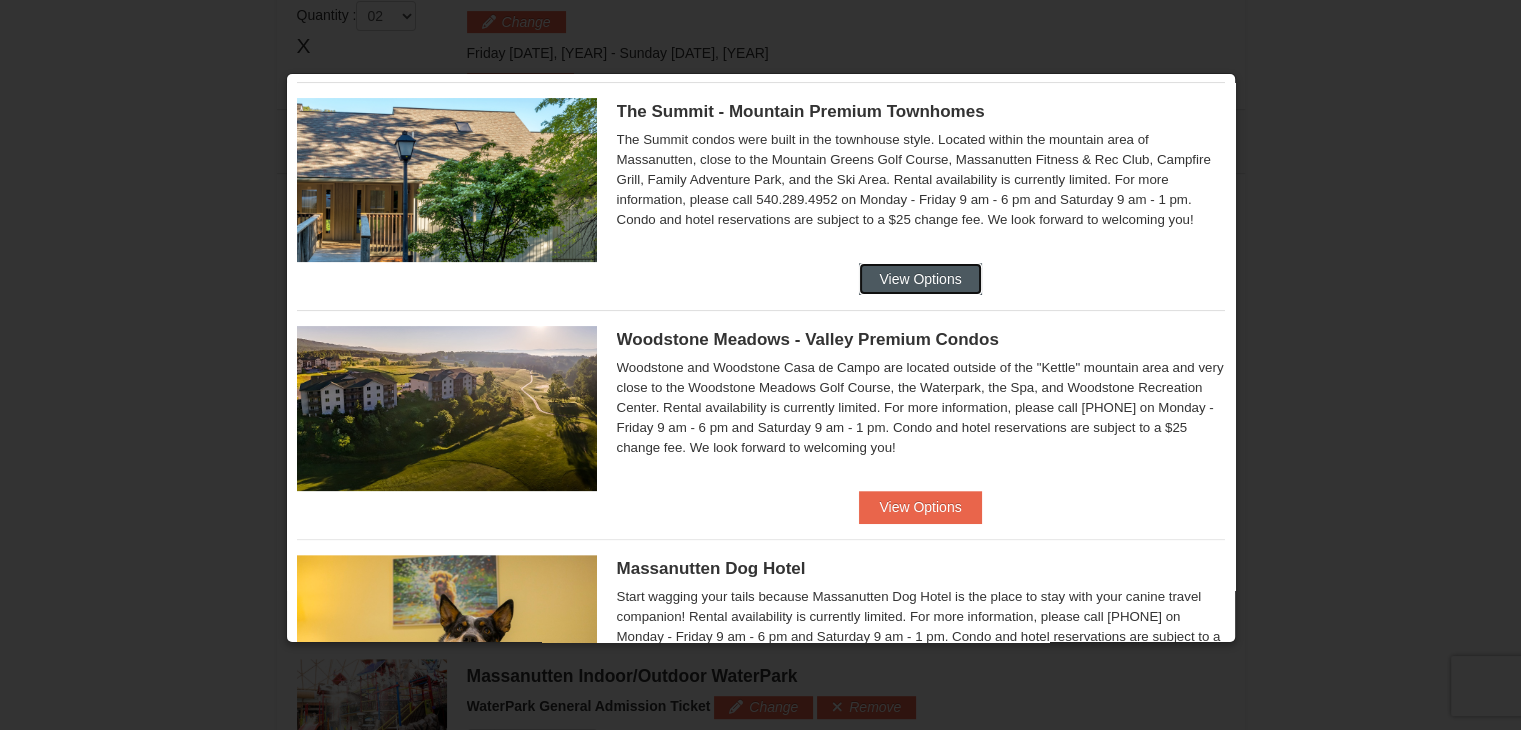 click on "View Options" at bounding box center [920, 279] 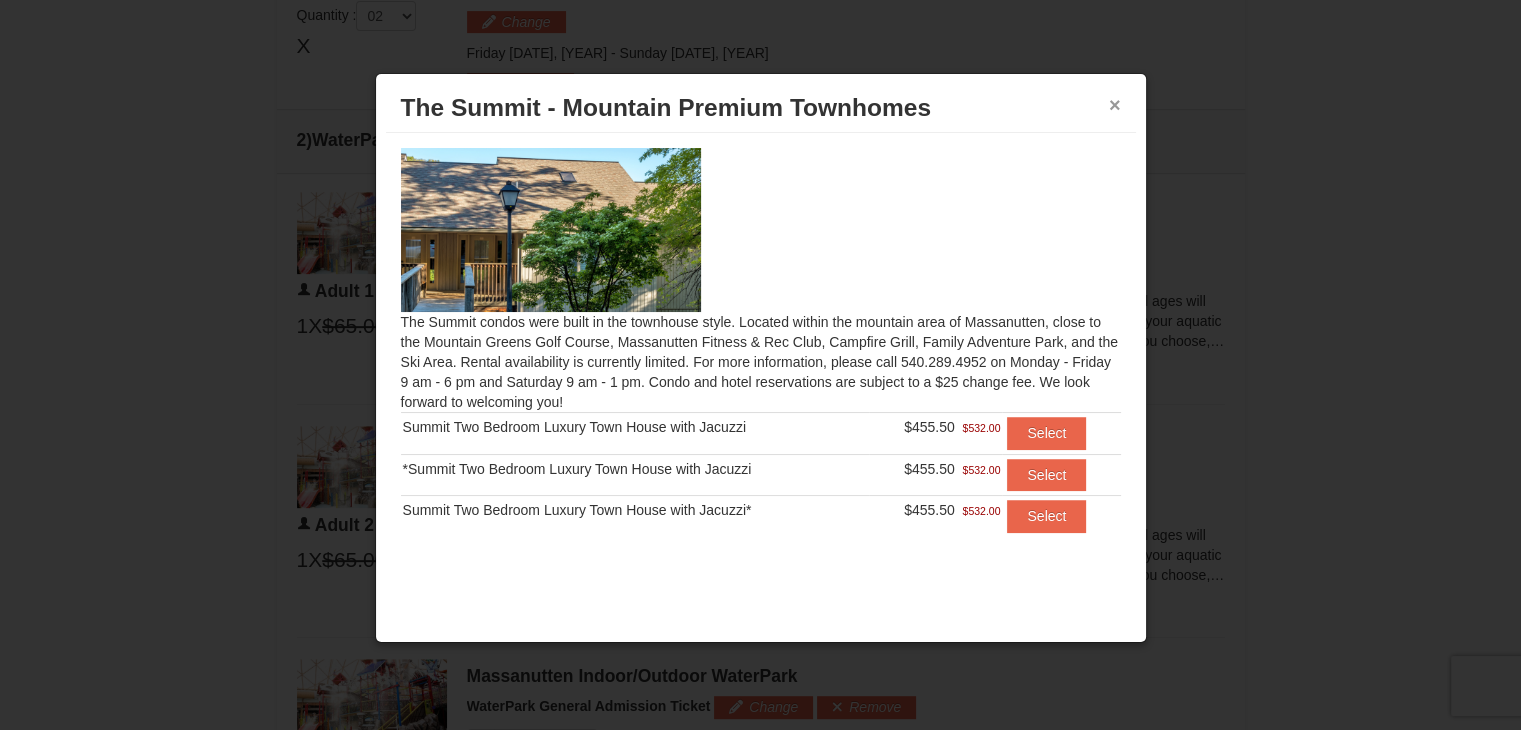 click on "×" at bounding box center (1115, 105) 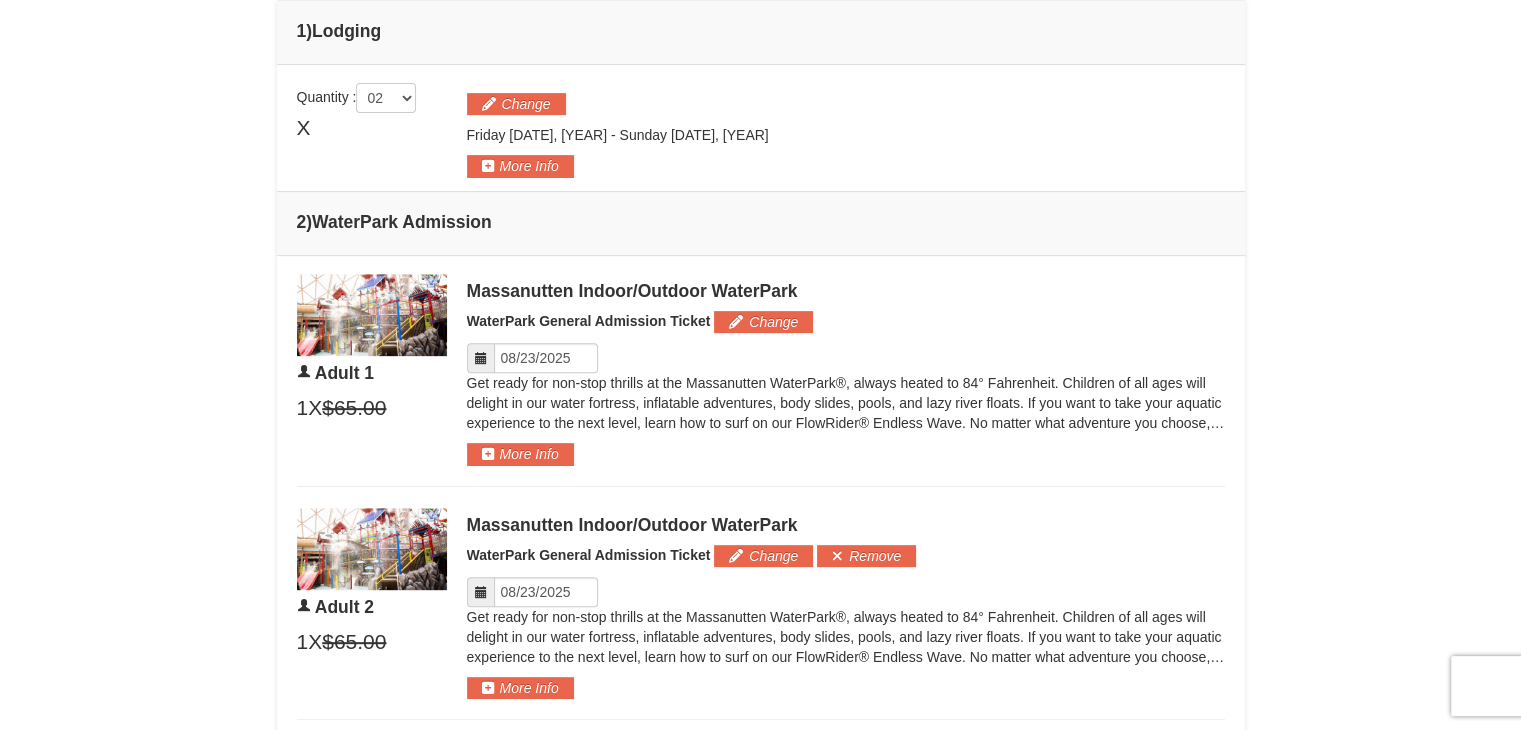 scroll, scrollTop: 575, scrollLeft: 0, axis: vertical 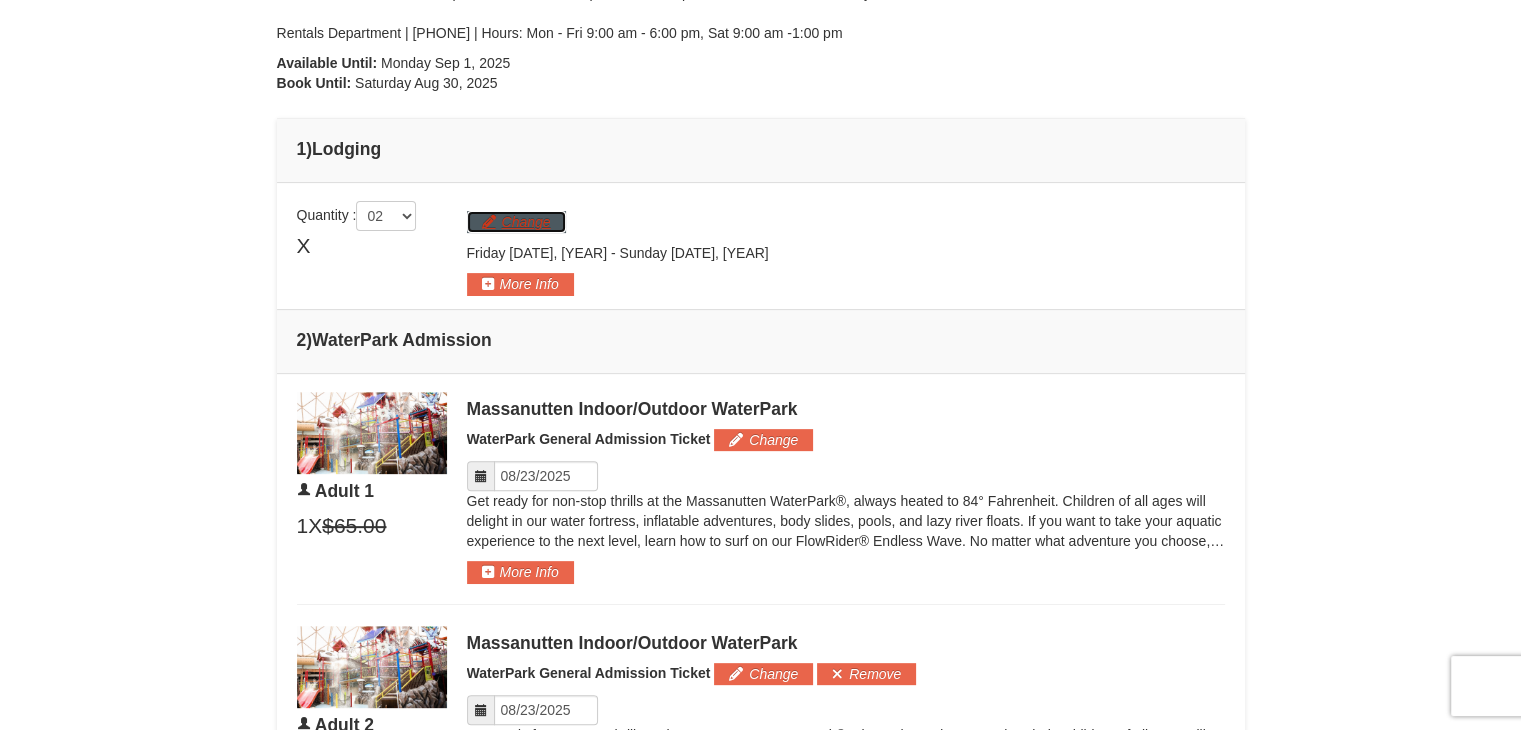 click on "Change" at bounding box center [516, 222] 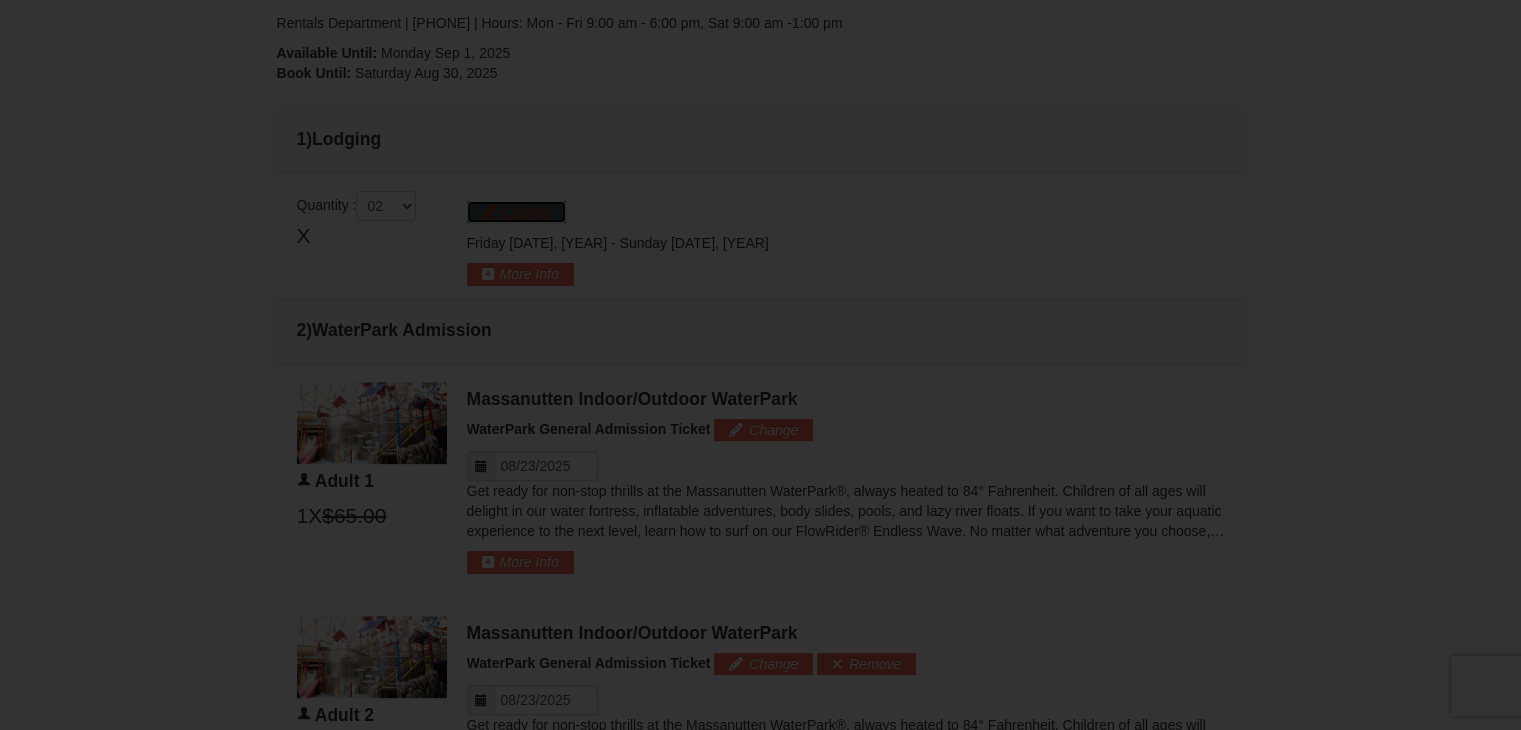 scroll, scrollTop: 614, scrollLeft: 0, axis: vertical 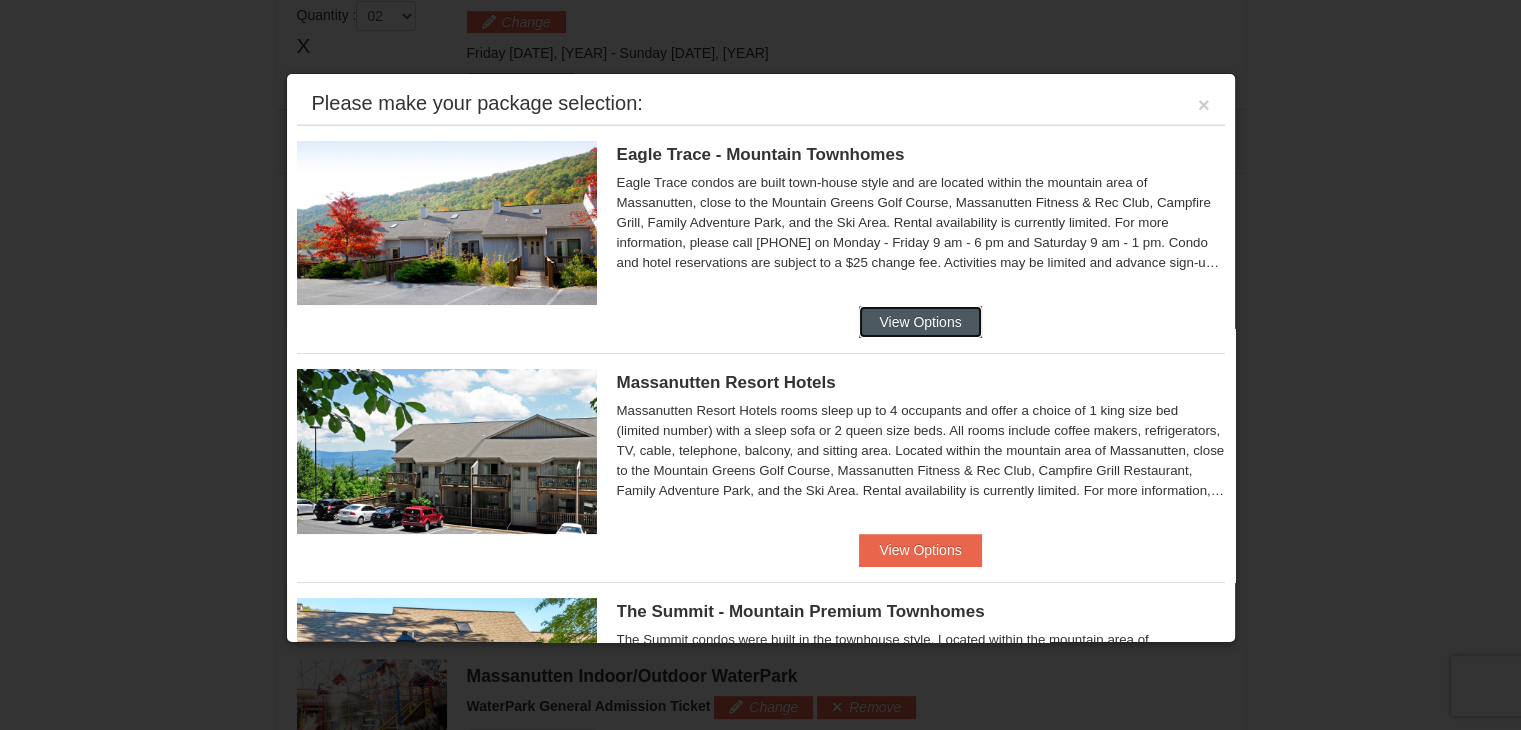 click on "View Options" at bounding box center [920, 322] 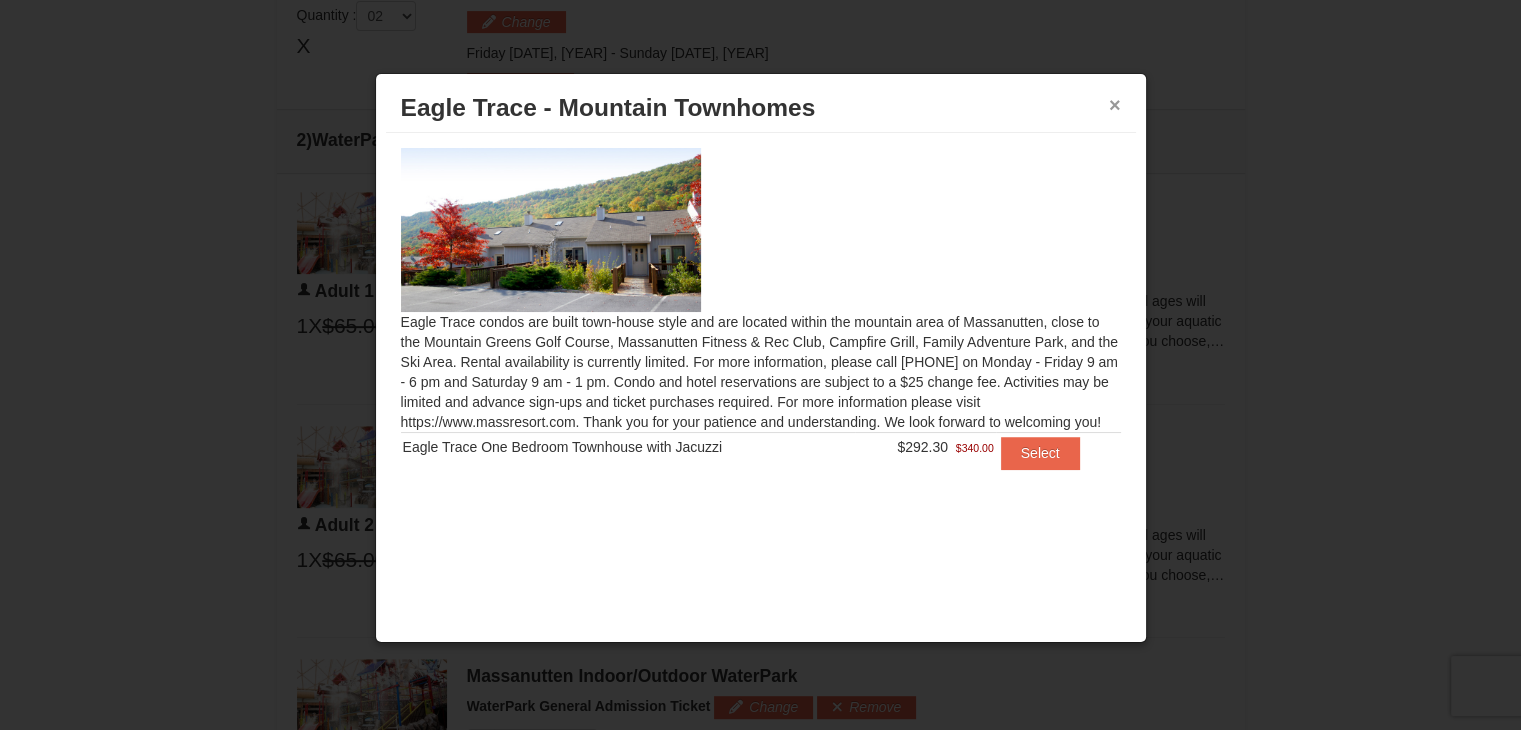 click on "×" at bounding box center [1115, 105] 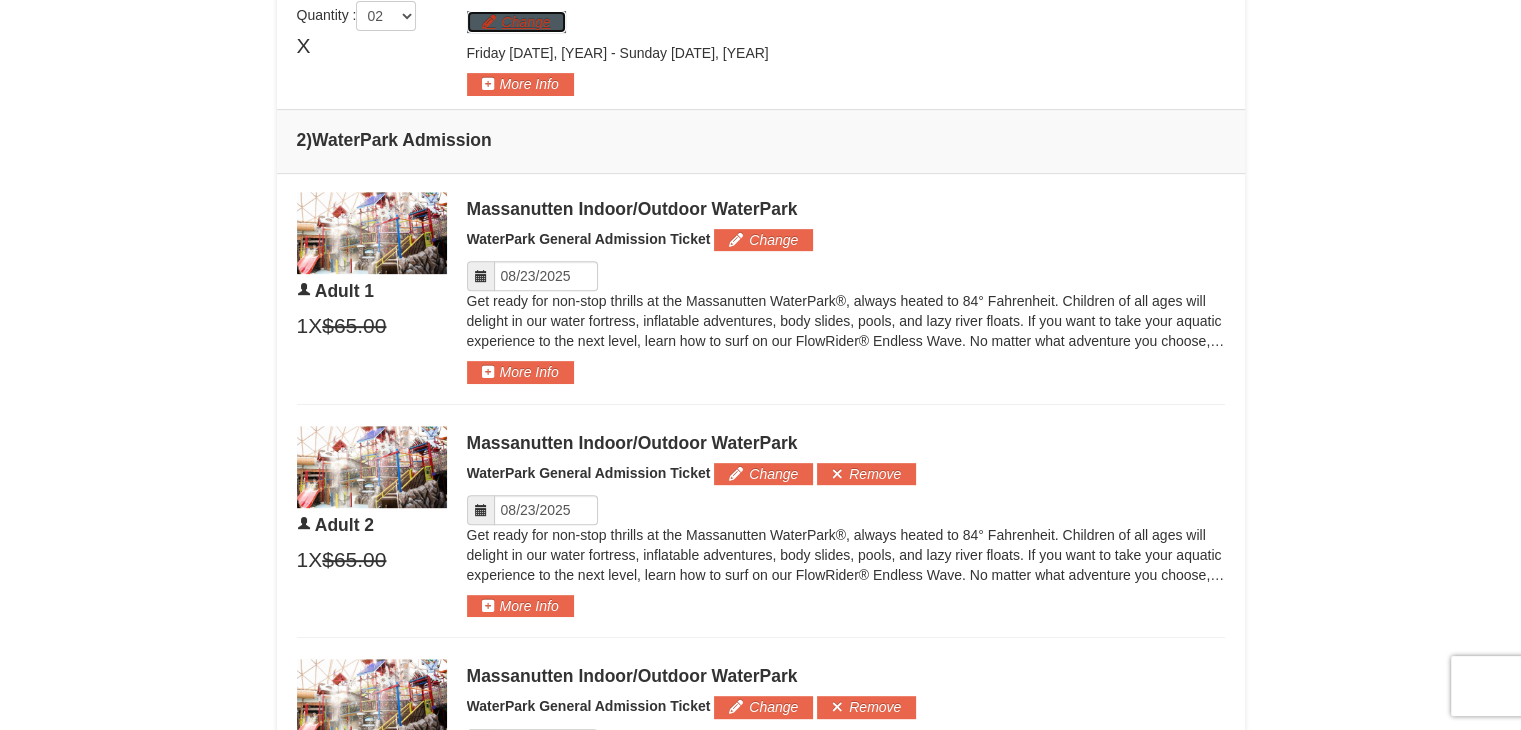 click on "Change" at bounding box center [516, 22] 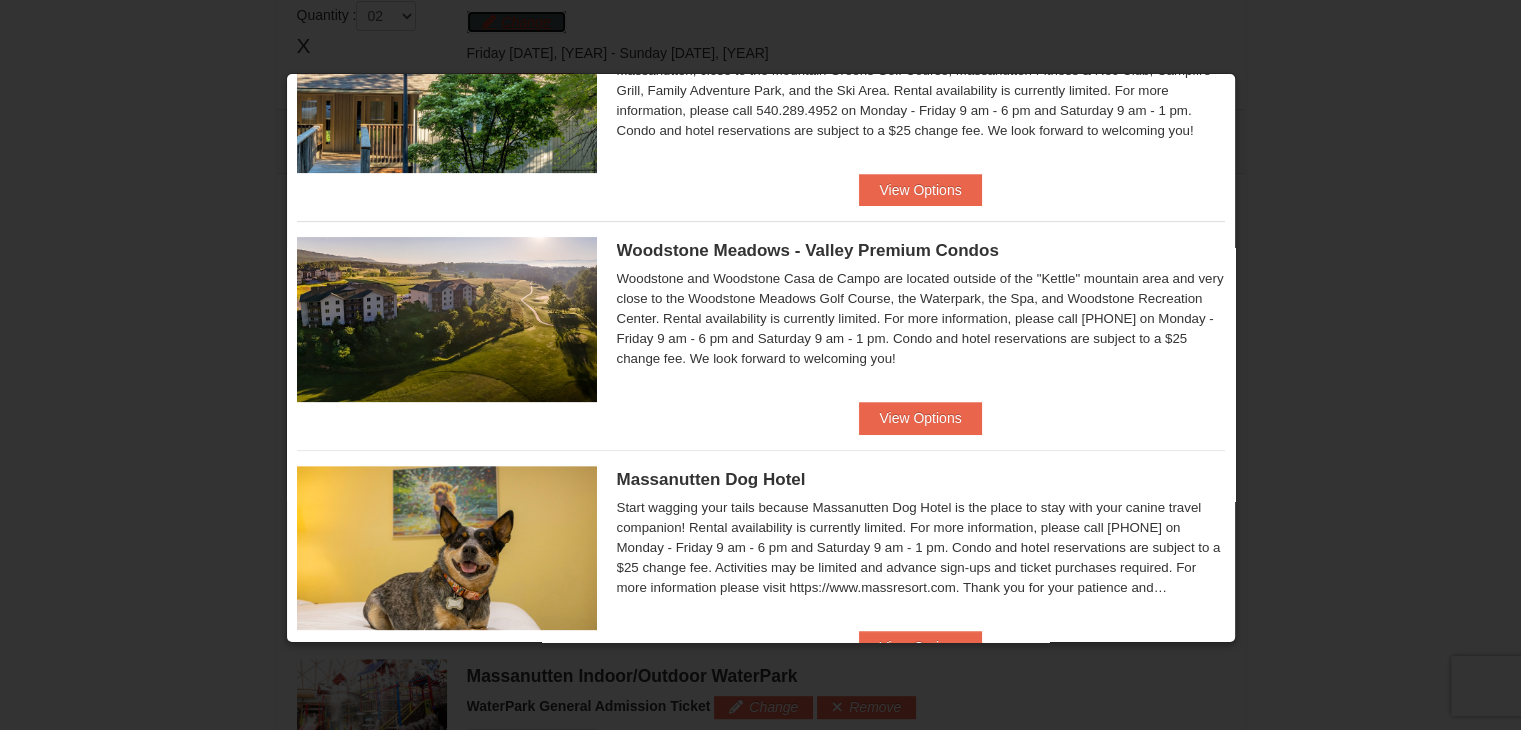 scroll, scrollTop: 555, scrollLeft: 0, axis: vertical 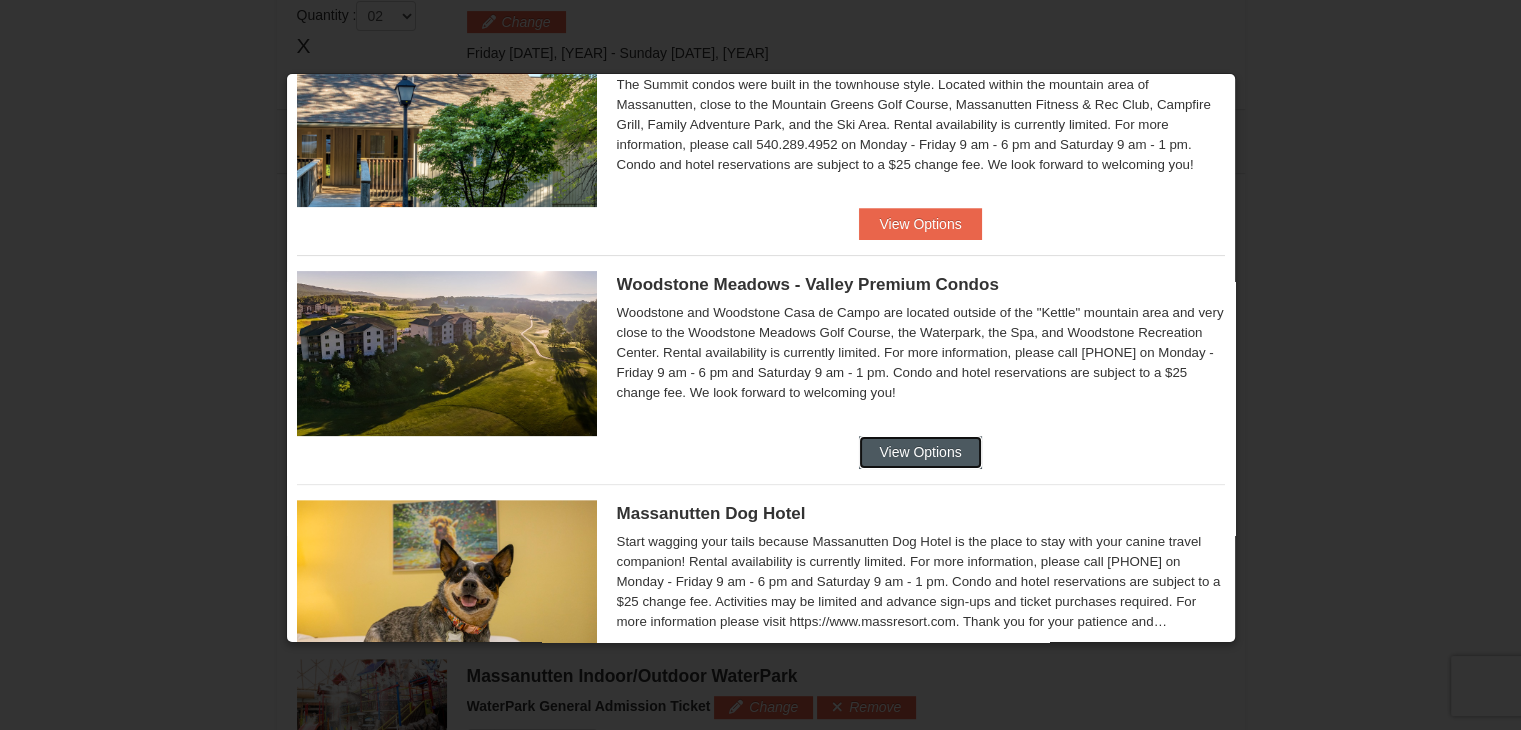 click on "View Options" at bounding box center (920, 452) 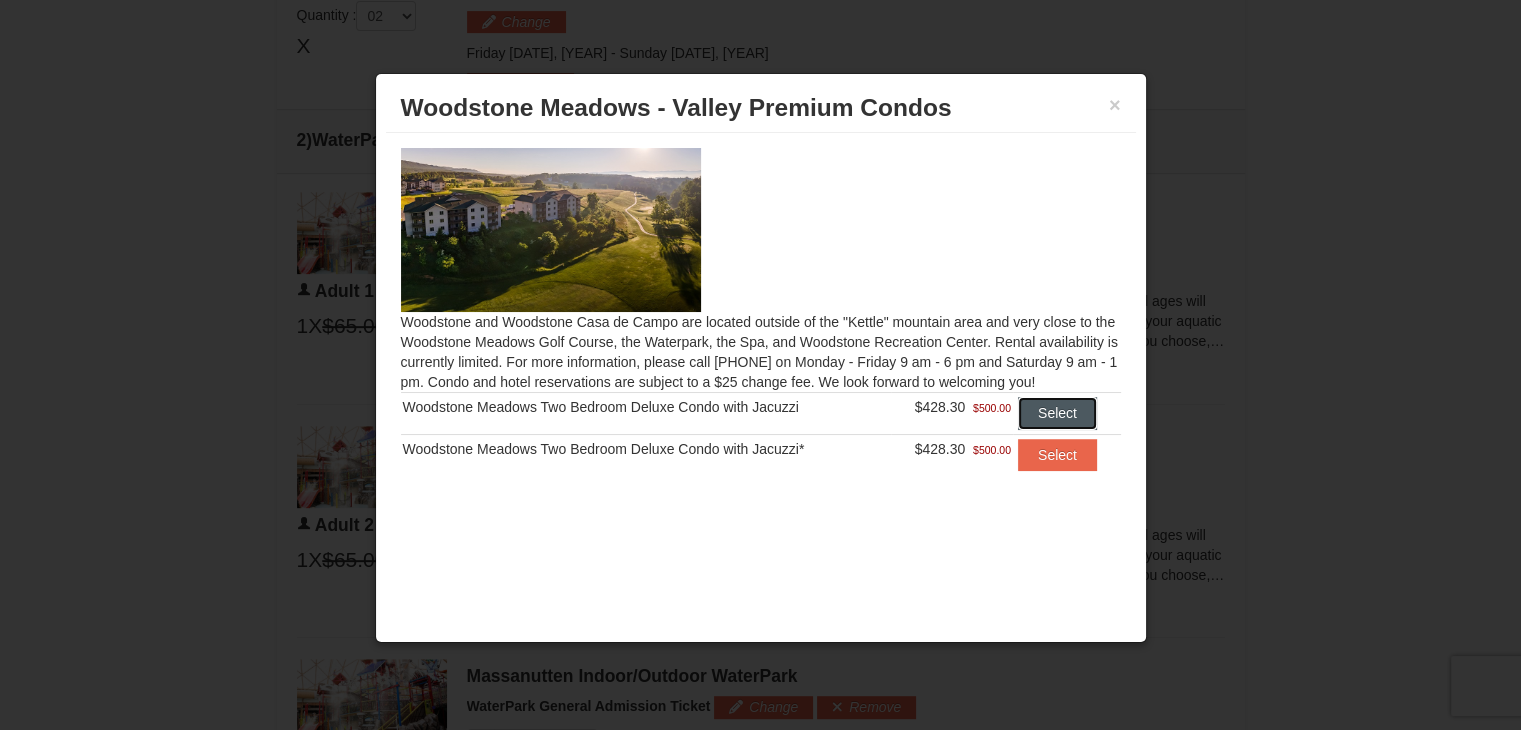 click on "Select" at bounding box center (1057, 413) 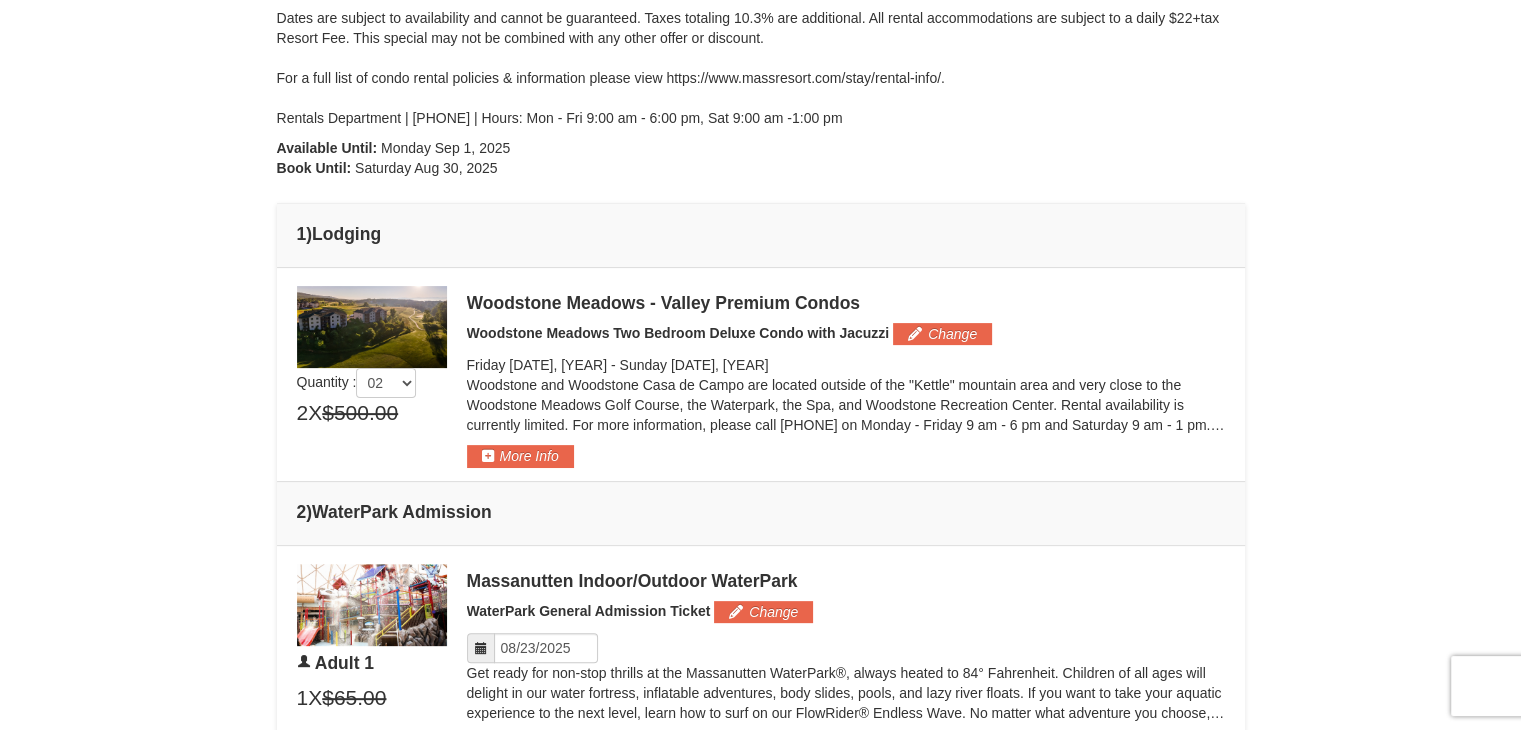 scroll, scrollTop: 500, scrollLeft: 0, axis: vertical 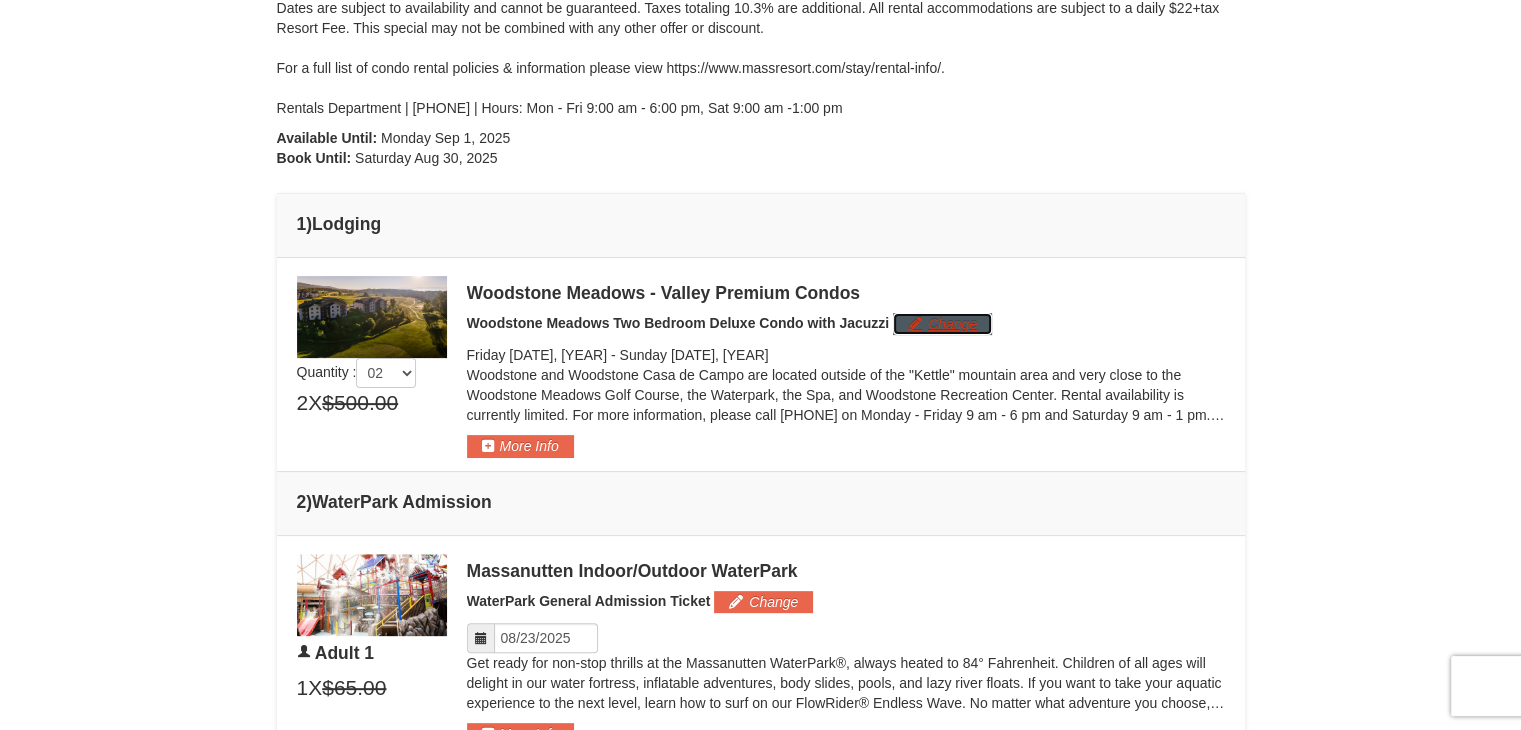 click on "Change" at bounding box center [942, 324] 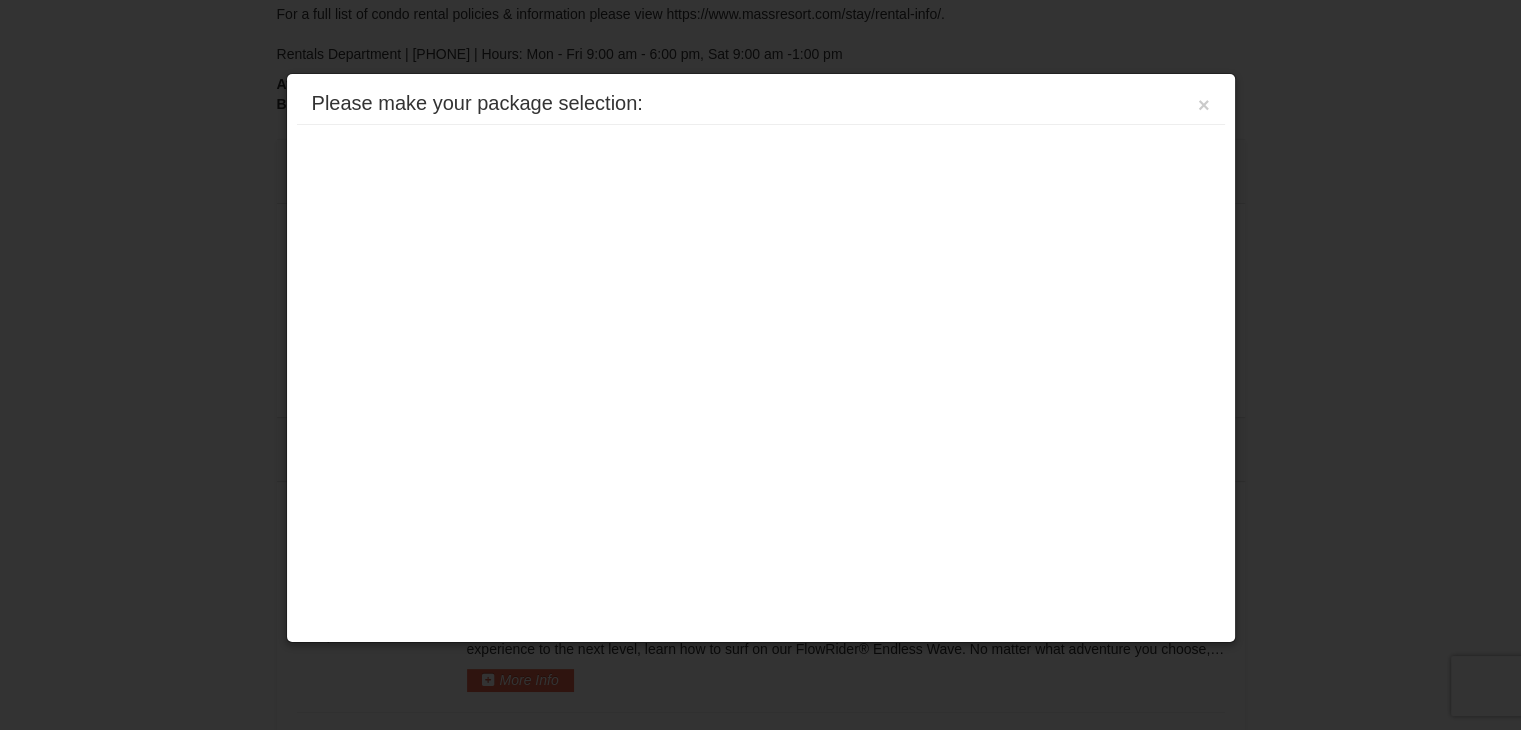 scroll, scrollTop: 612, scrollLeft: 0, axis: vertical 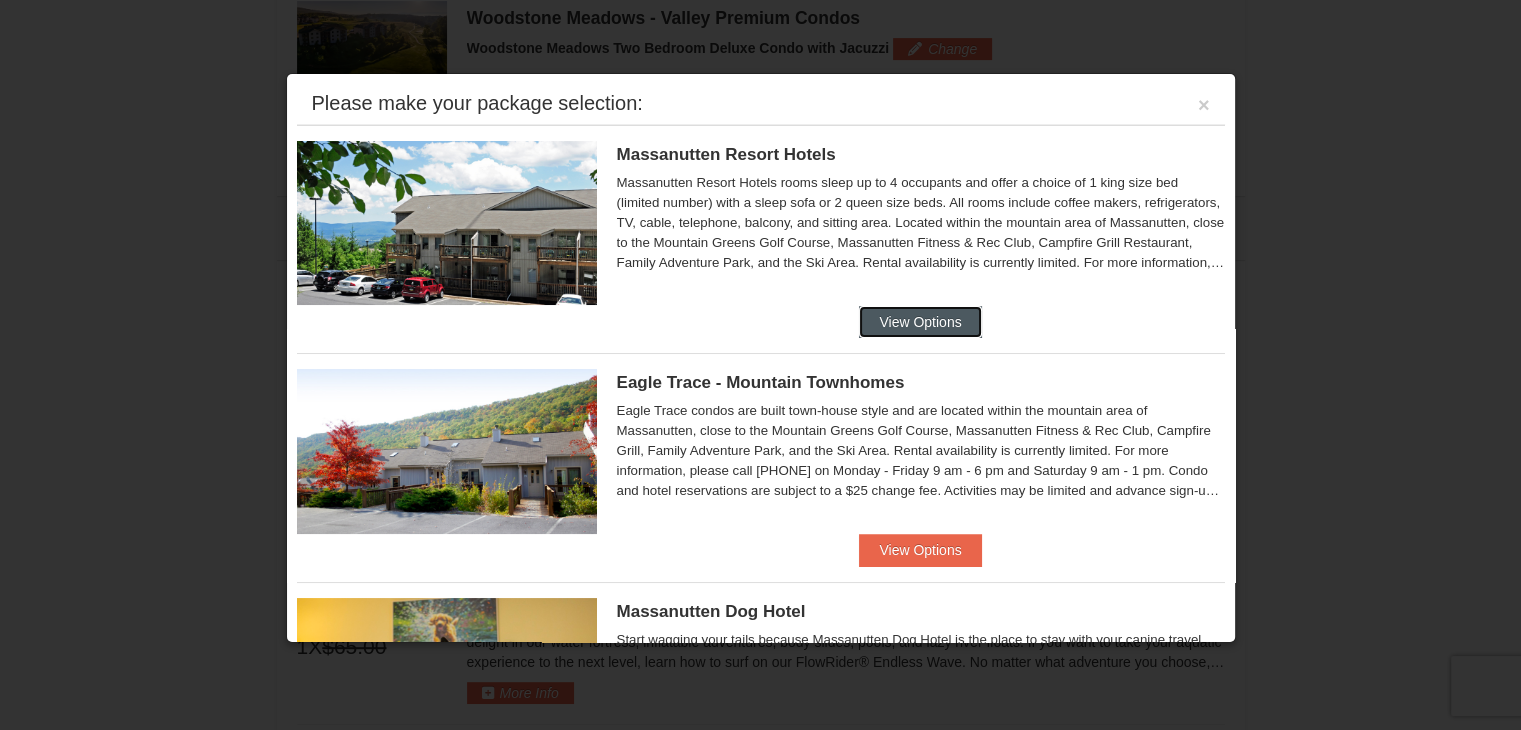 click on "View Options" at bounding box center (920, 322) 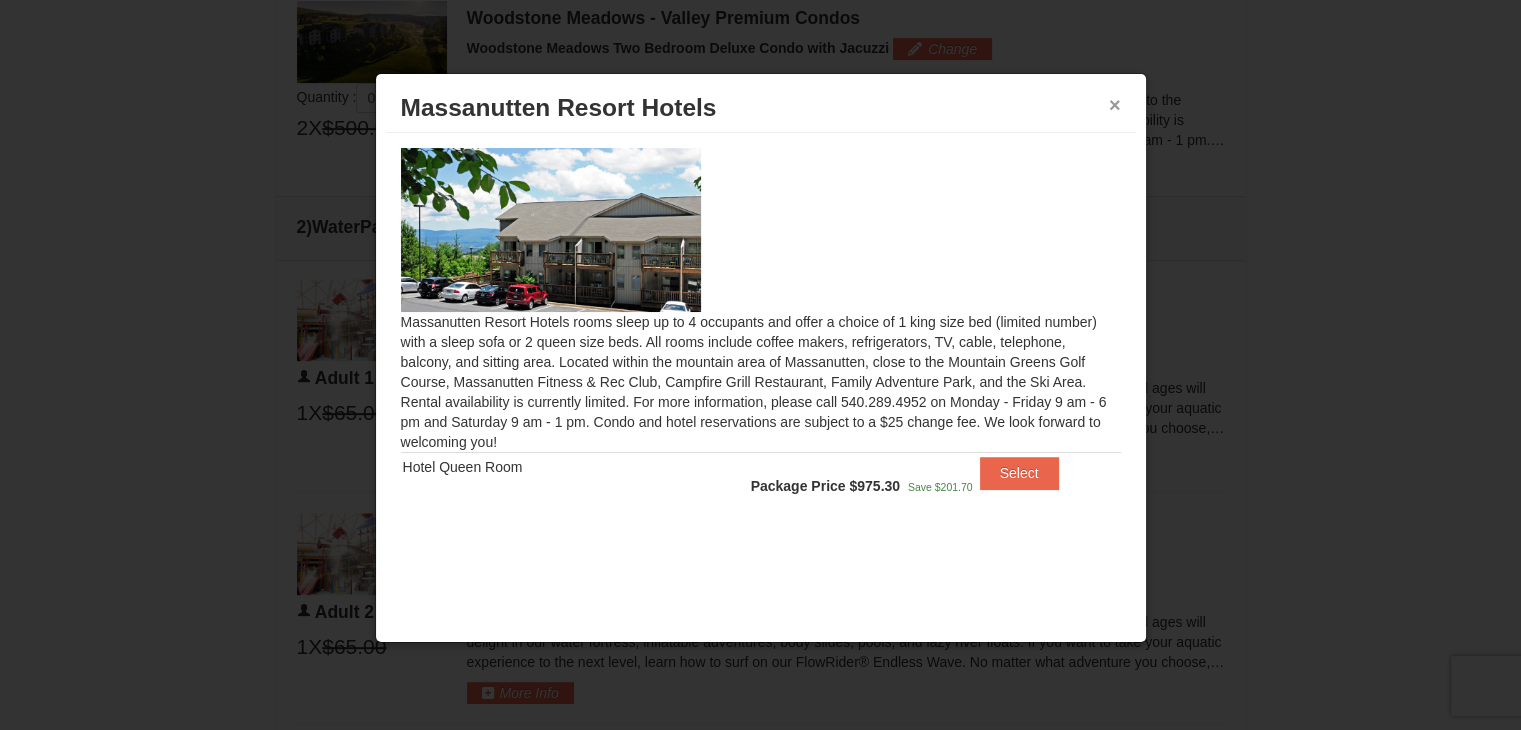 click on "×" at bounding box center [1115, 105] 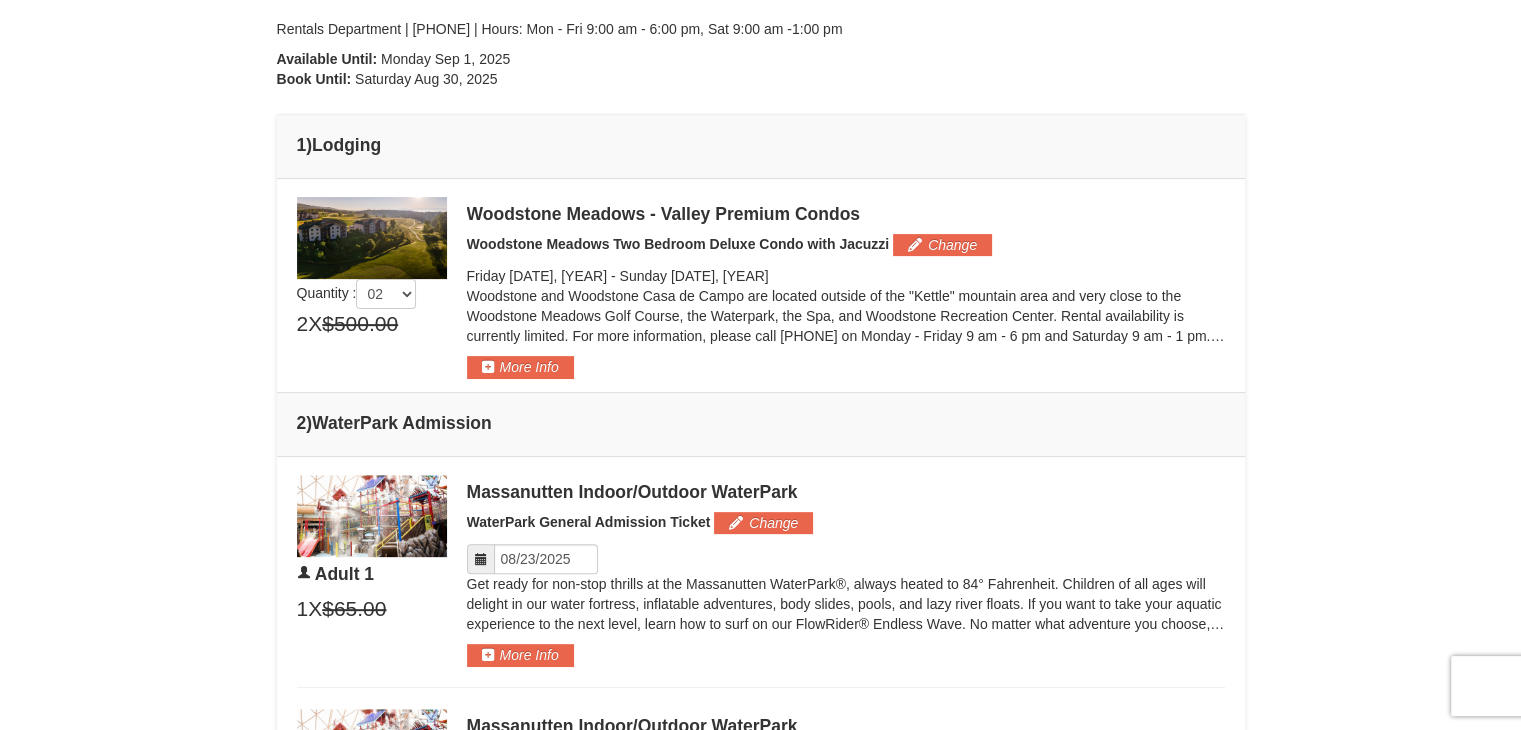 scroll, scrollTop: 575, scrollLeft: 0, axis: vertical 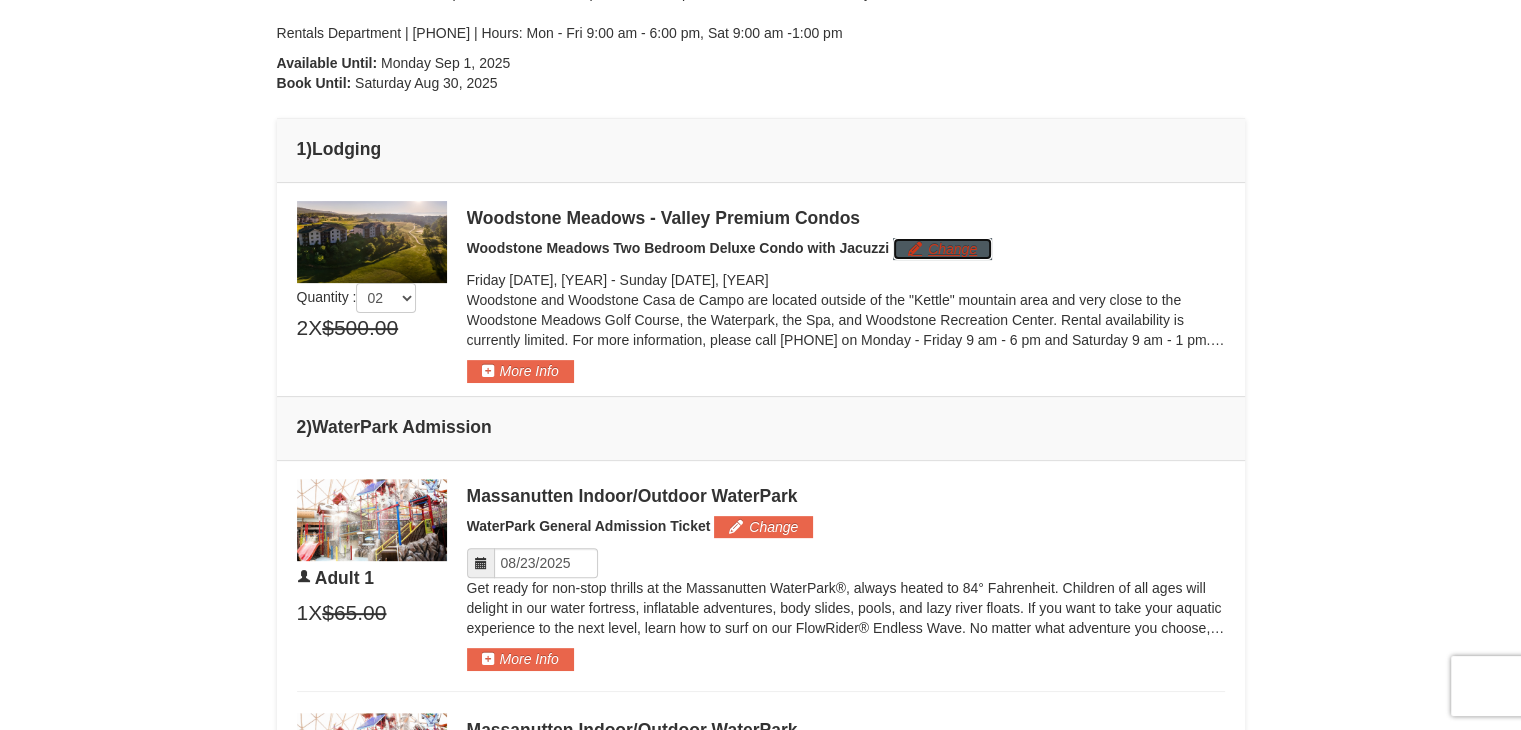 click on "Change" at bounding box center [942, 249] 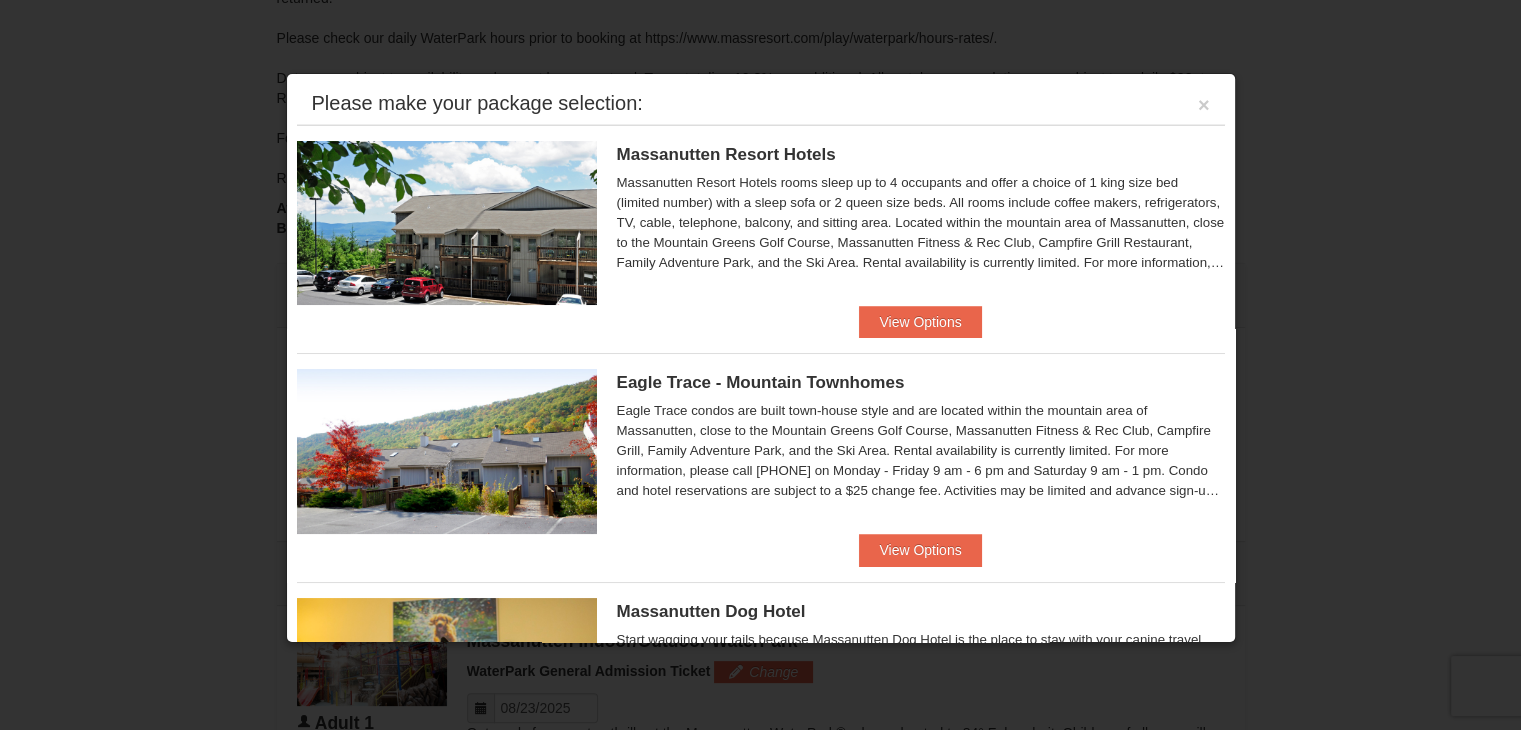 scroll, scrollTop: 375, scrollLeft: 0, axis: vertical 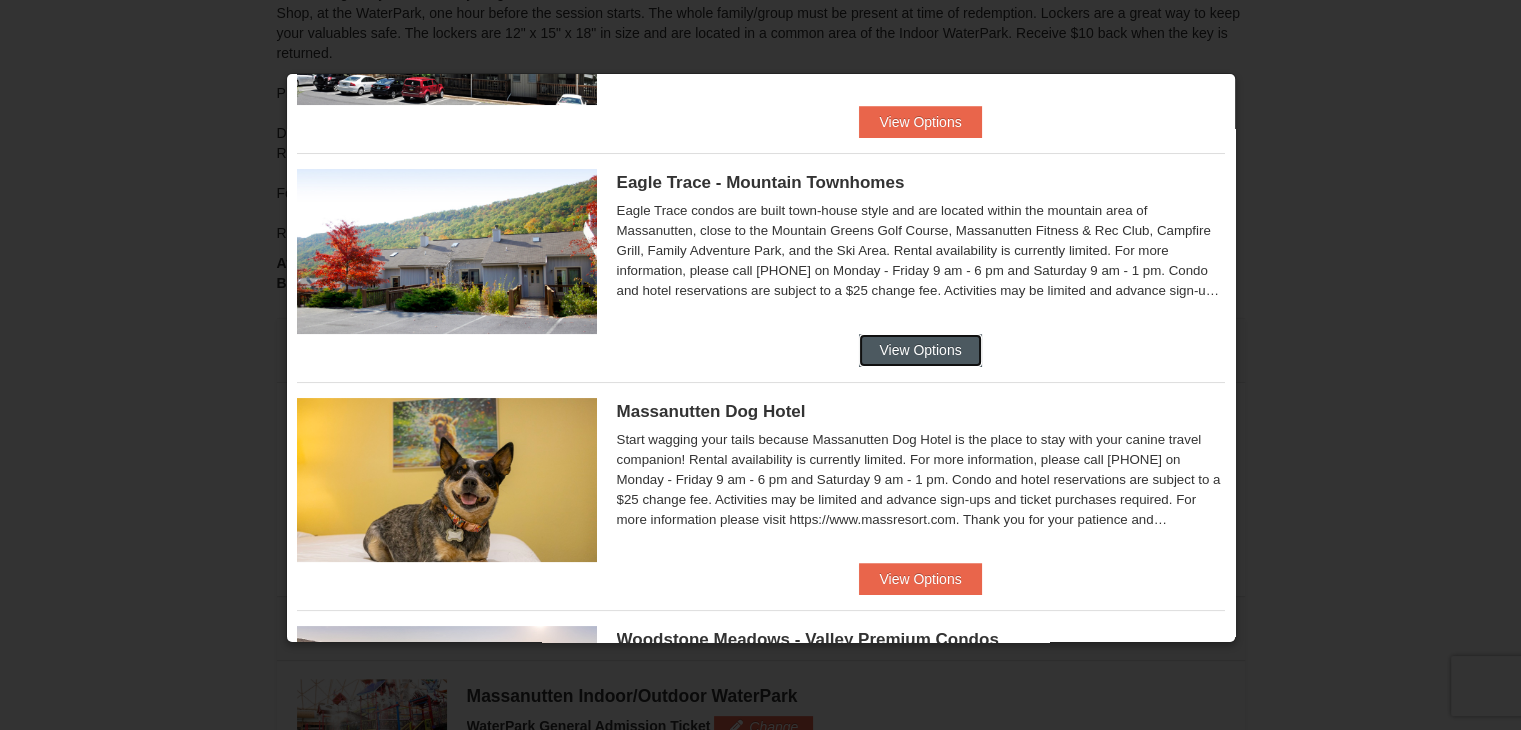 click on "View Options" at bounding box center [920, 350] 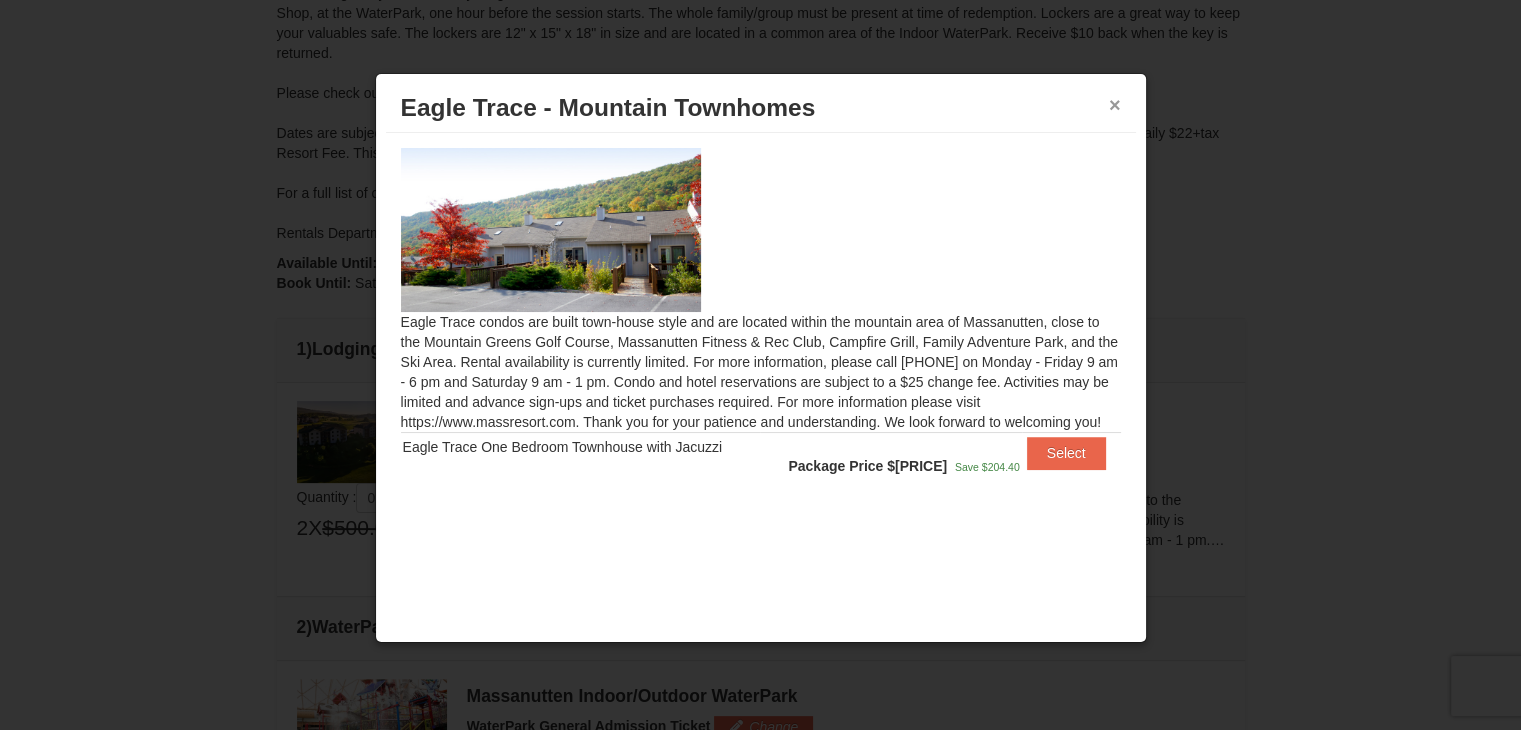 click on "×" at bounding box center [1115, 105] 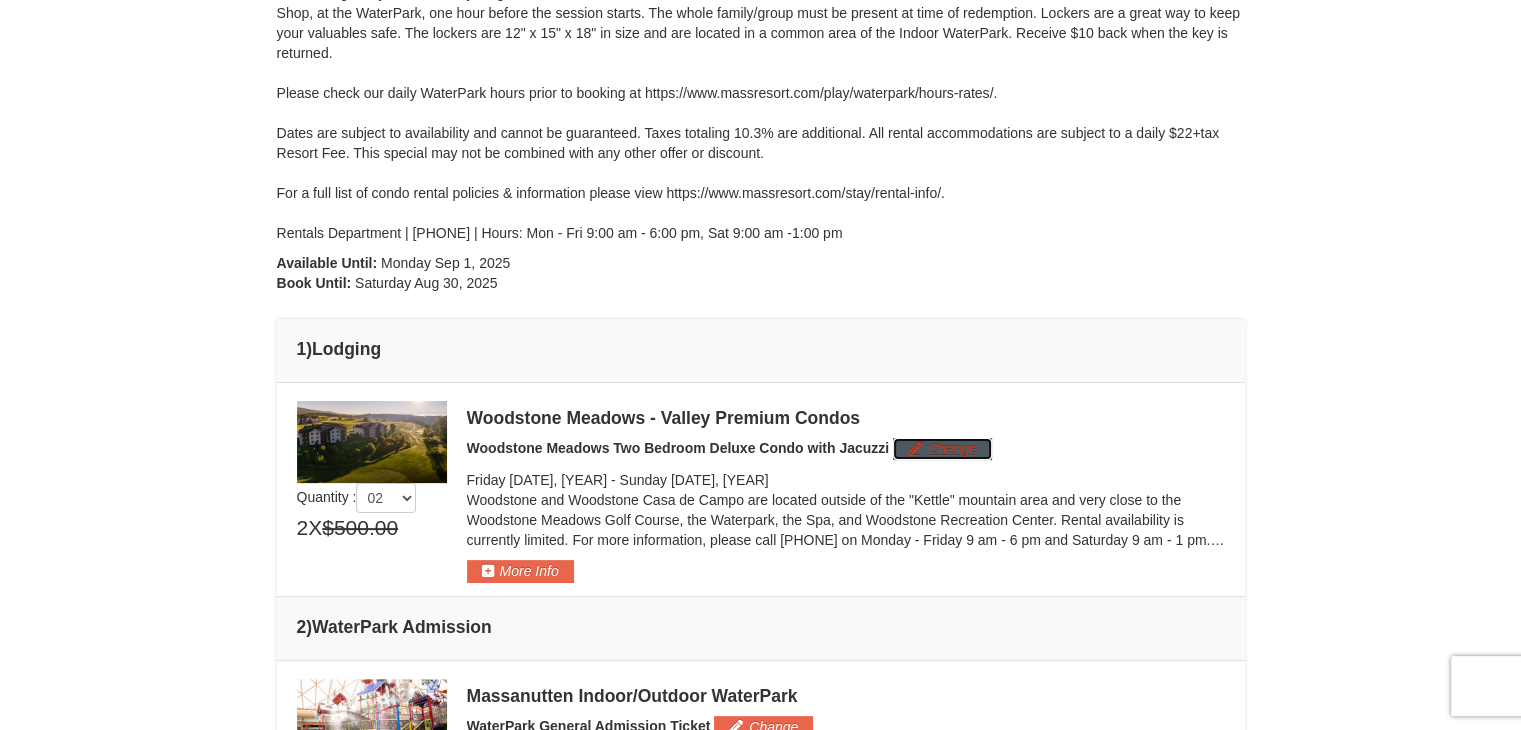 click on "Change" at bounding box center (942, 449) 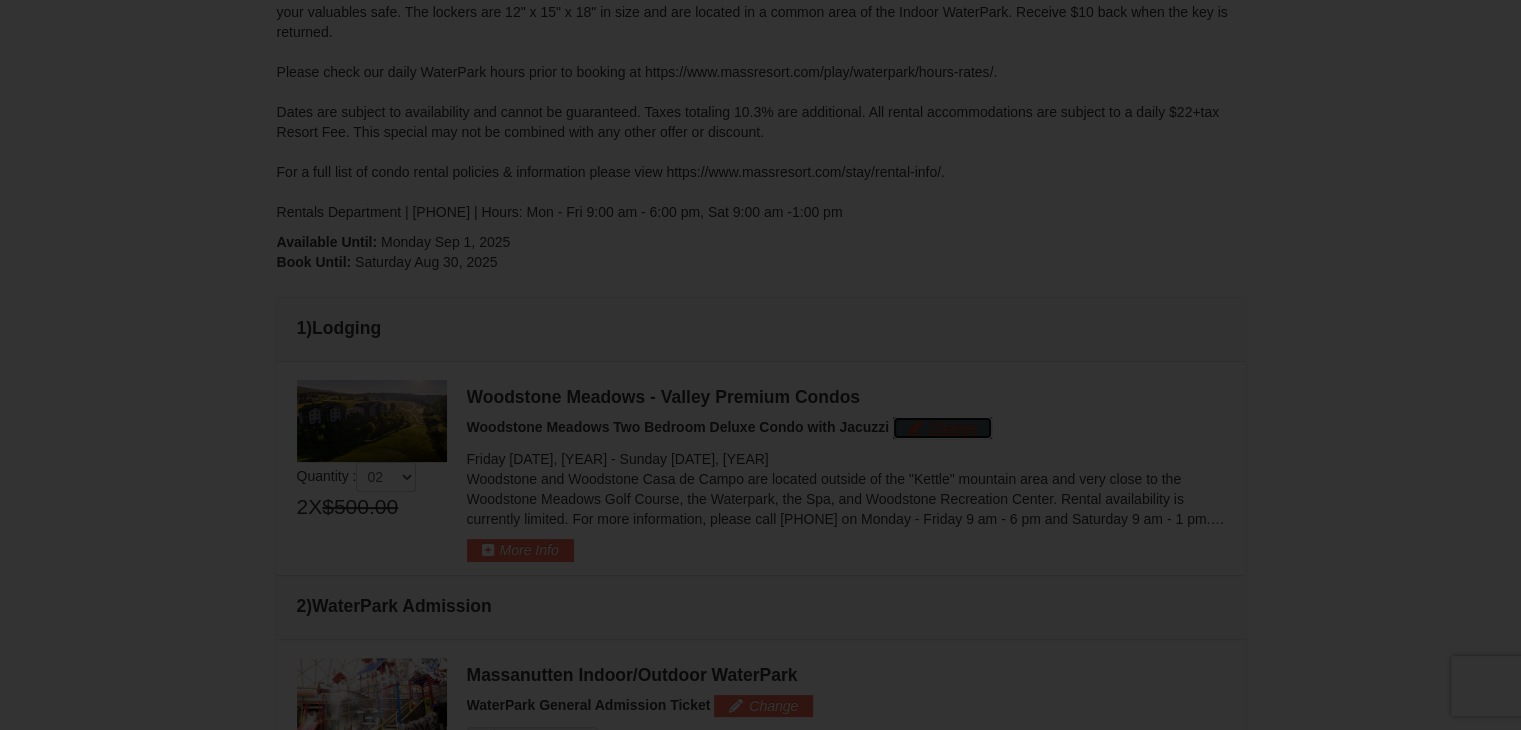 scroll, scrollTop: 455, scrollLeft: 0, axis: vertical 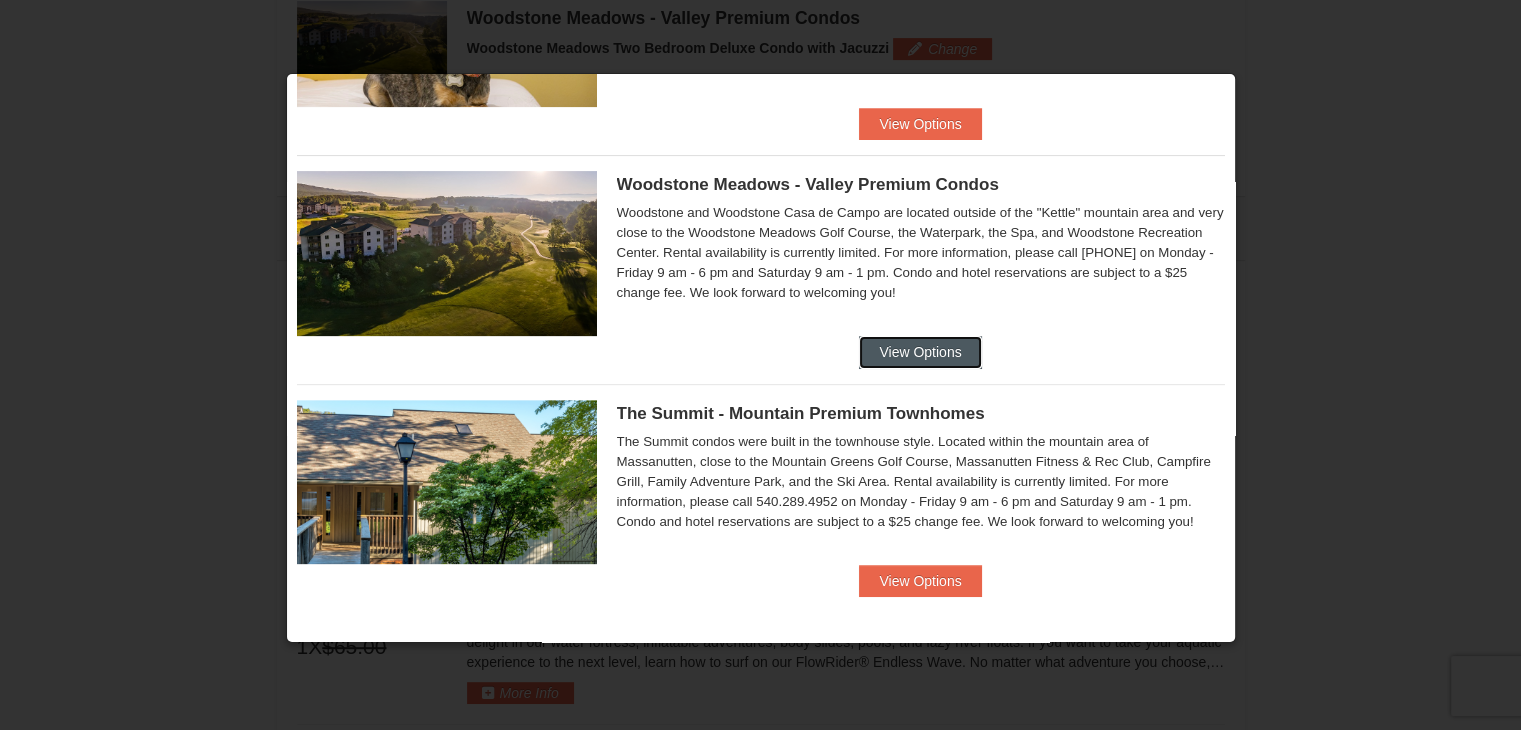 click on "View Options" at bounding box center (920, 352) 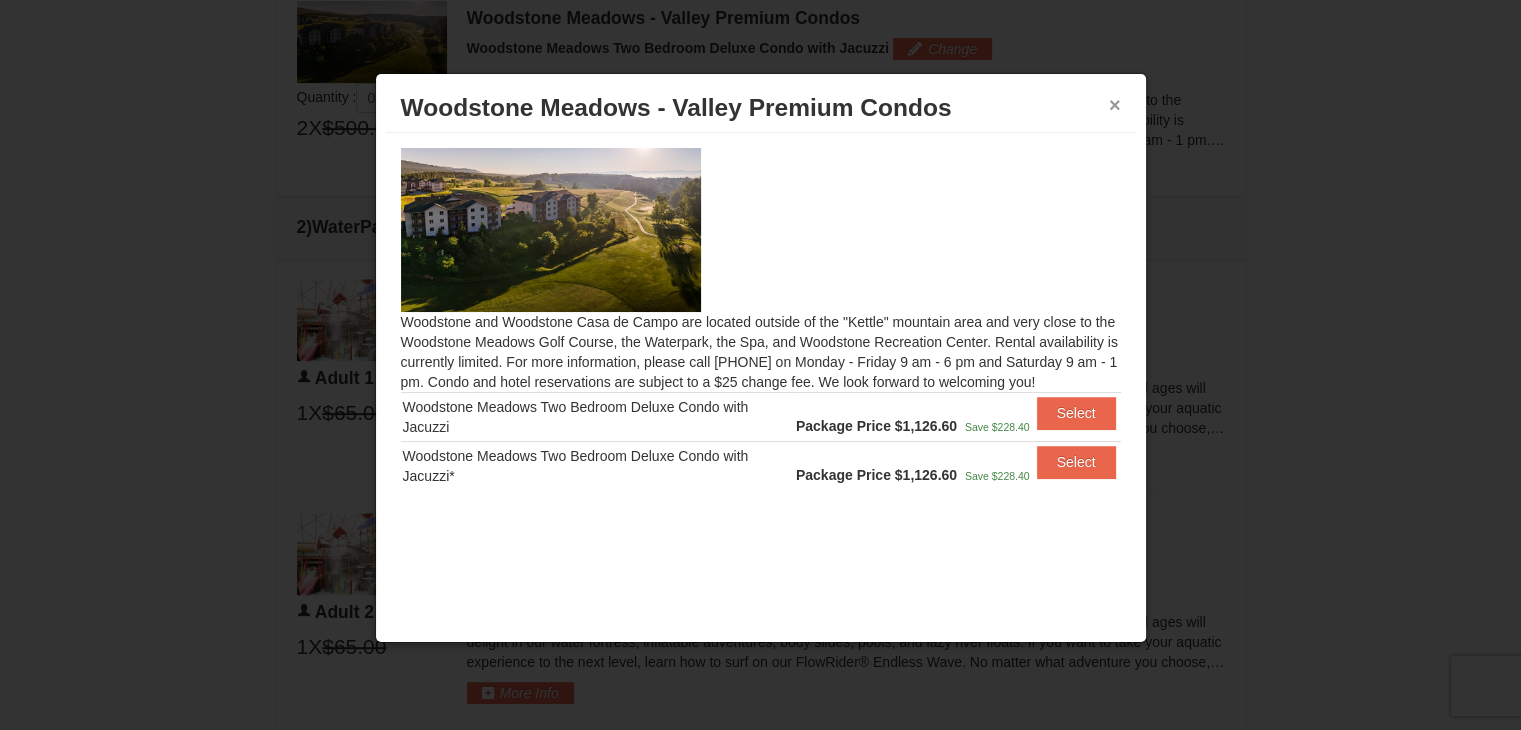 click on "×" at bounding box center [1115, 105] 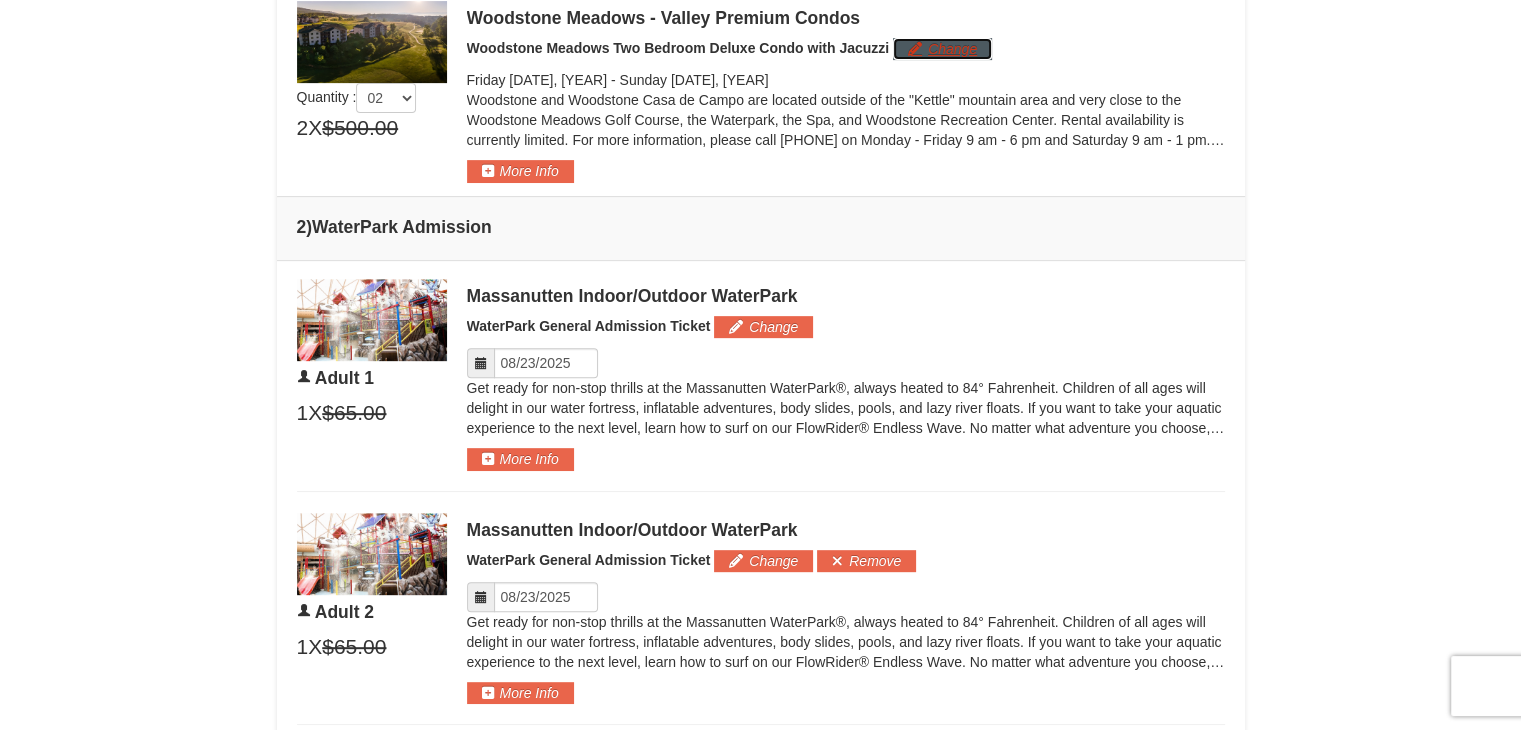 click on "Change" at bounding box center [942, 49] 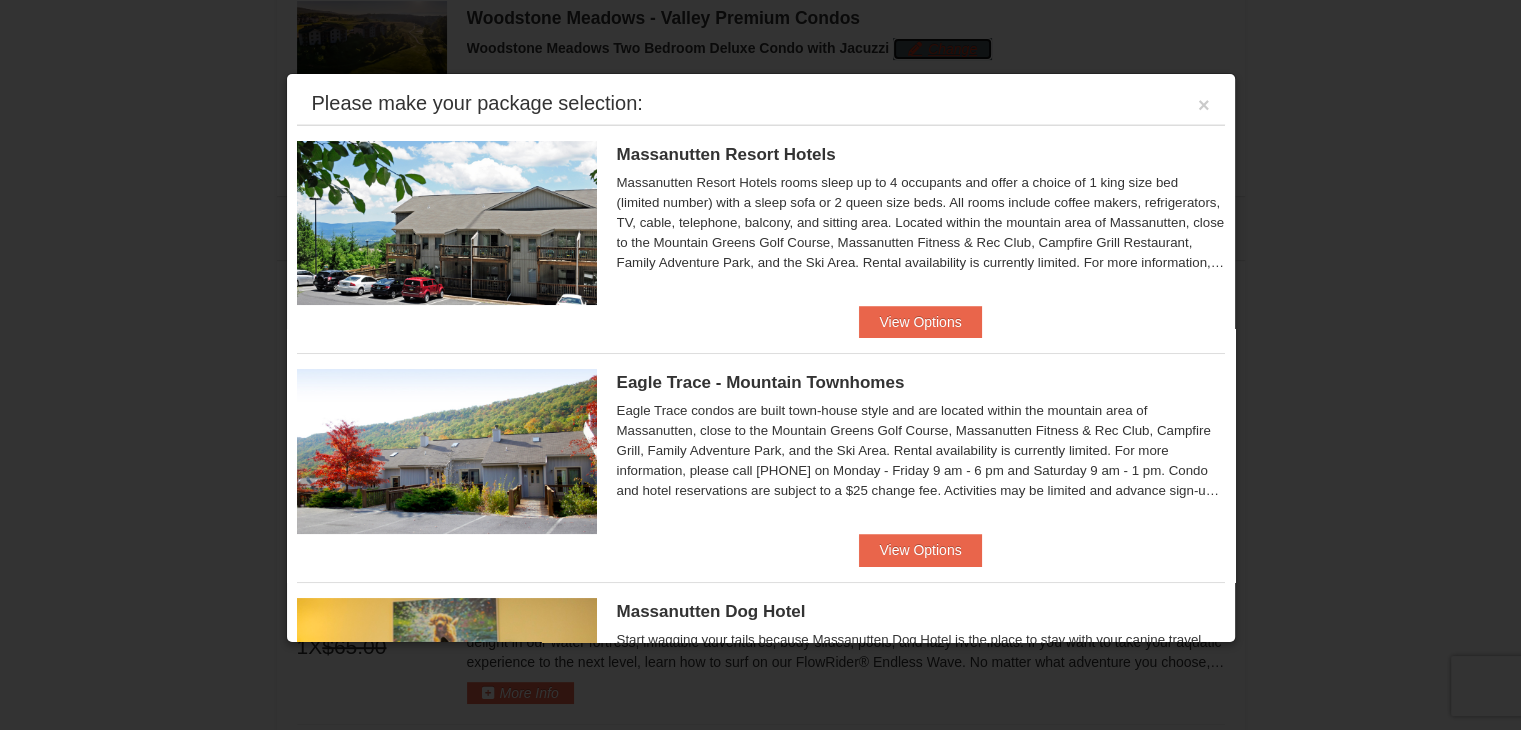 scroll, scrollTop: 200, scrollLeft: 0, axis: vertical 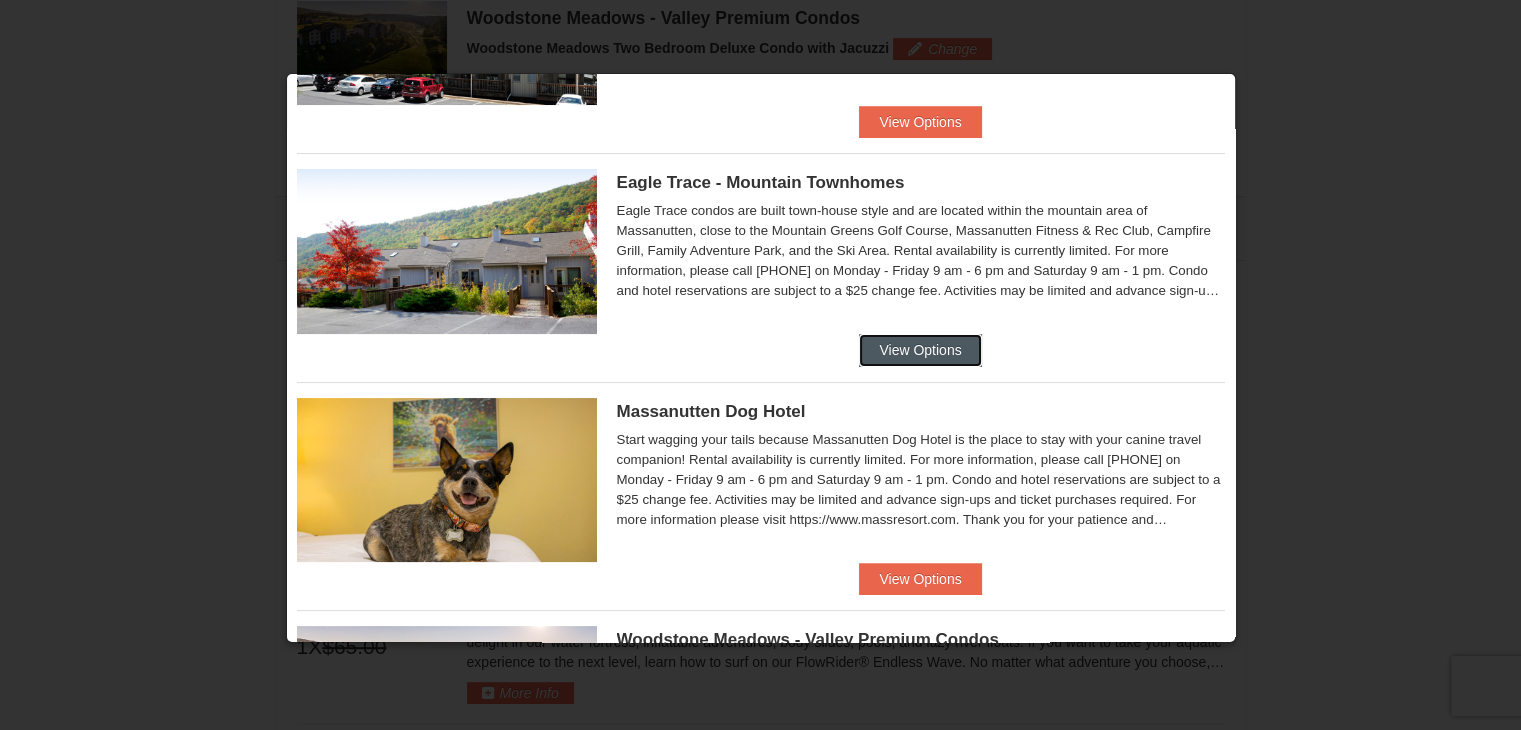 click on "View Options" at bounding box center (920, 350) 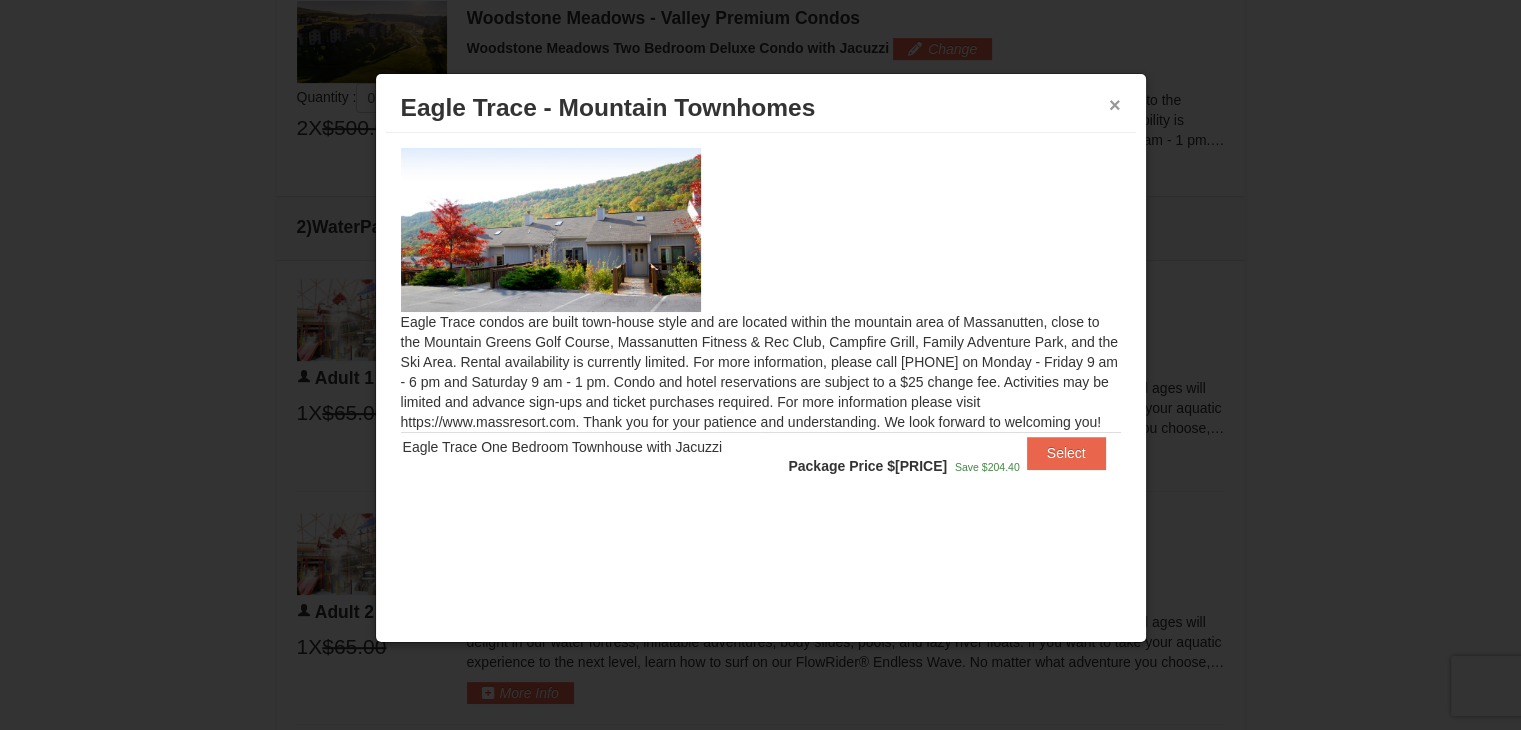 click on "×" at bounding box center [1115, 105] 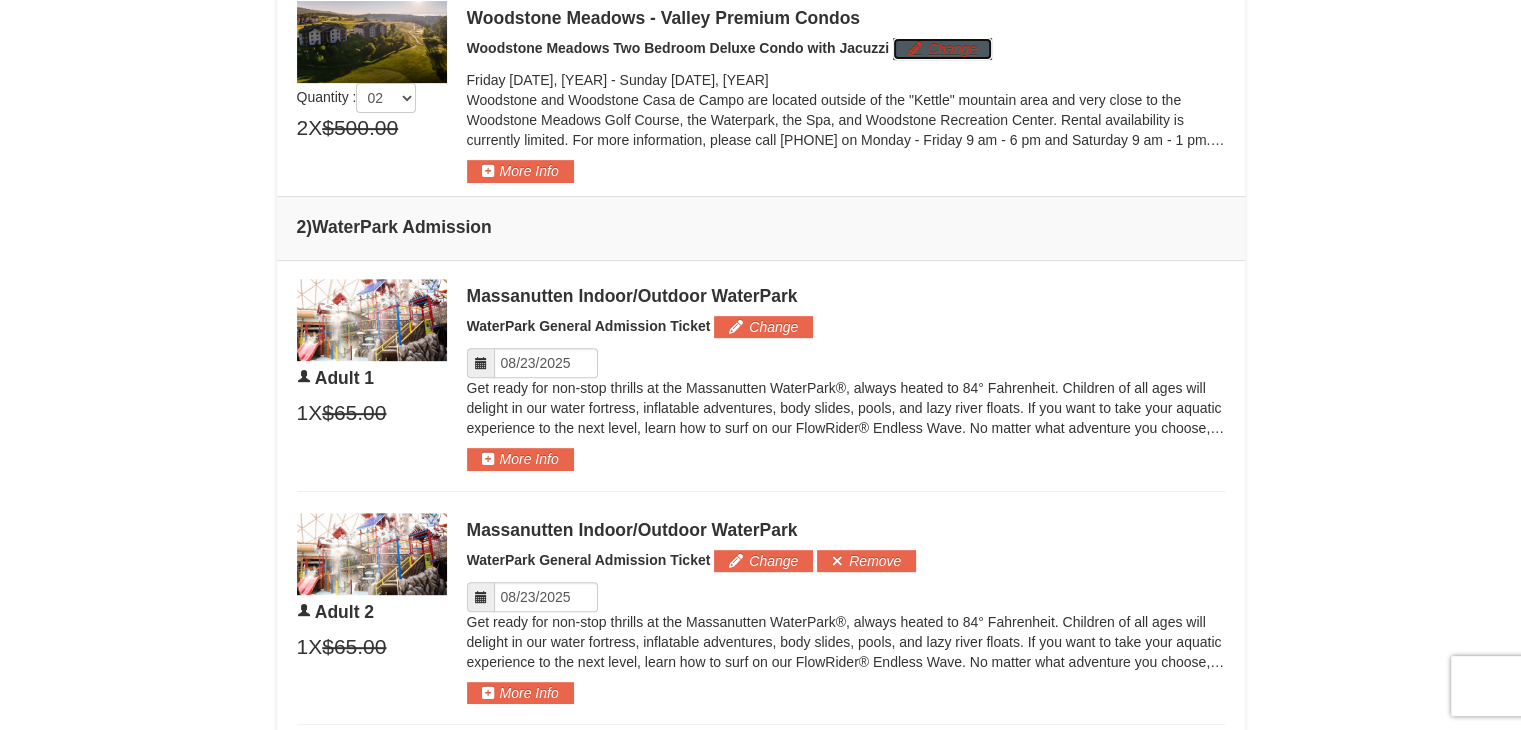 click on "Change" at bounding box center [942, 49] 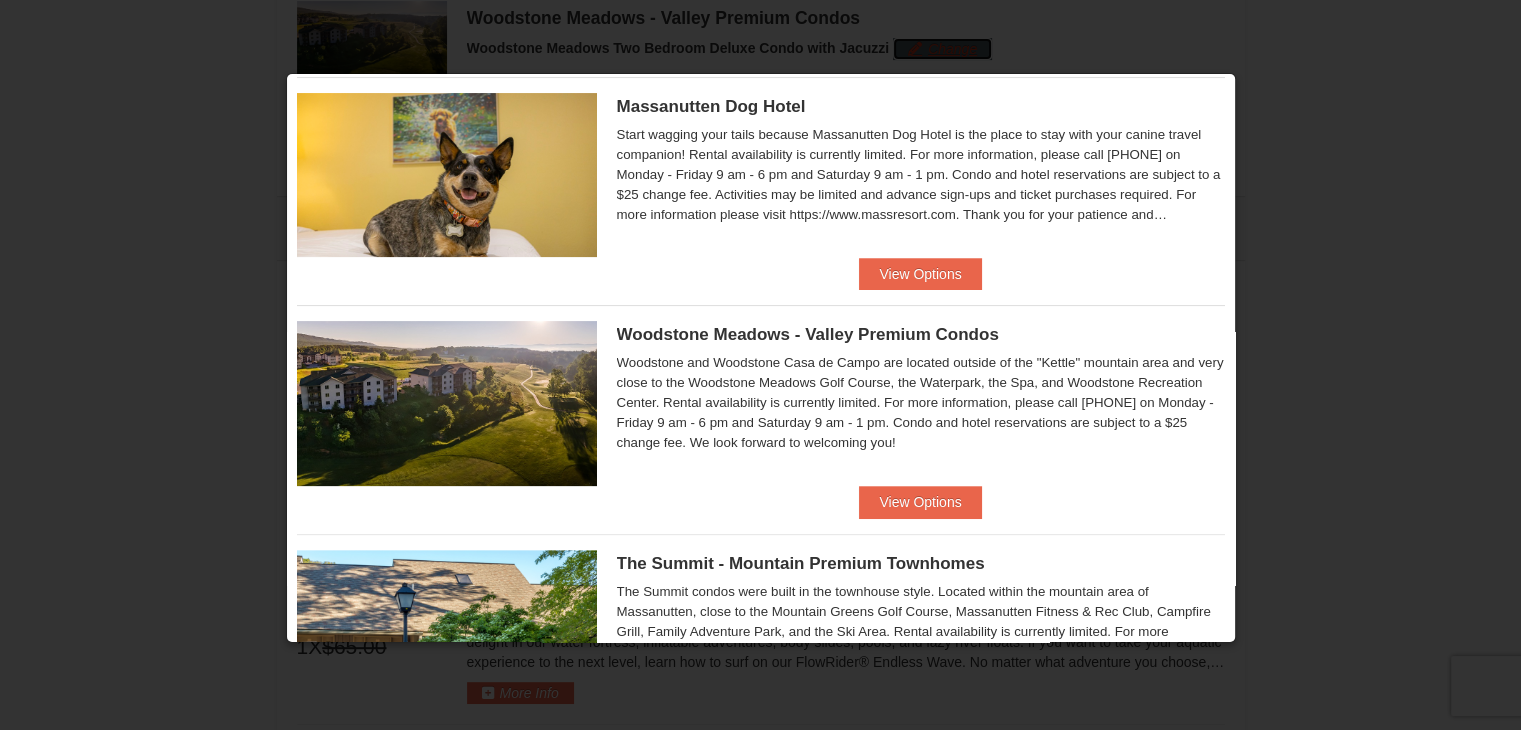 scroll, scrollTop: 655, scrollLeft: 0, axis: vertical 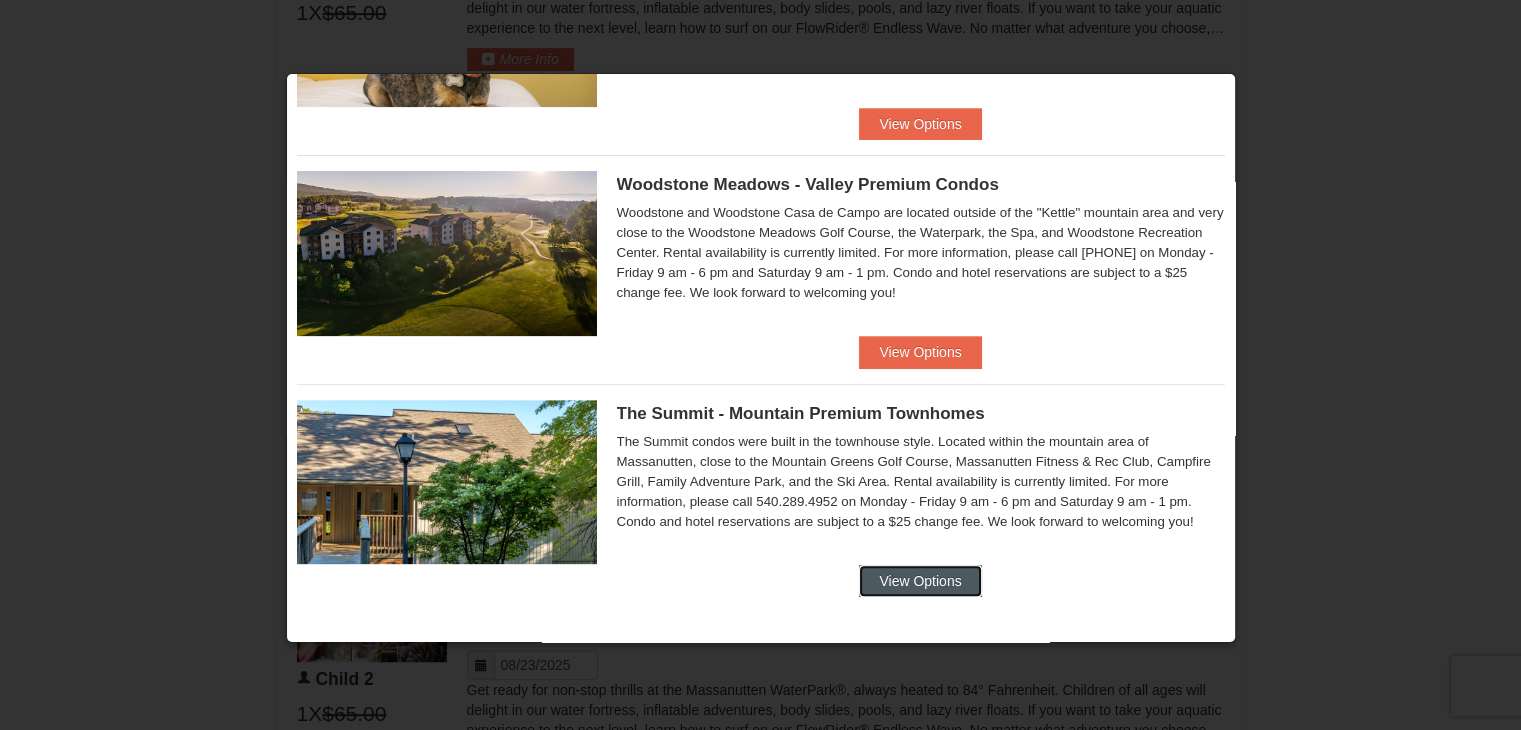 click on "View Options" at bounding box center (920, 581) 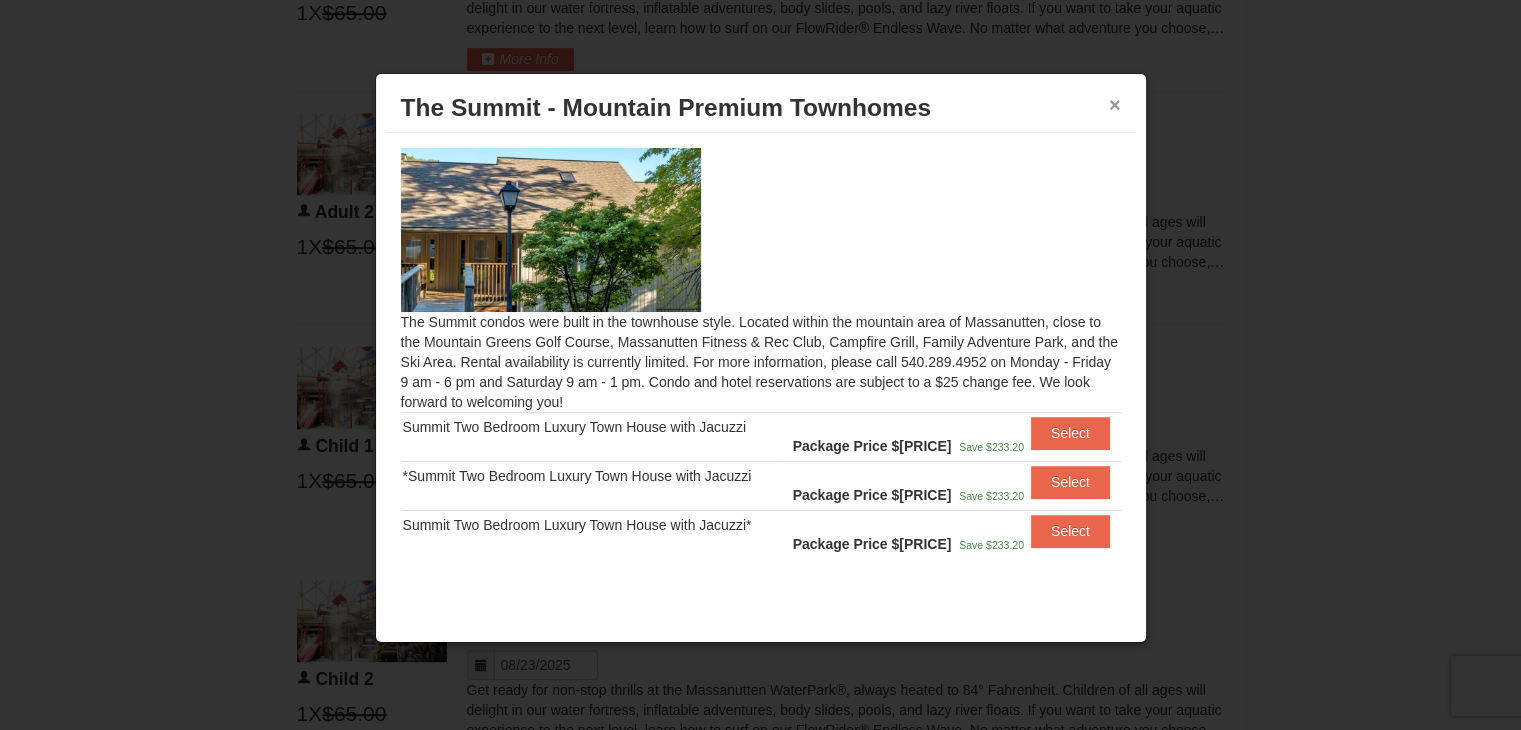 click on "×" at bounding box center (1115, 105) 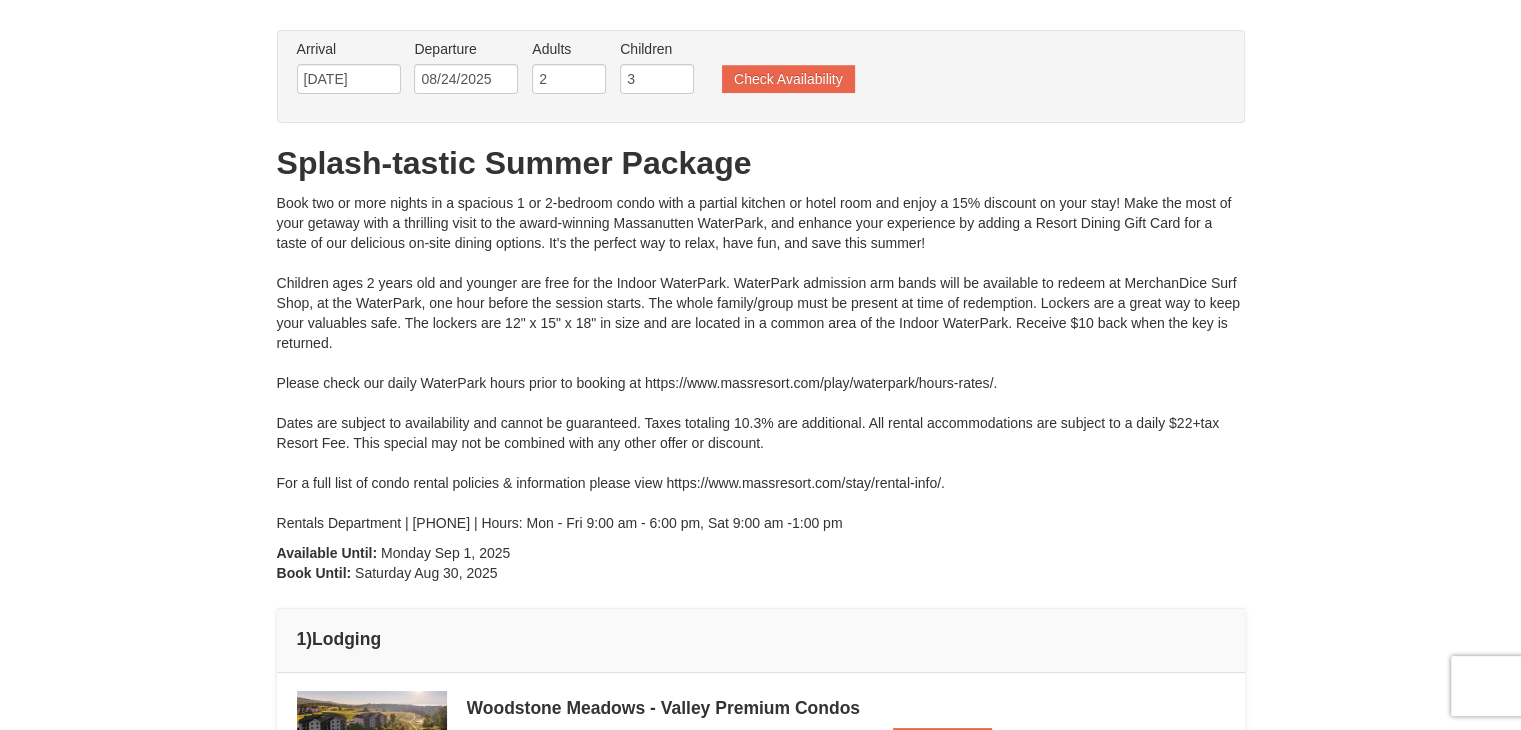 scroll, scrollTop: 200, scrollLeft: 0, axis: vertical 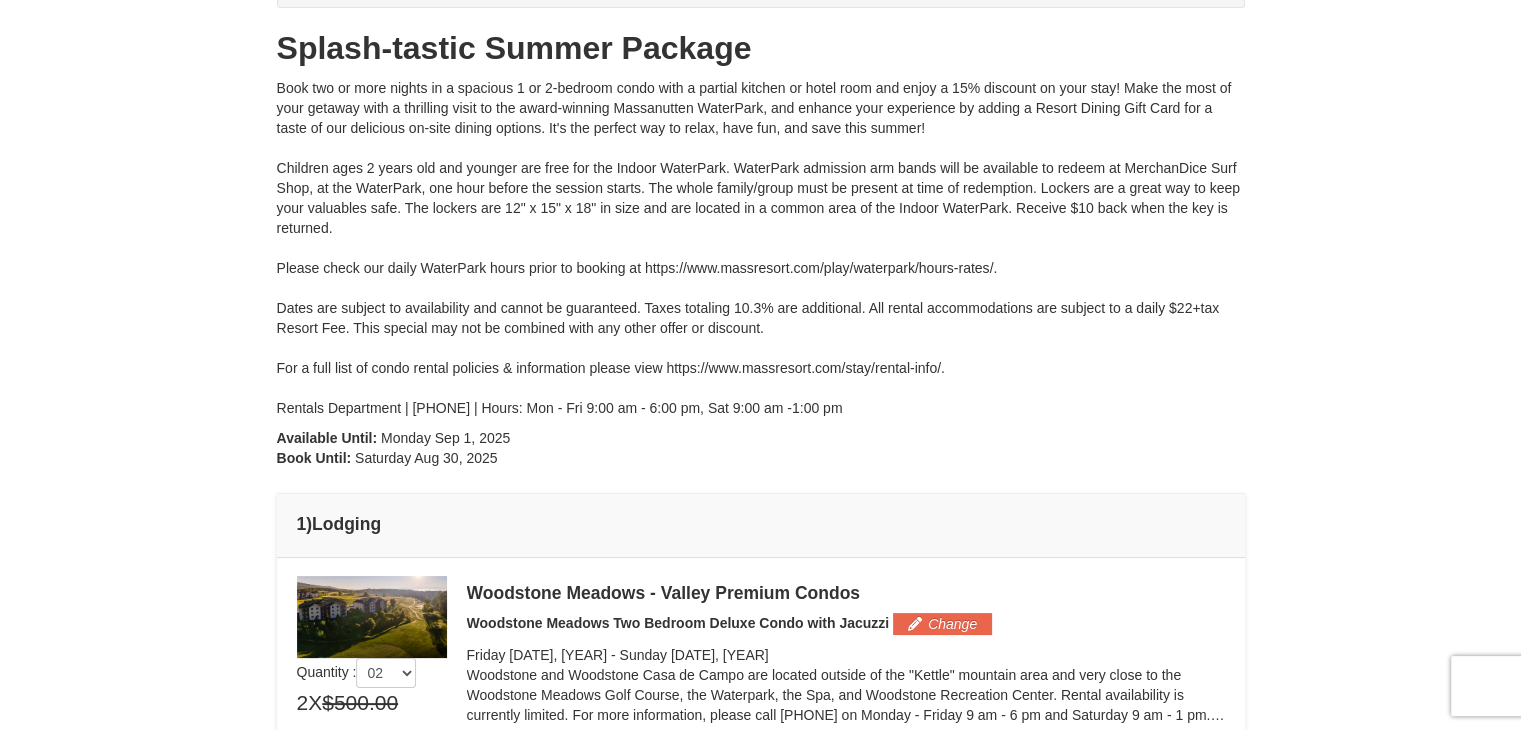 click on "×
From:
To:
Adults:
2
Children:
3
Change
Arrival Please format dates MM/DD/YYYY Please format dates MM/DD/YYYY
08/22/2025
Departure Please format dates MM/DD/YYYY Please format dates MM/DD/YYYY
08/24/2025
Adults 2" at bounding box center (760, 1221) 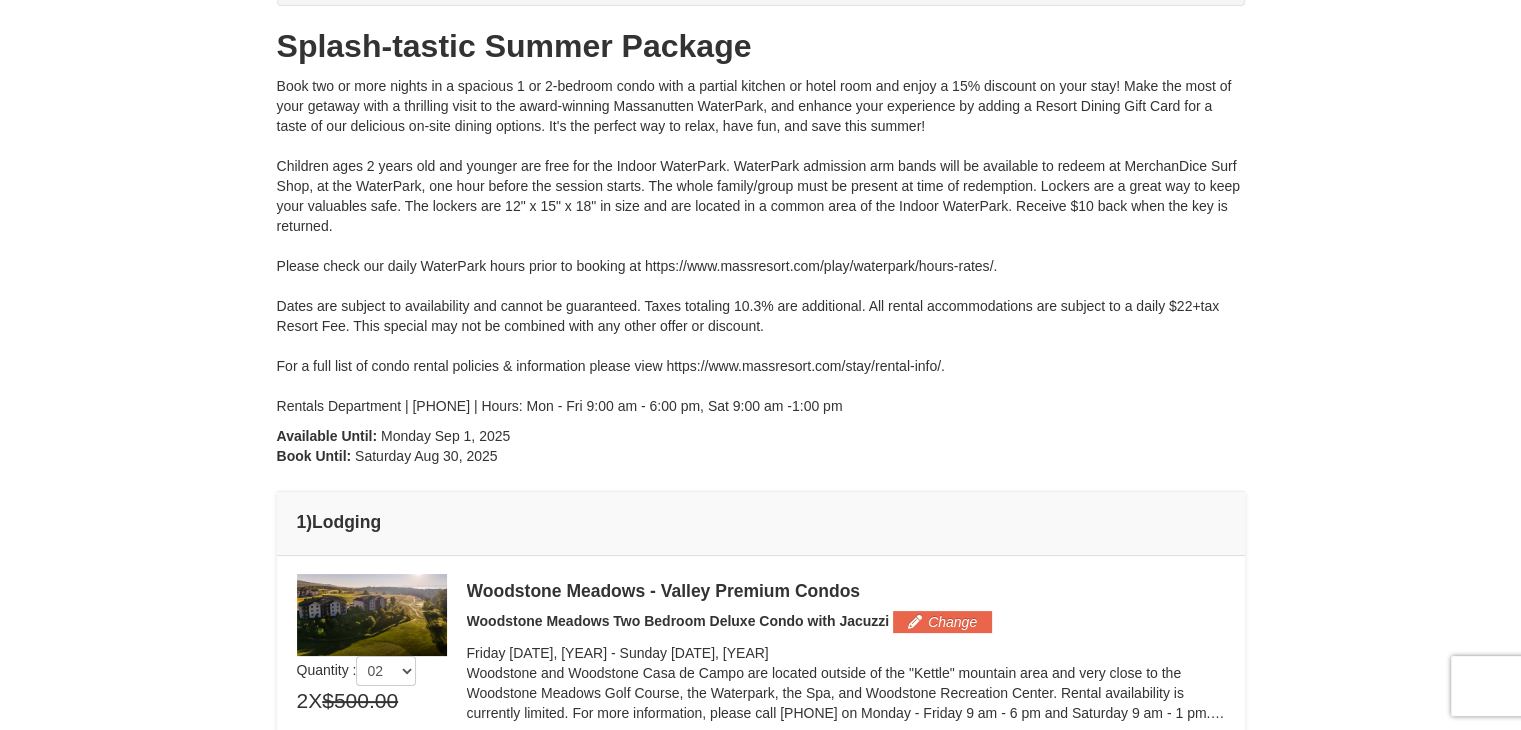 scroll, scrollTop: 400, scrollLeft: 0, axis: vertical 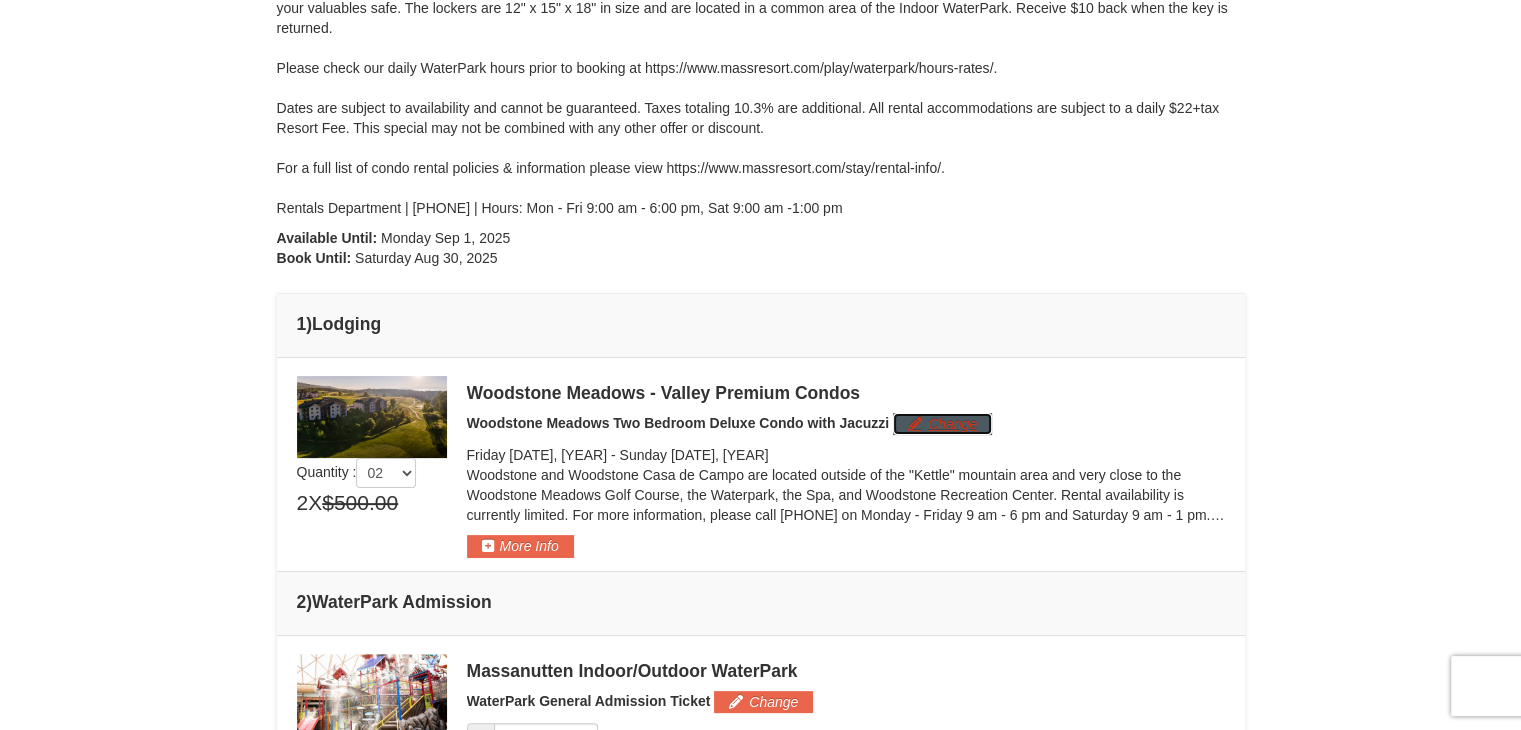 click on "Change" at bounding box center (942, 424) 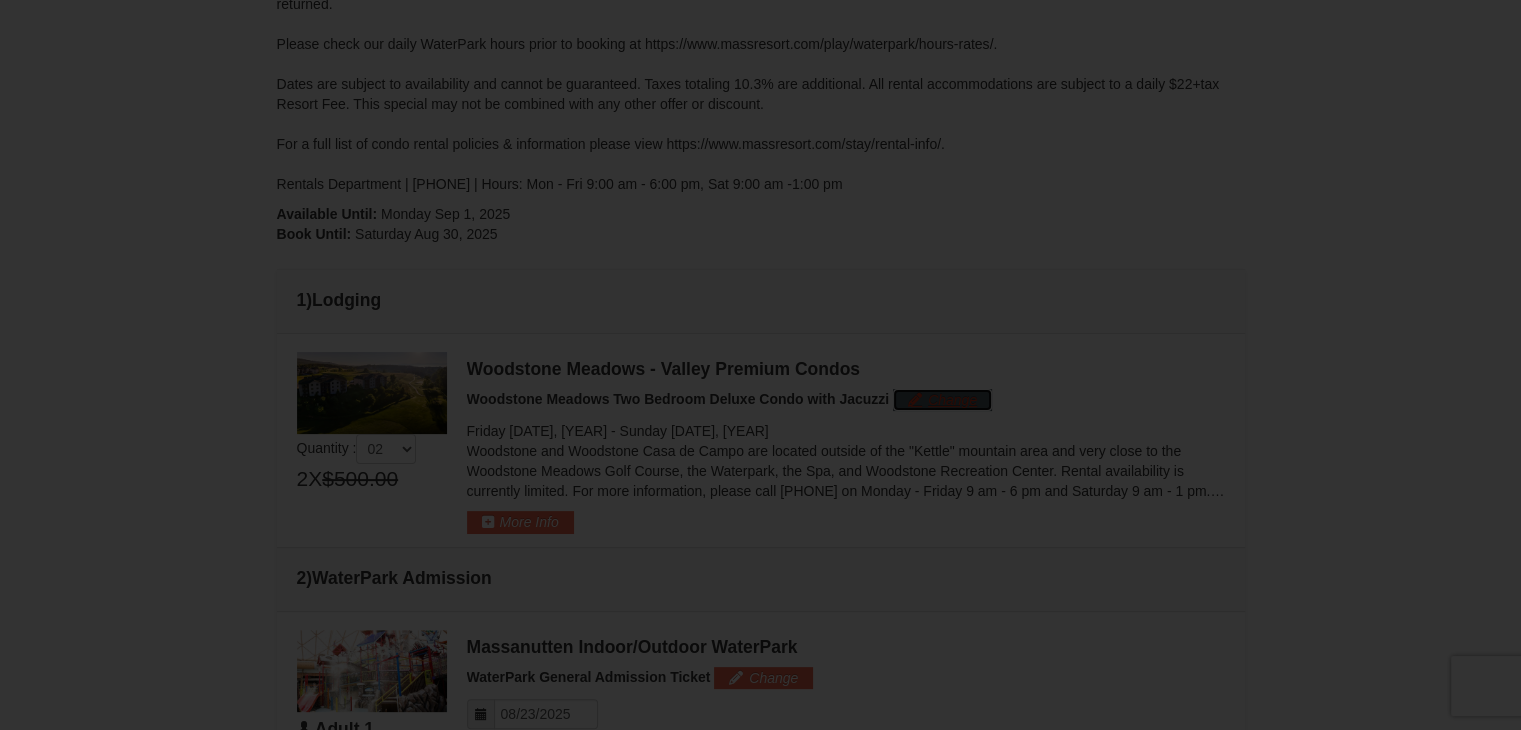 scroll, scrollTop: 482, scrollLeft: 0, axis: vertical 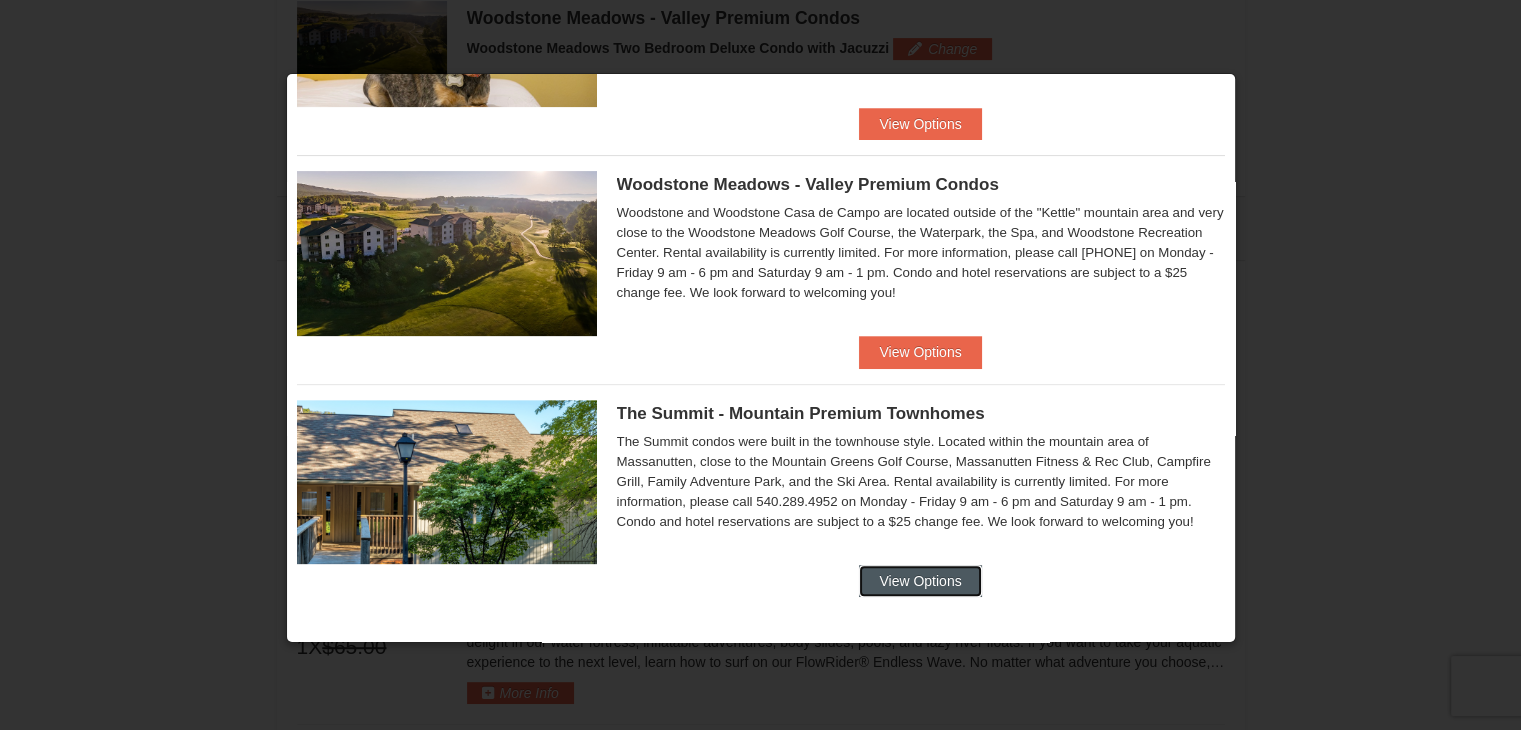 click on "View Options" at bounding box center (920, 581) 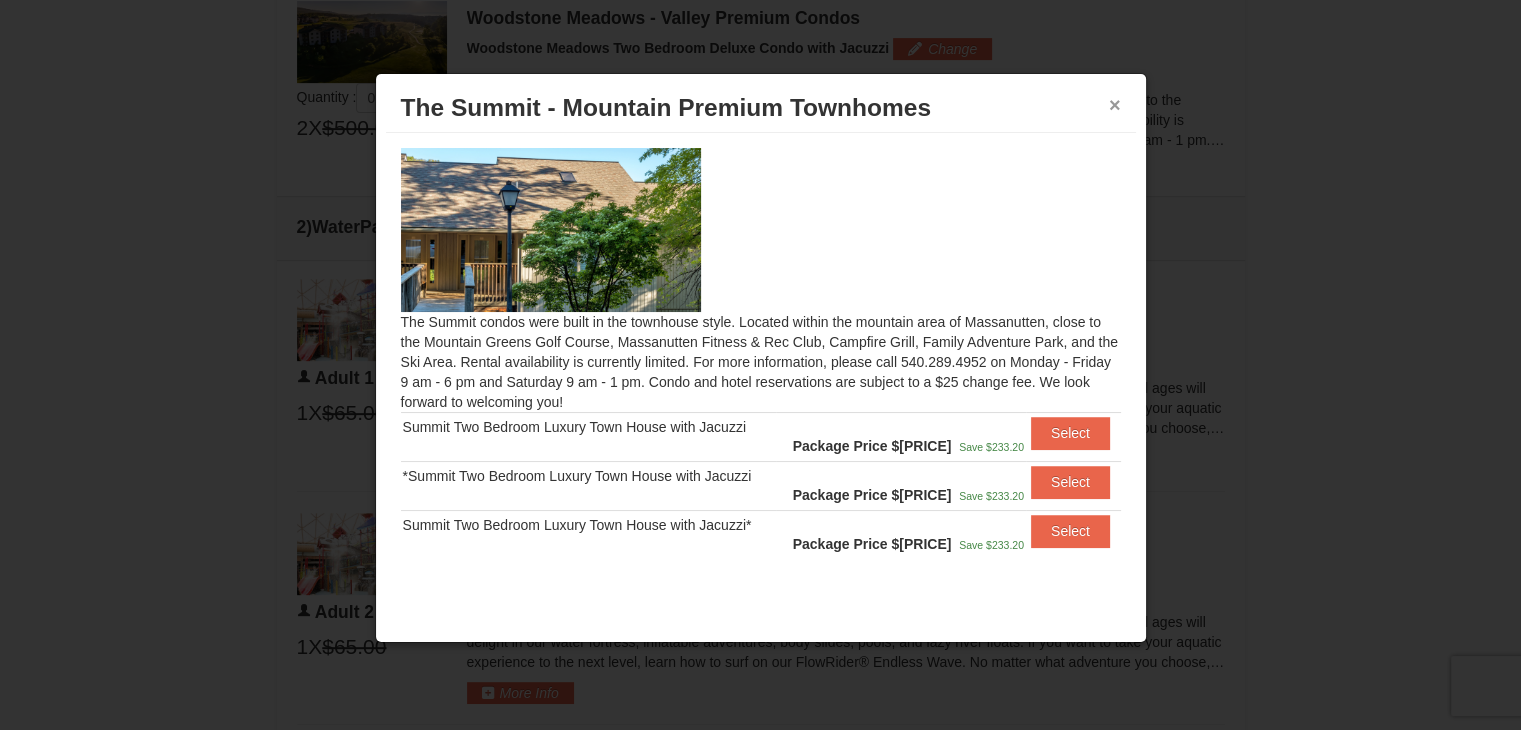 click on "×" at bounding box center [1115, 105] 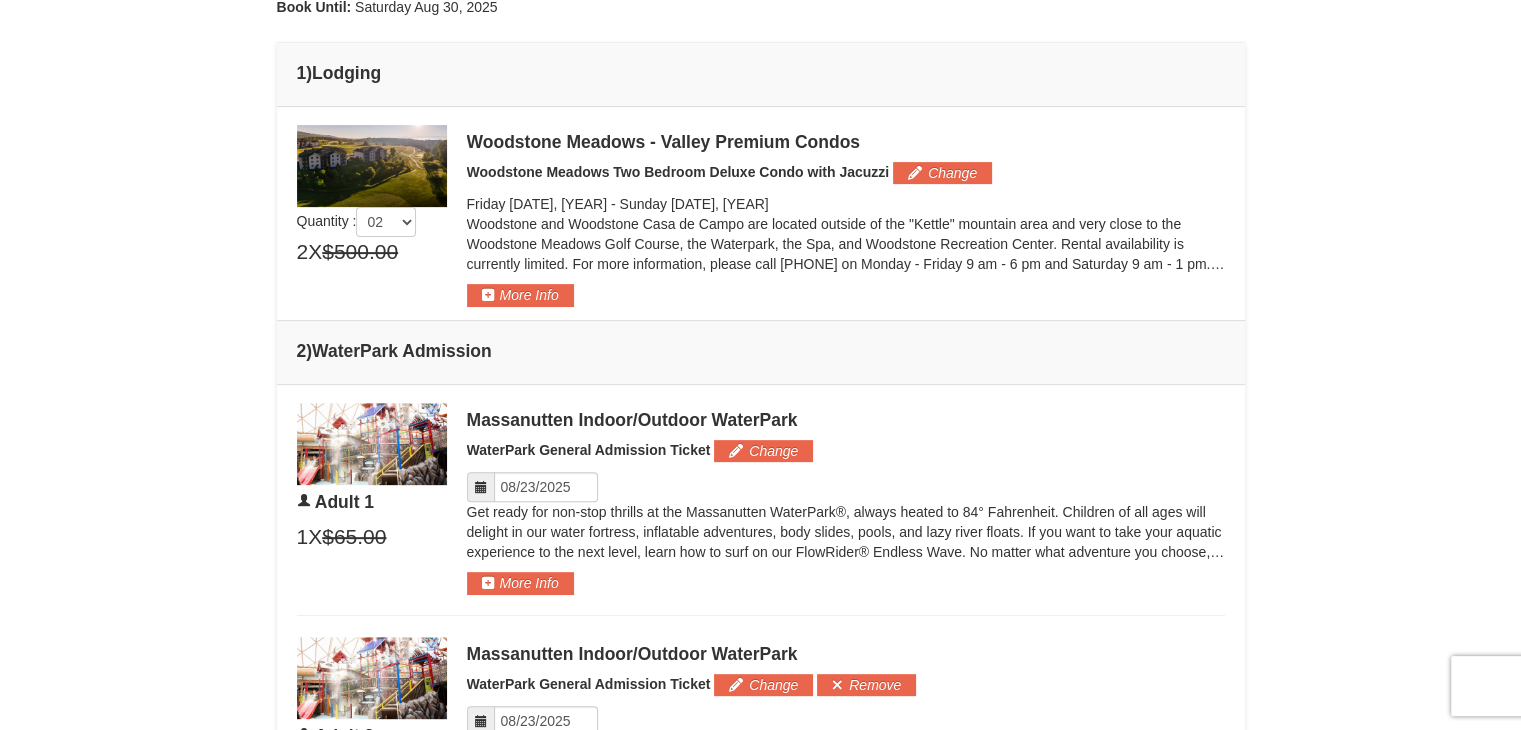 scroll, scrollTop: 275, scrollLeft: 0, axis: vertical 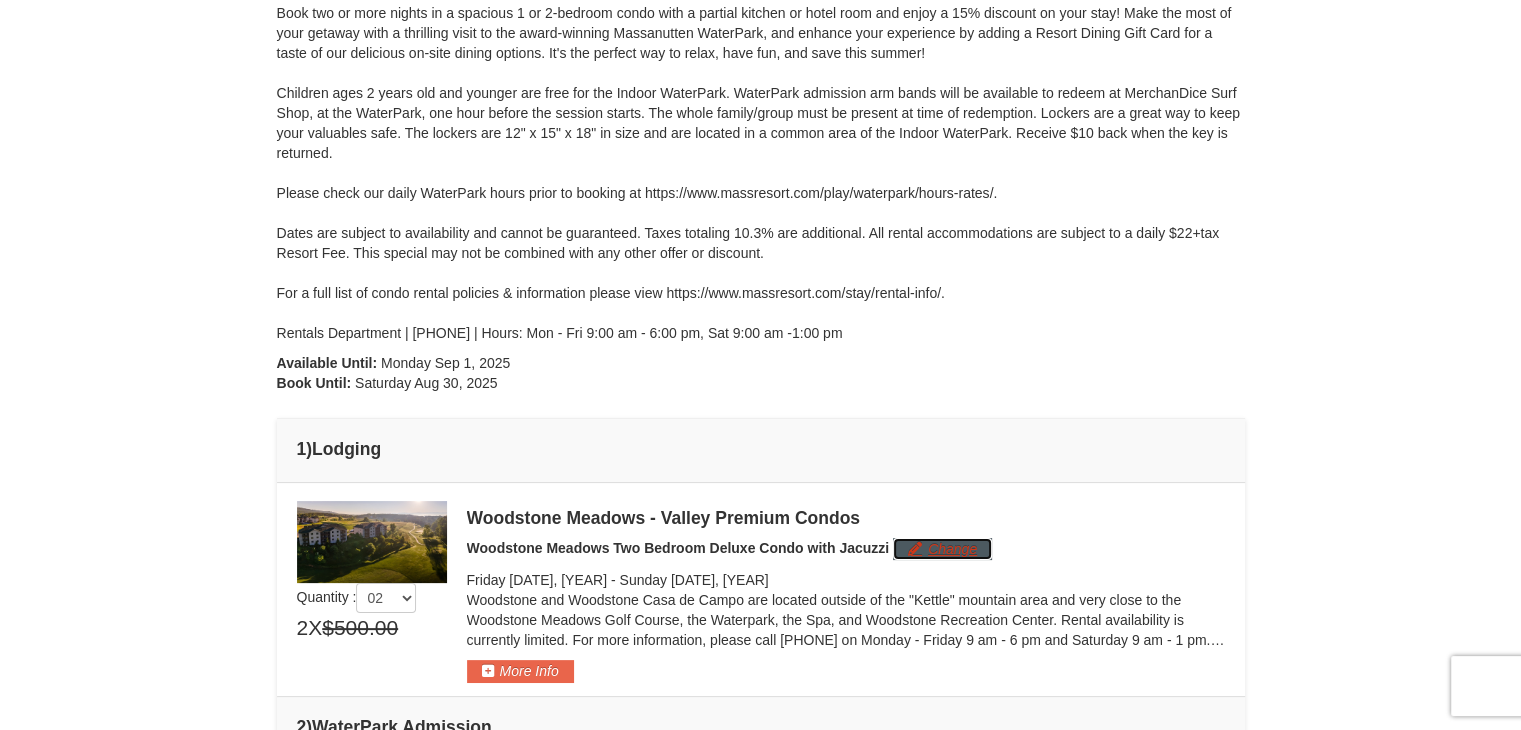 click on "Change" at bounding box center [942, 549] 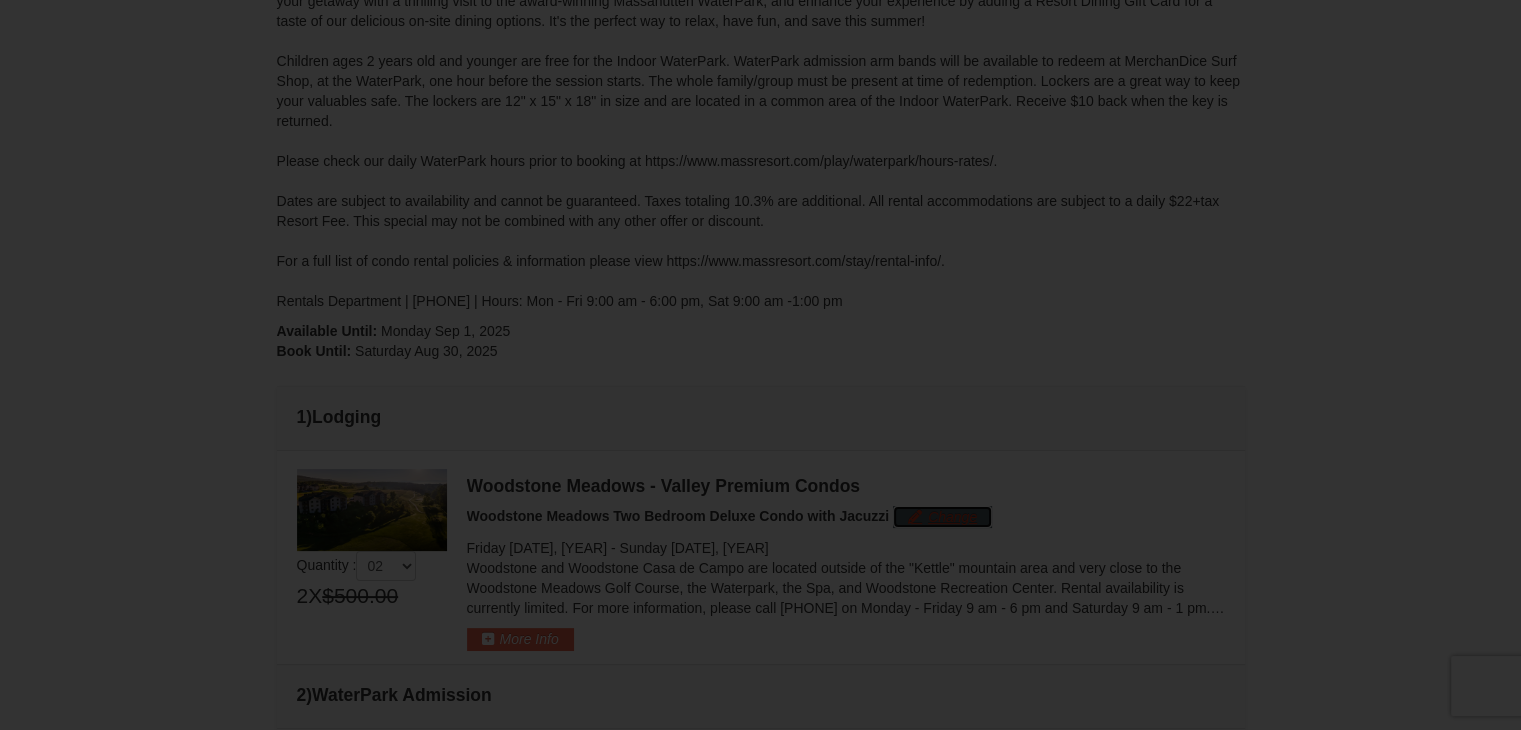 scroll, scrollTop: 384, scrollLeft: 0, axis: vertical 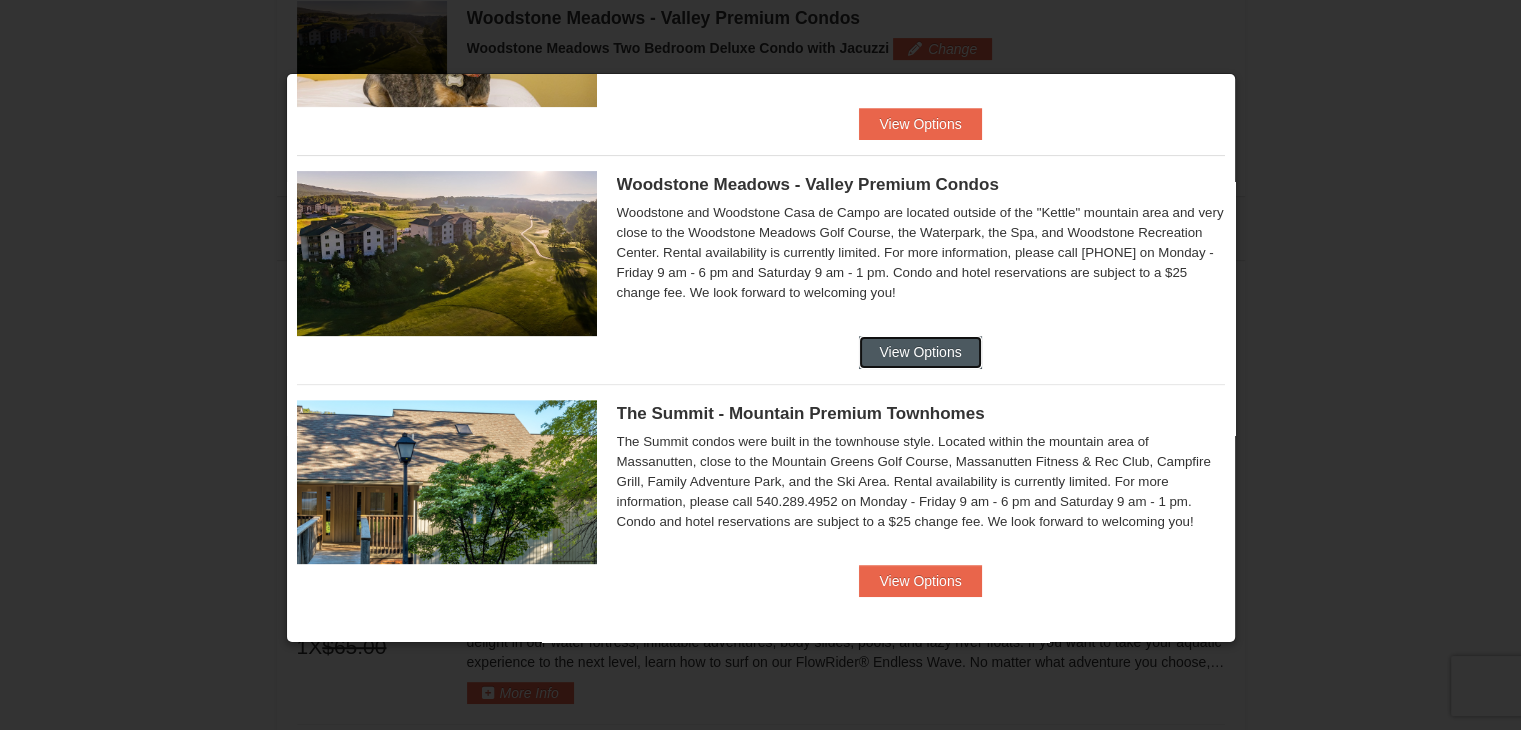 click on "View Options" at bounding box center (920, 352) 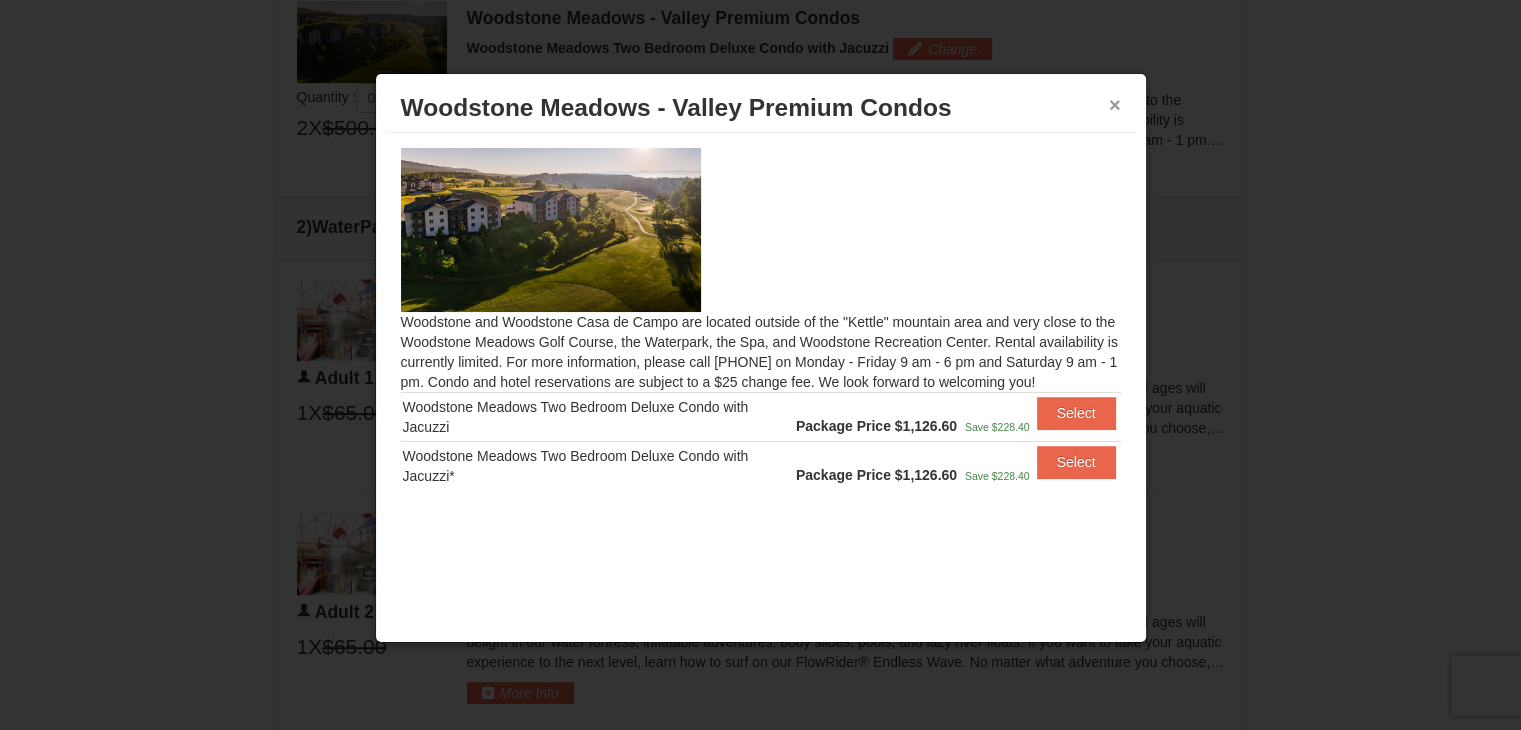 click on "×" at bounding box center [1115, 105] 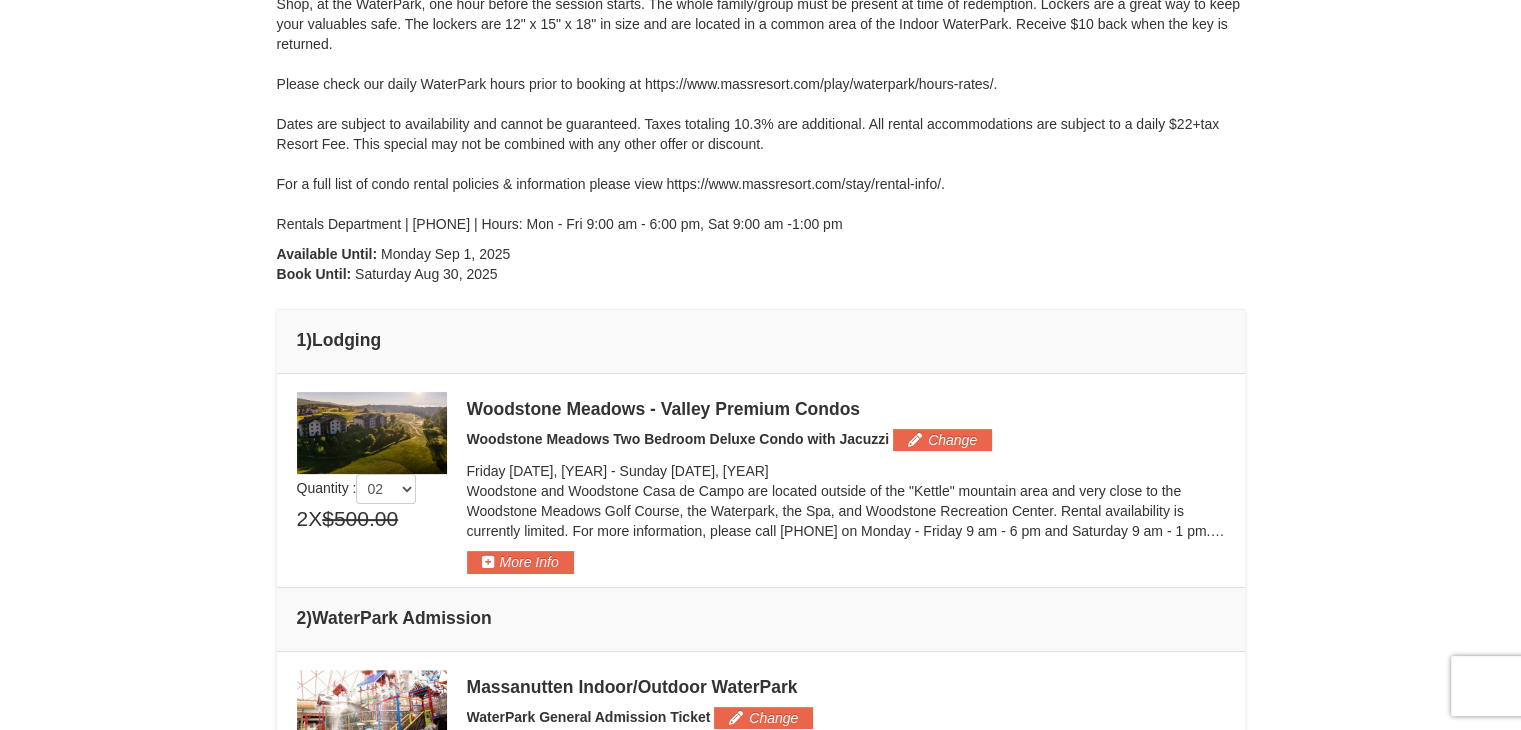 scroll, scrollTop: 375, scrollLeft: 0, axis: vertical 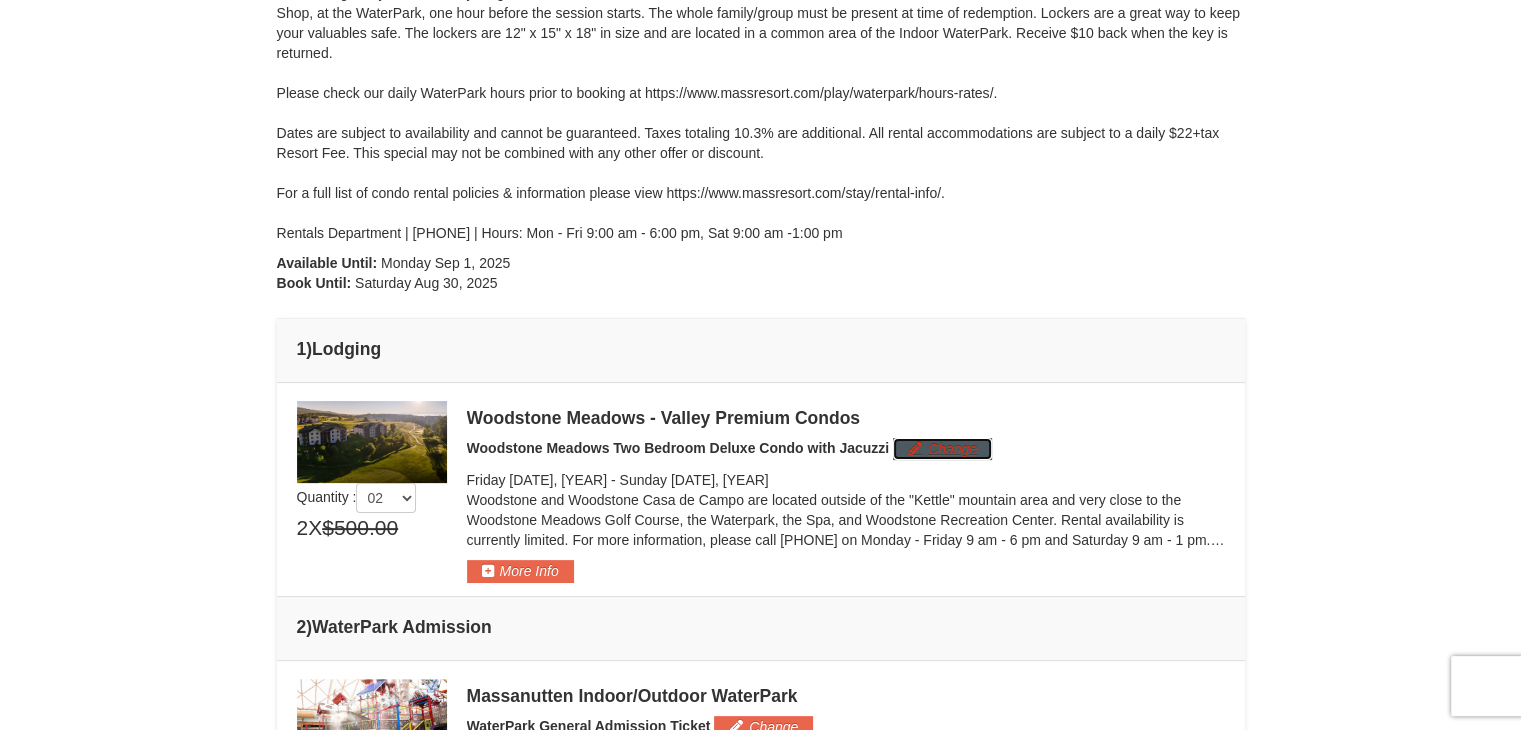 click on "Change" at bounding box center [942, 449] 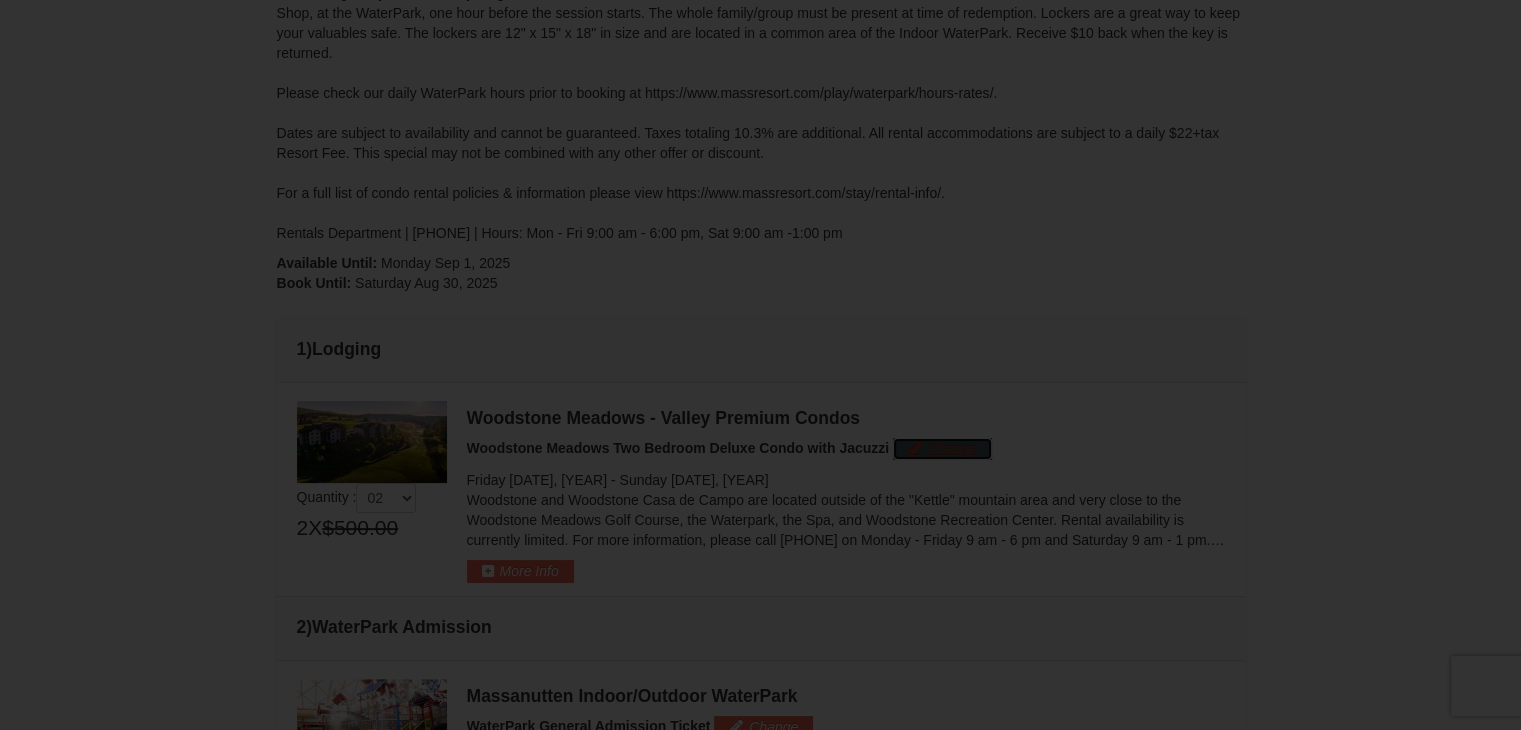 scroll, scrollTop: 455, scrollLeft: 0, axis: vertical 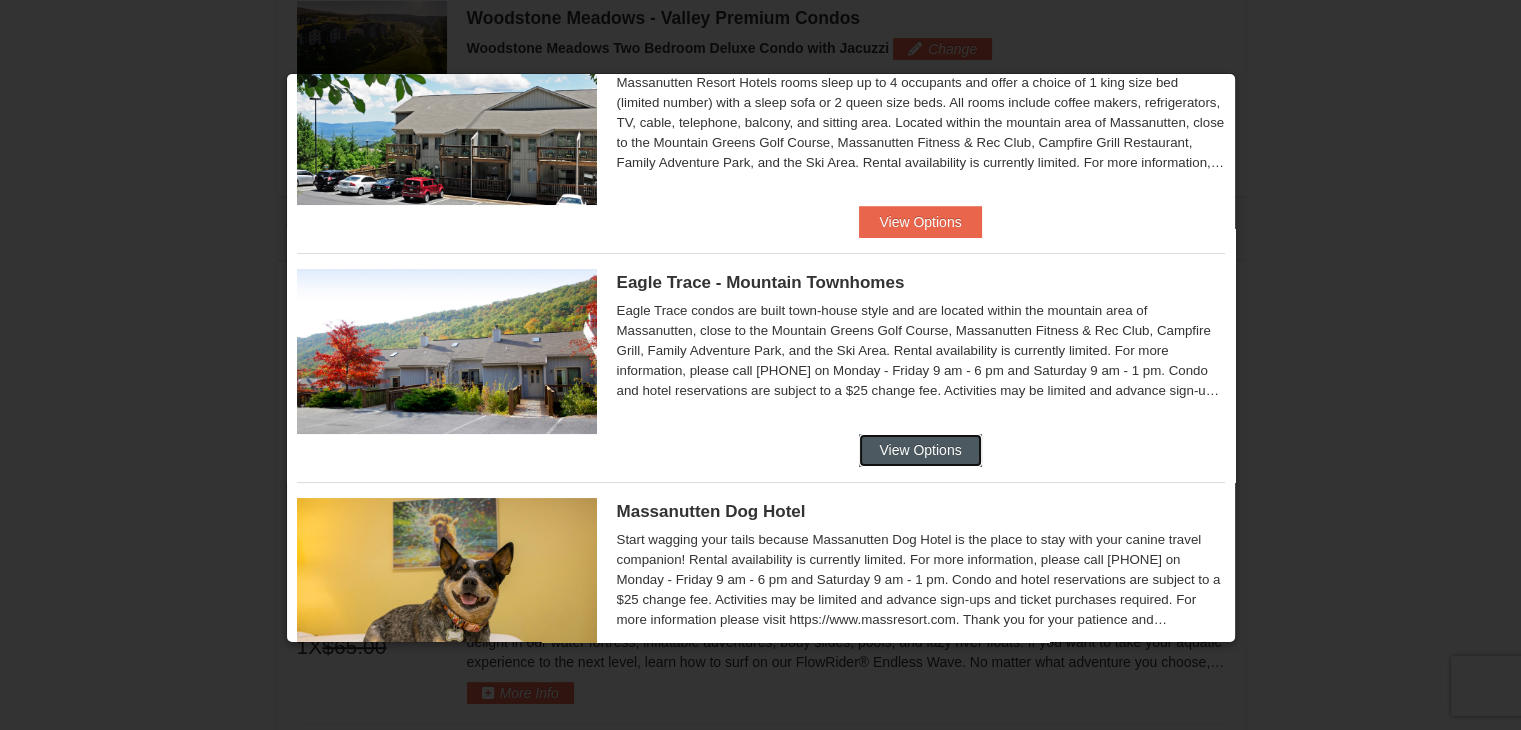 click on "View Options" at bounding box center (920, 450) 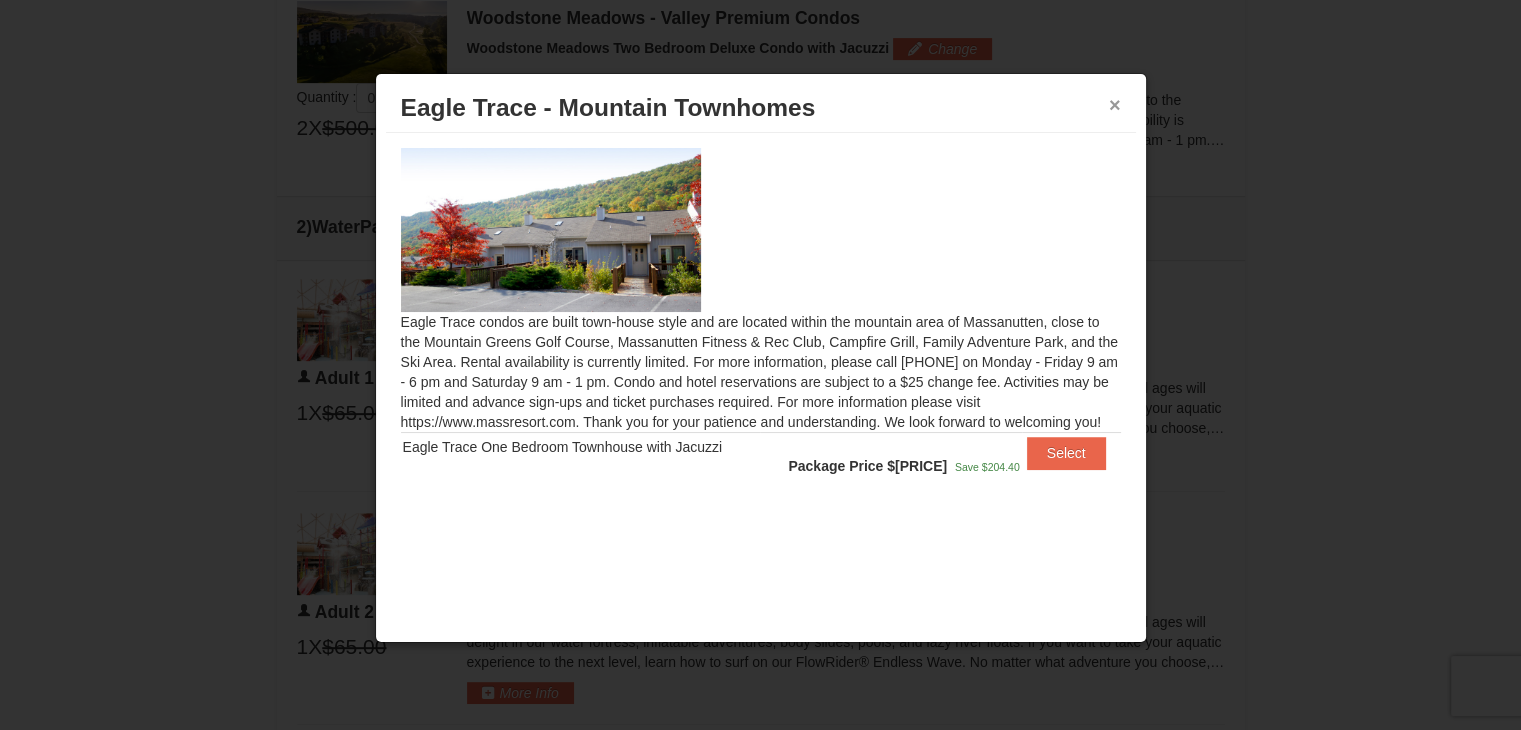 click on "×" at bounding box center [1115, 105] 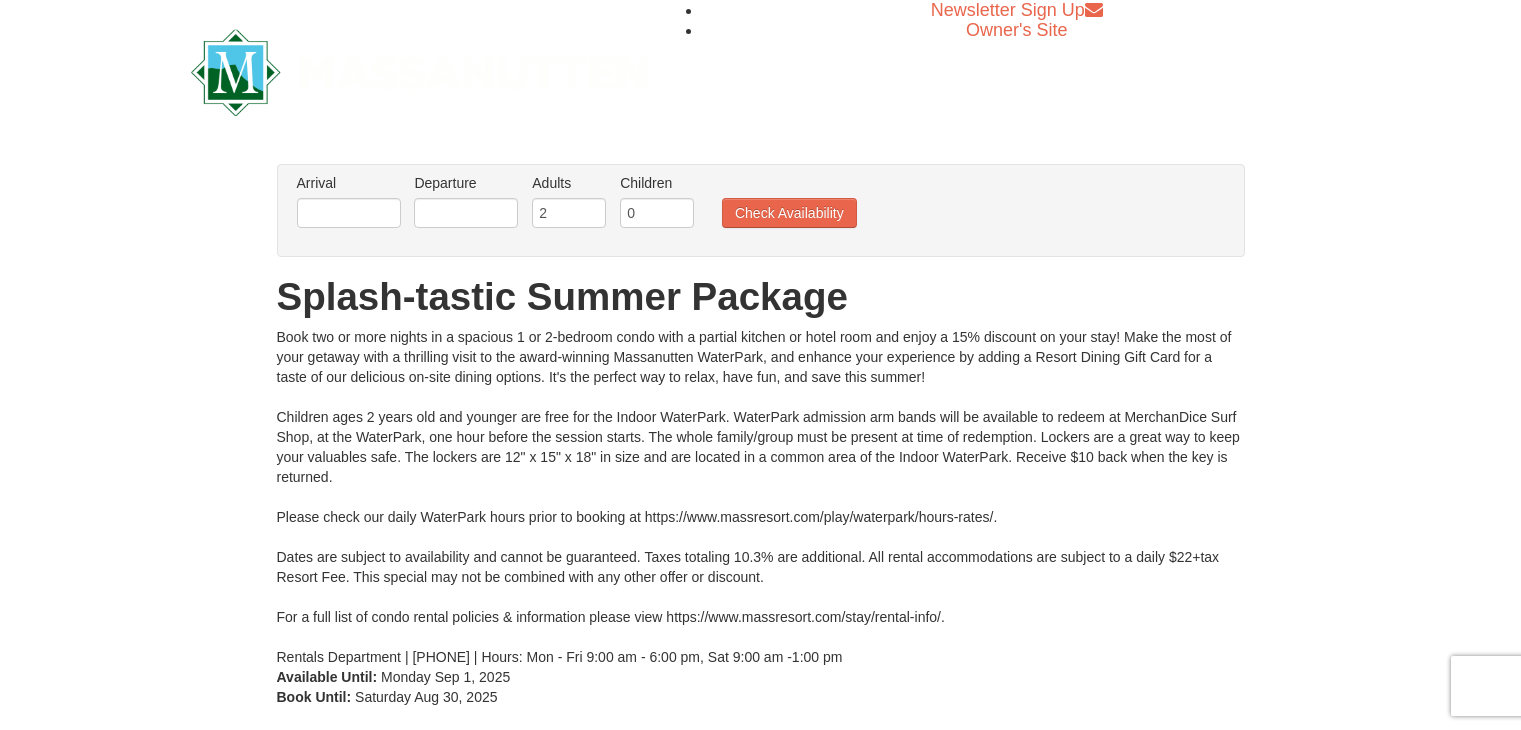 scroll, scrollTop: 0, scrollLeft: 0, axis: both 